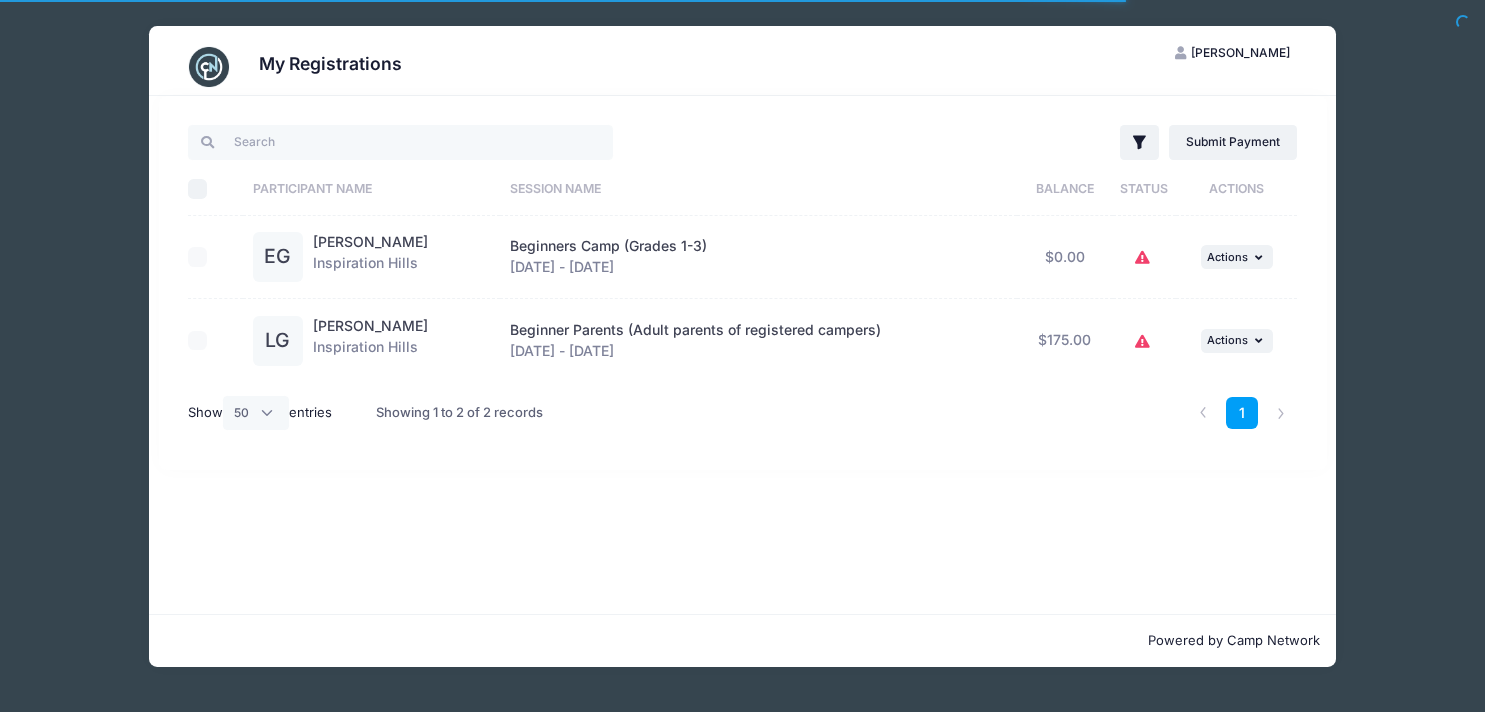 select on "50" 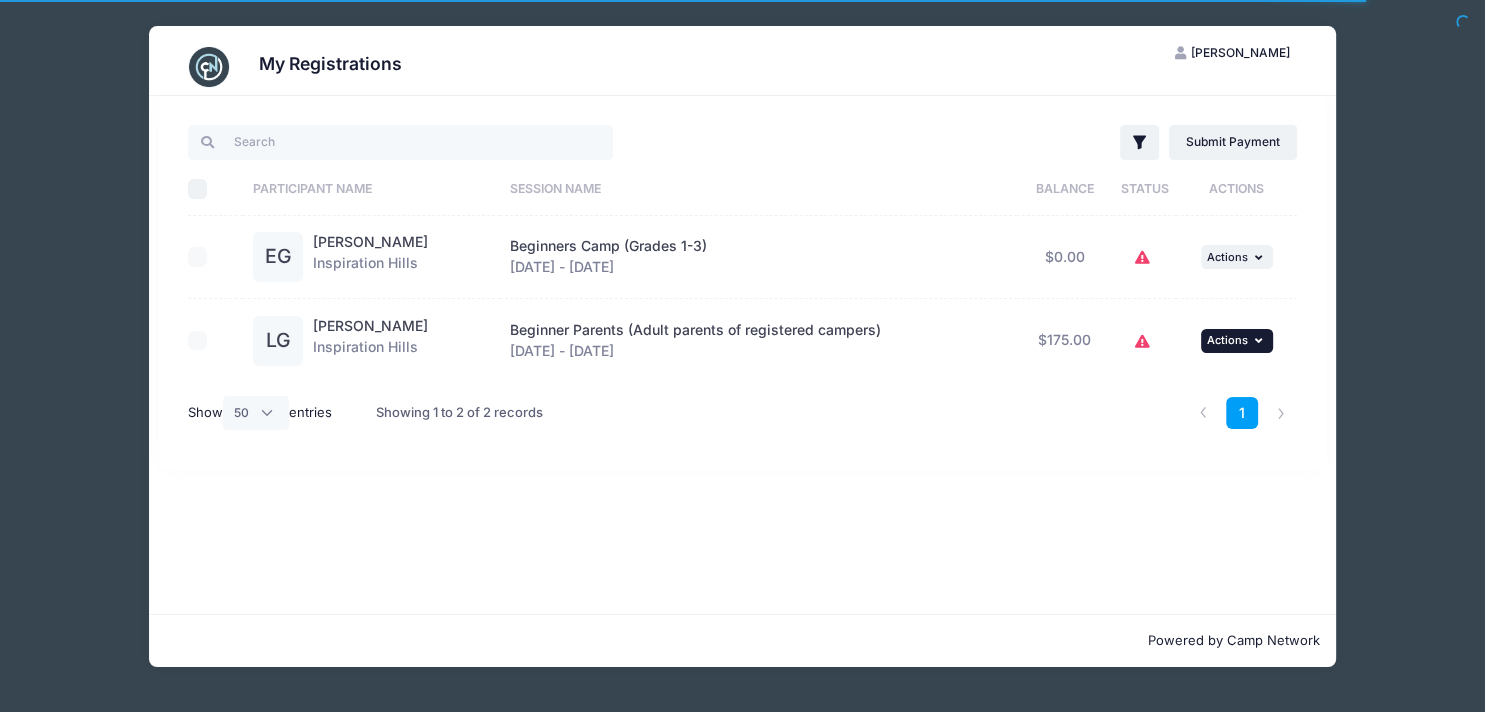 click at bounding box center (1261, 340) 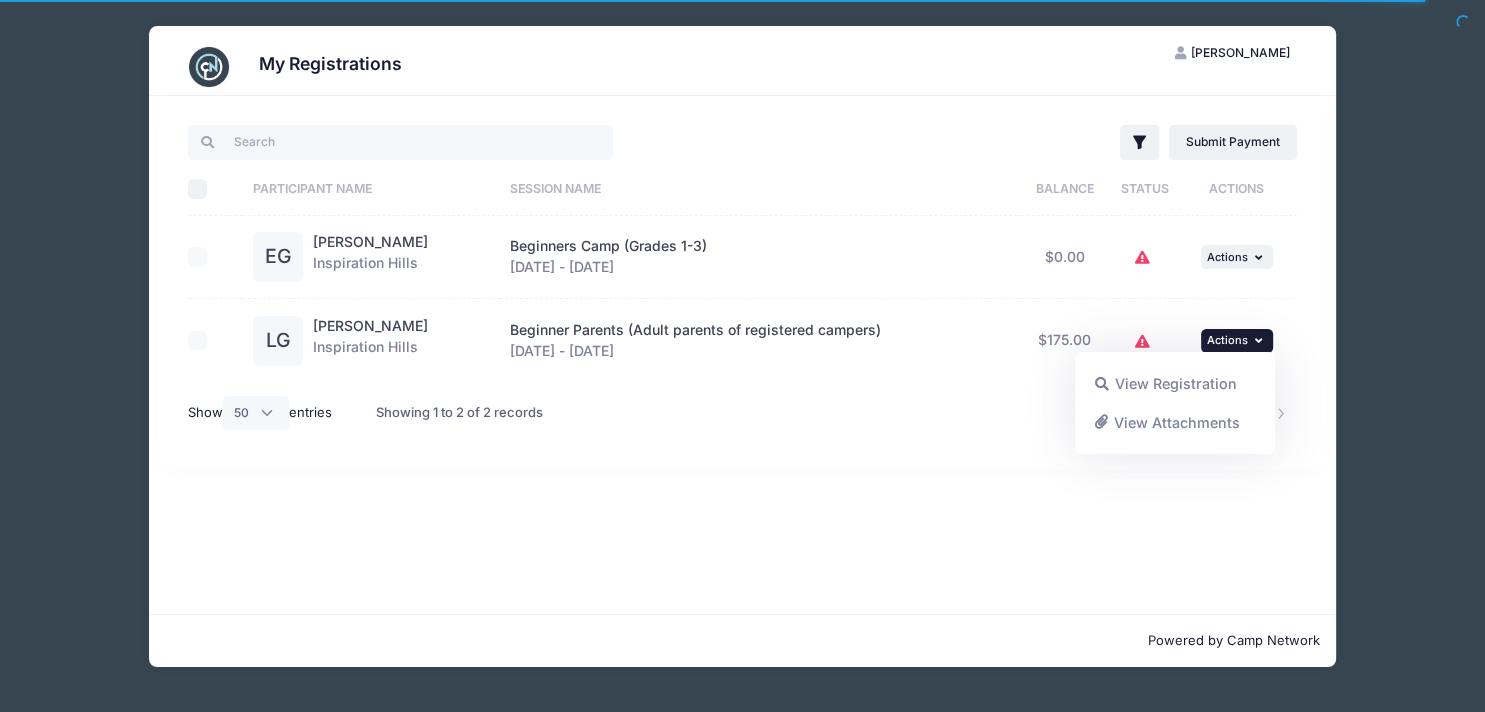 click at bounding box center [1261, 340] 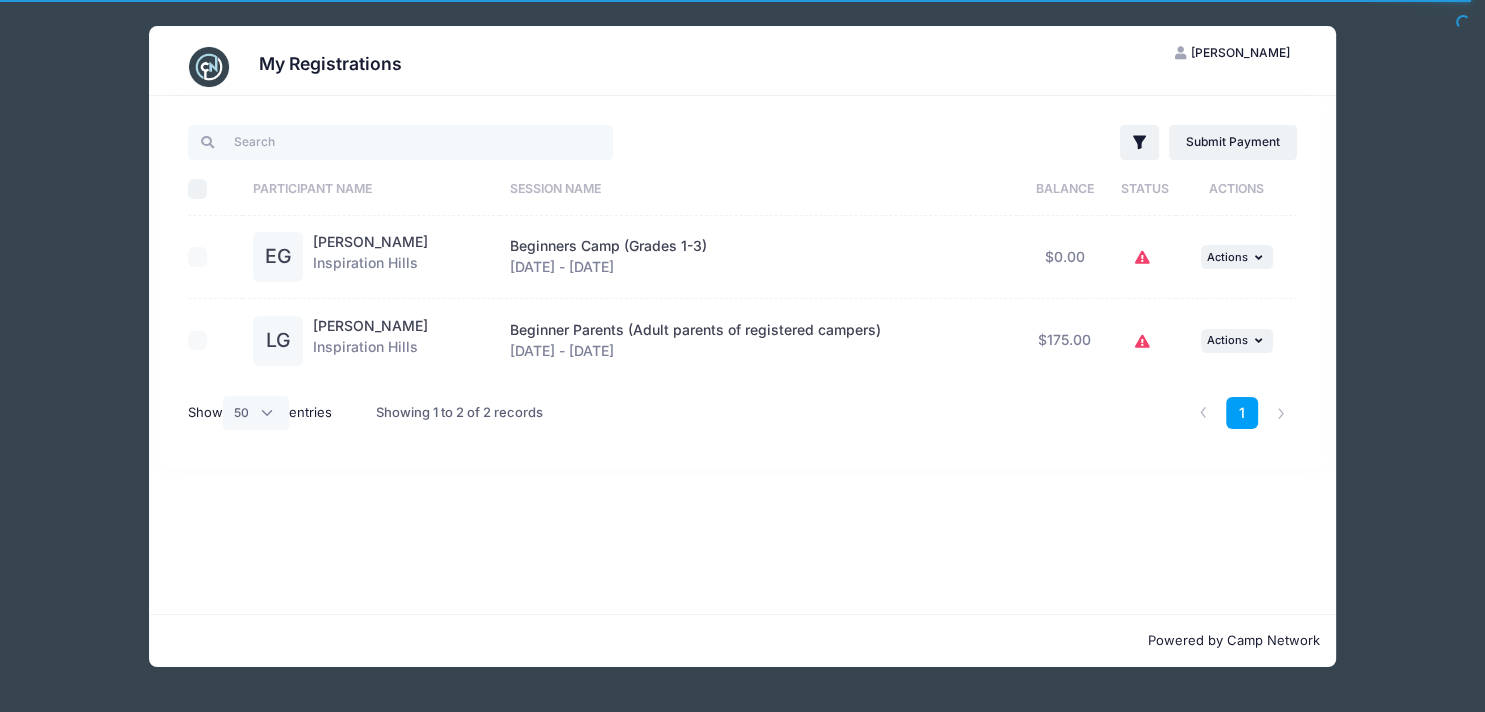 click at bounding box center [211, 341] 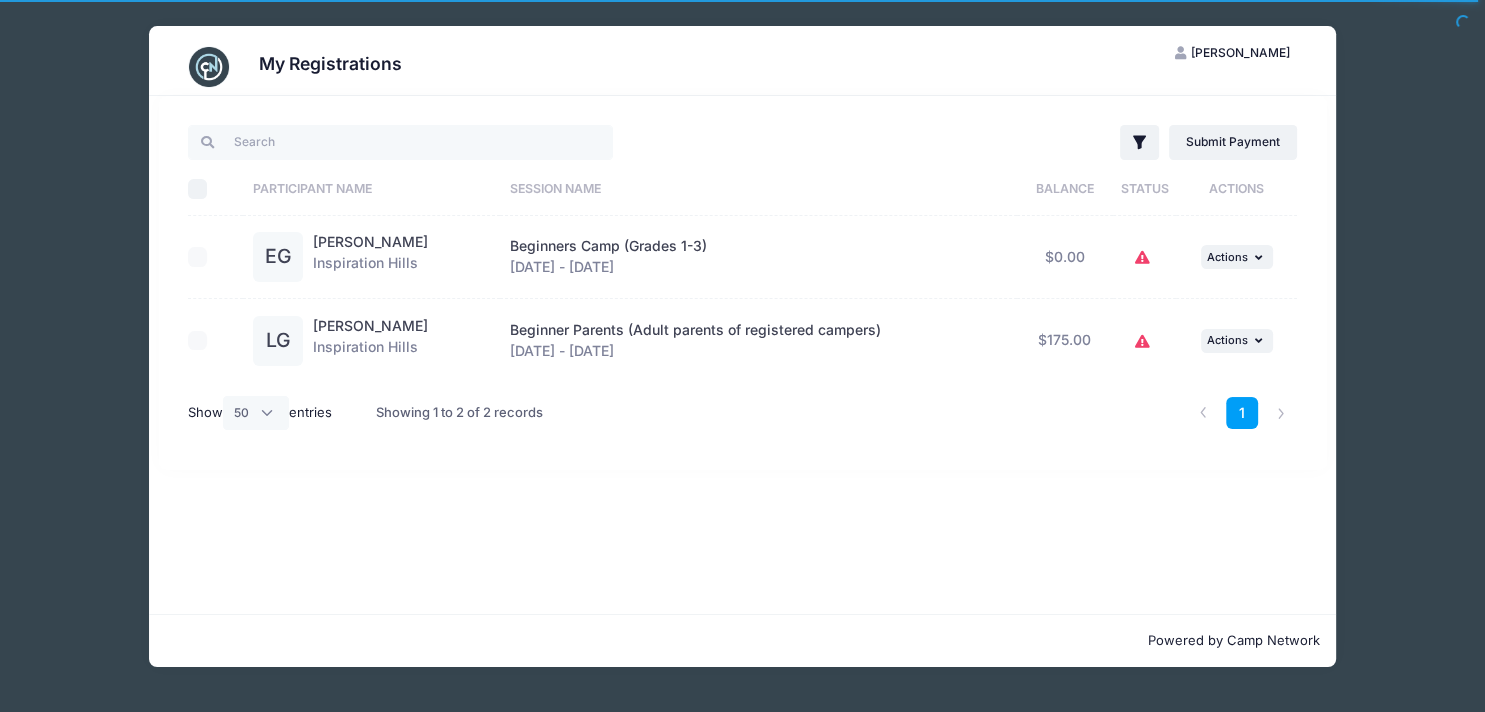 click on "LG                           Liz Gordon-Hancock     Inspiration Hills" at bounding box center (371, 340) 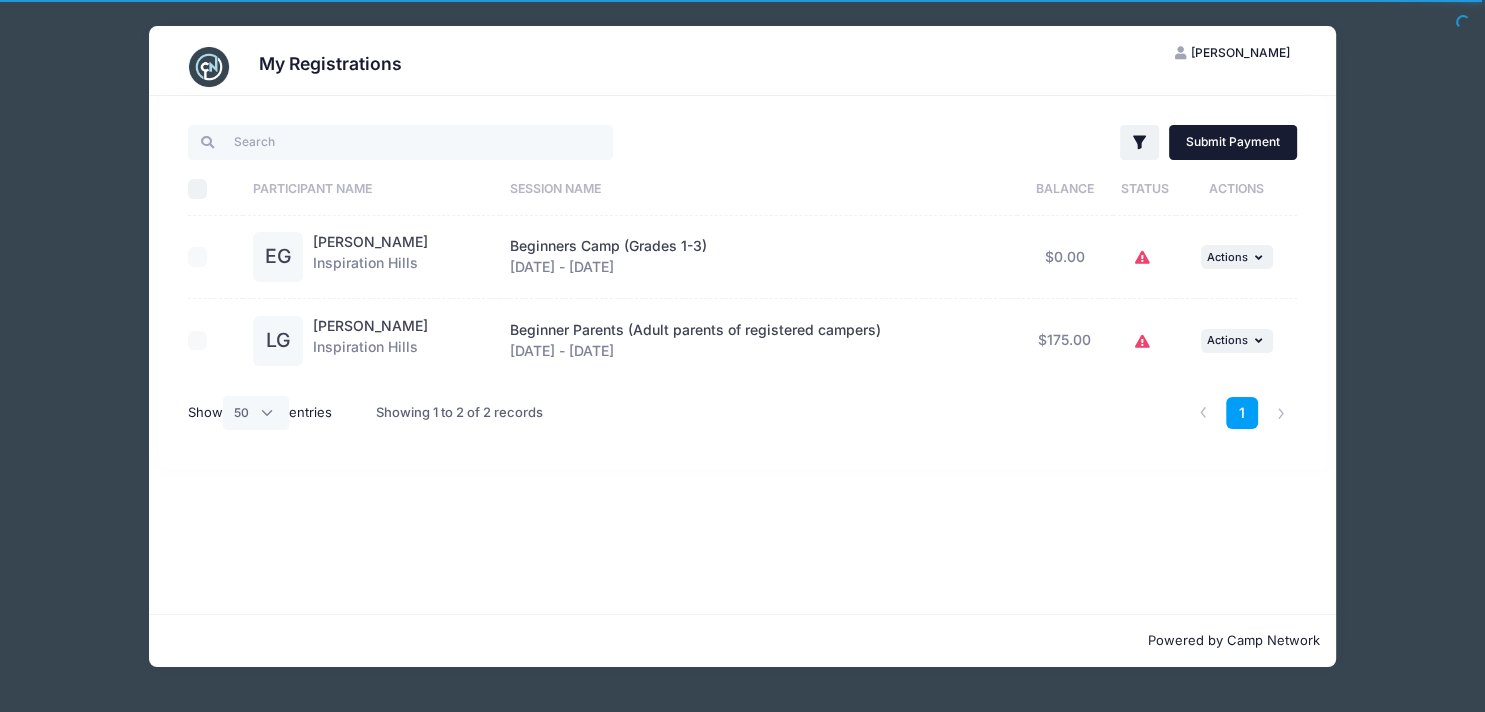click on "Submit Payment" at bounding box center [1233, 142] 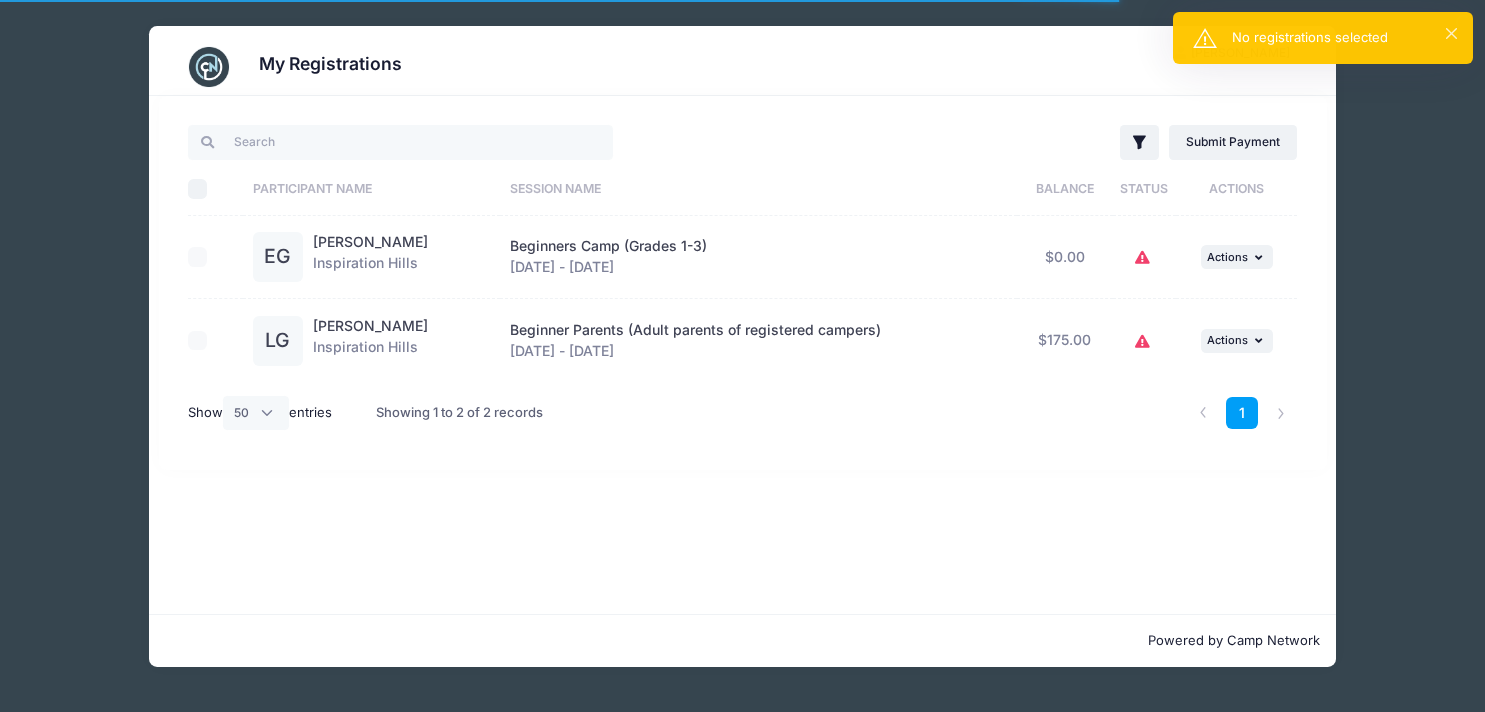 select on "50" 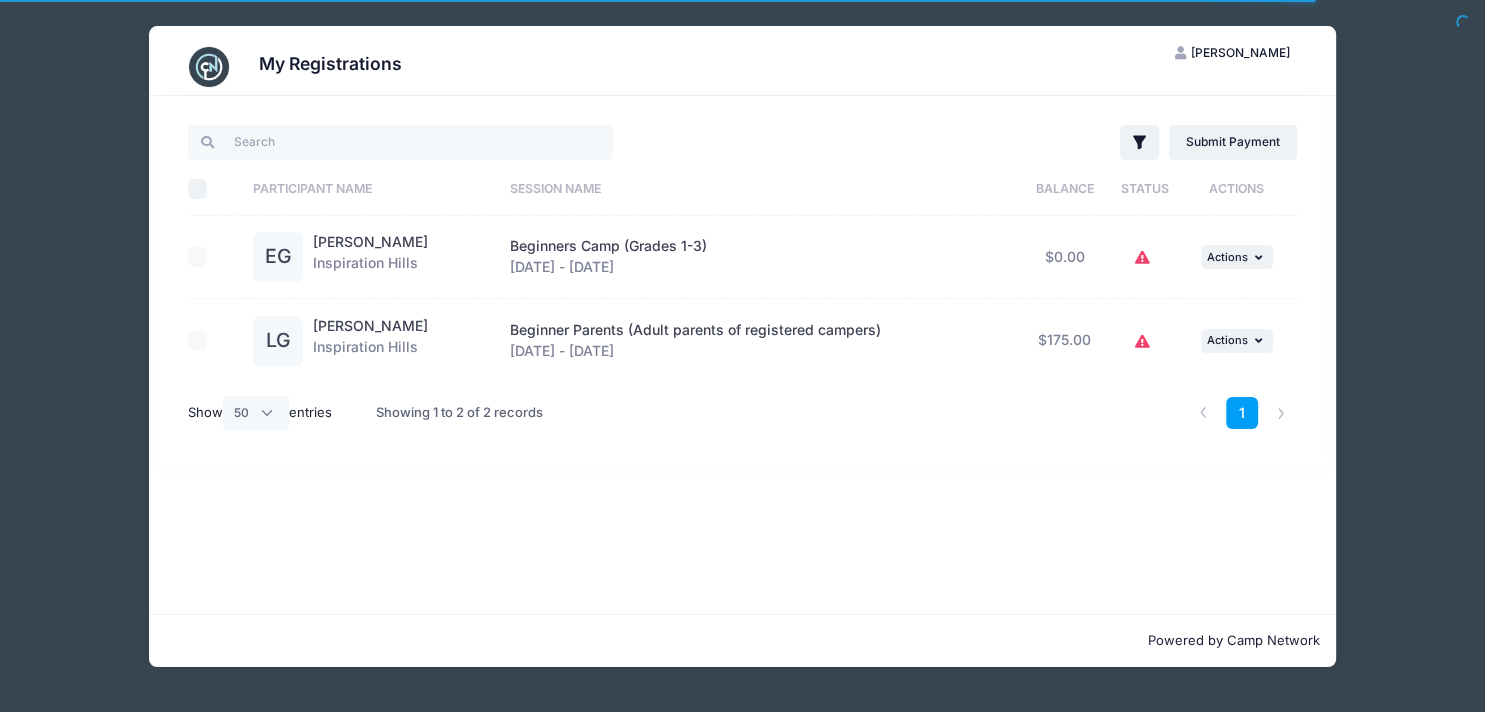 click on "Select All" at bounding box center [198, 189] 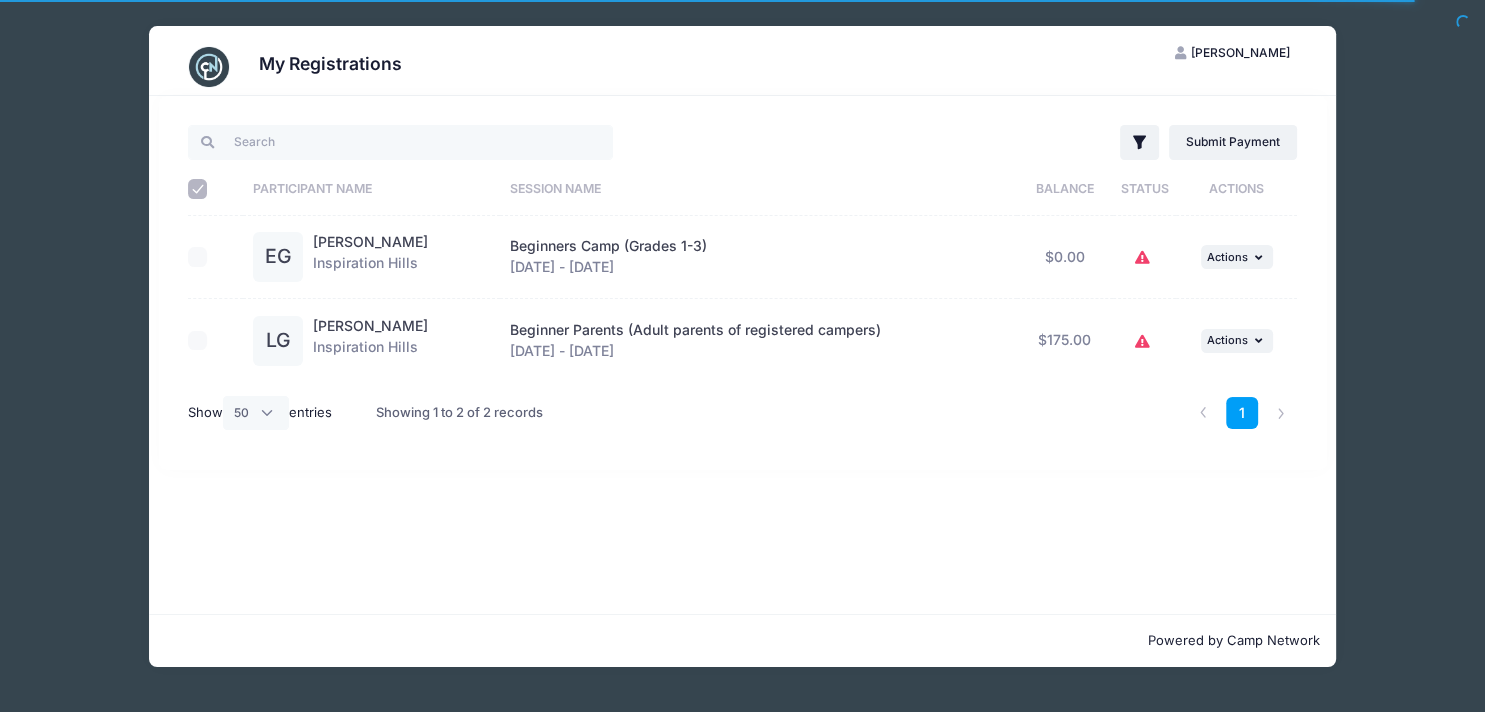 click at bounding box center [211, 341] 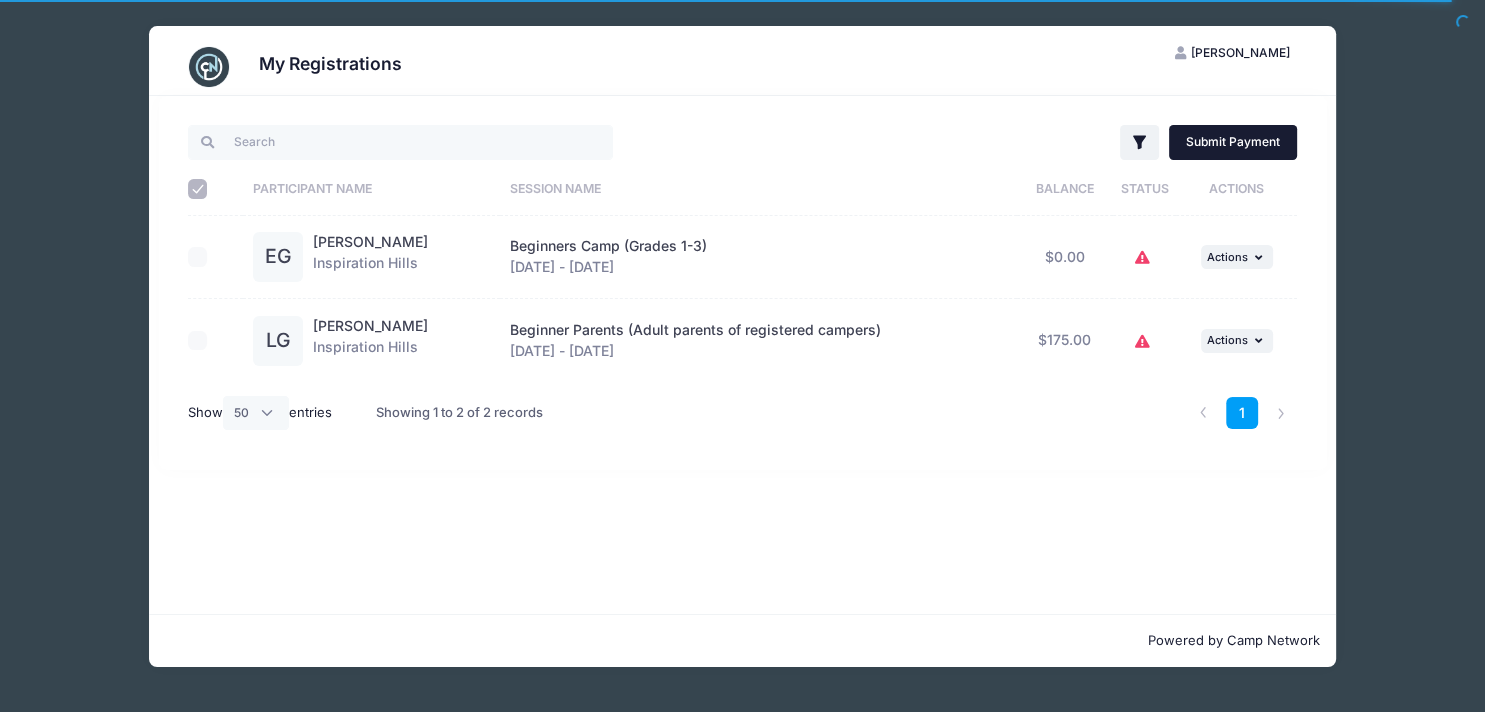 click on "Submit Payment" at bounding box center (1233, 142) 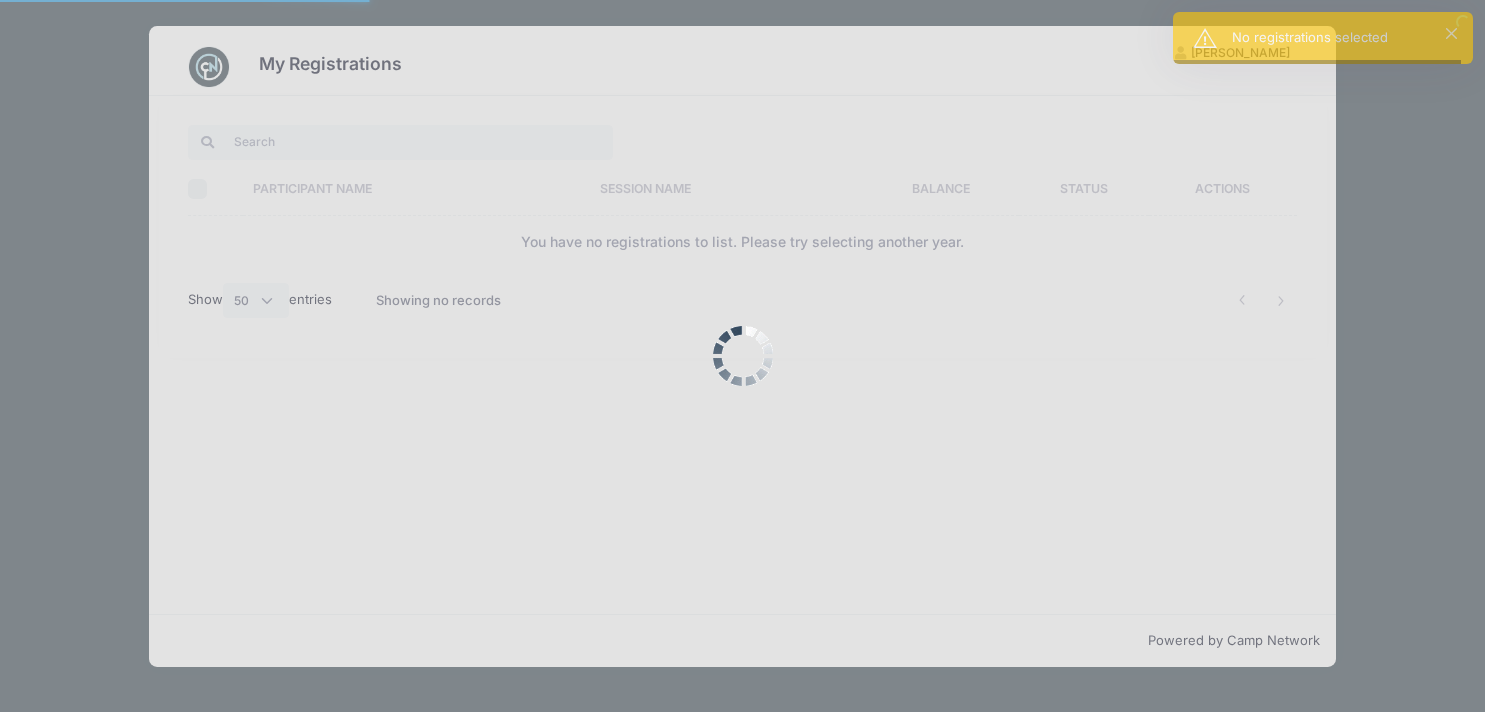 select on "50" 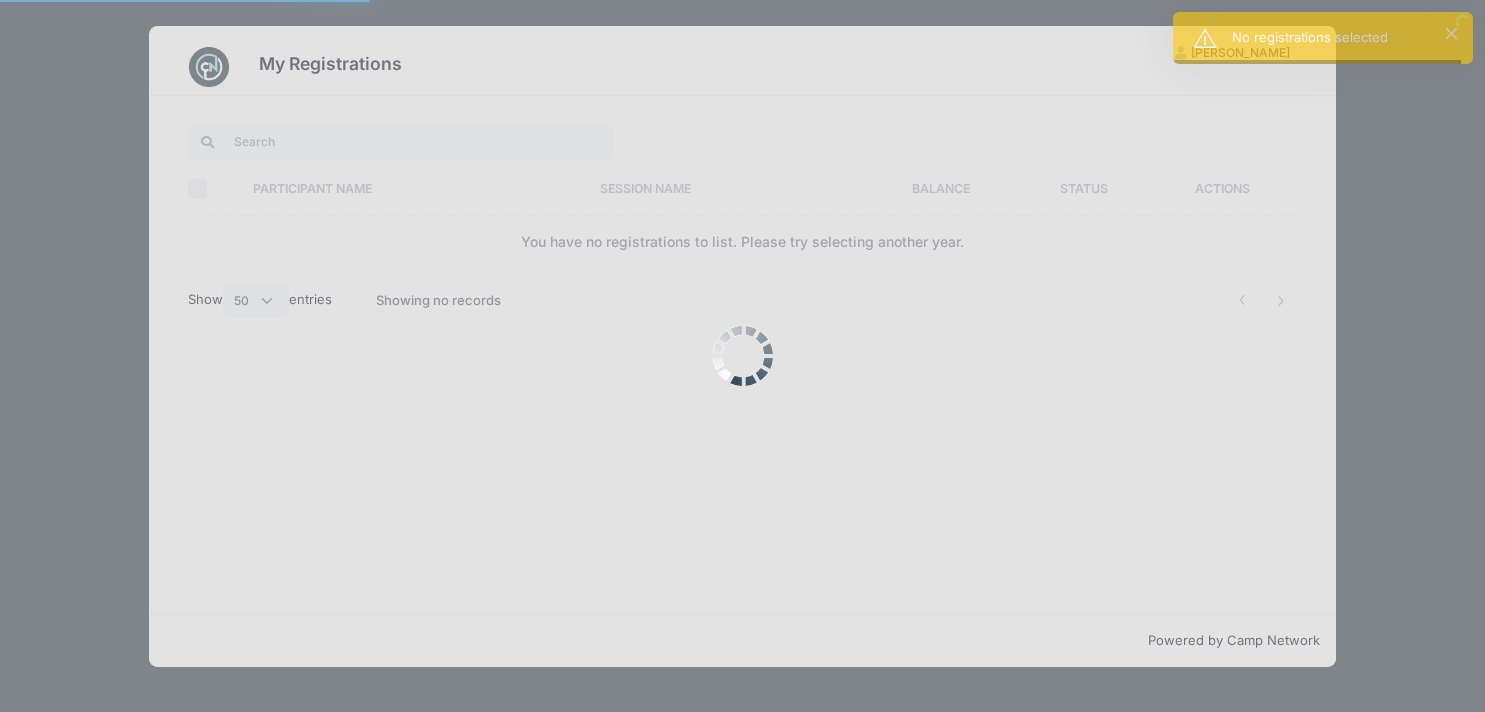 scroll, scrollTop: 0, scrollLeft: 0, axis: both 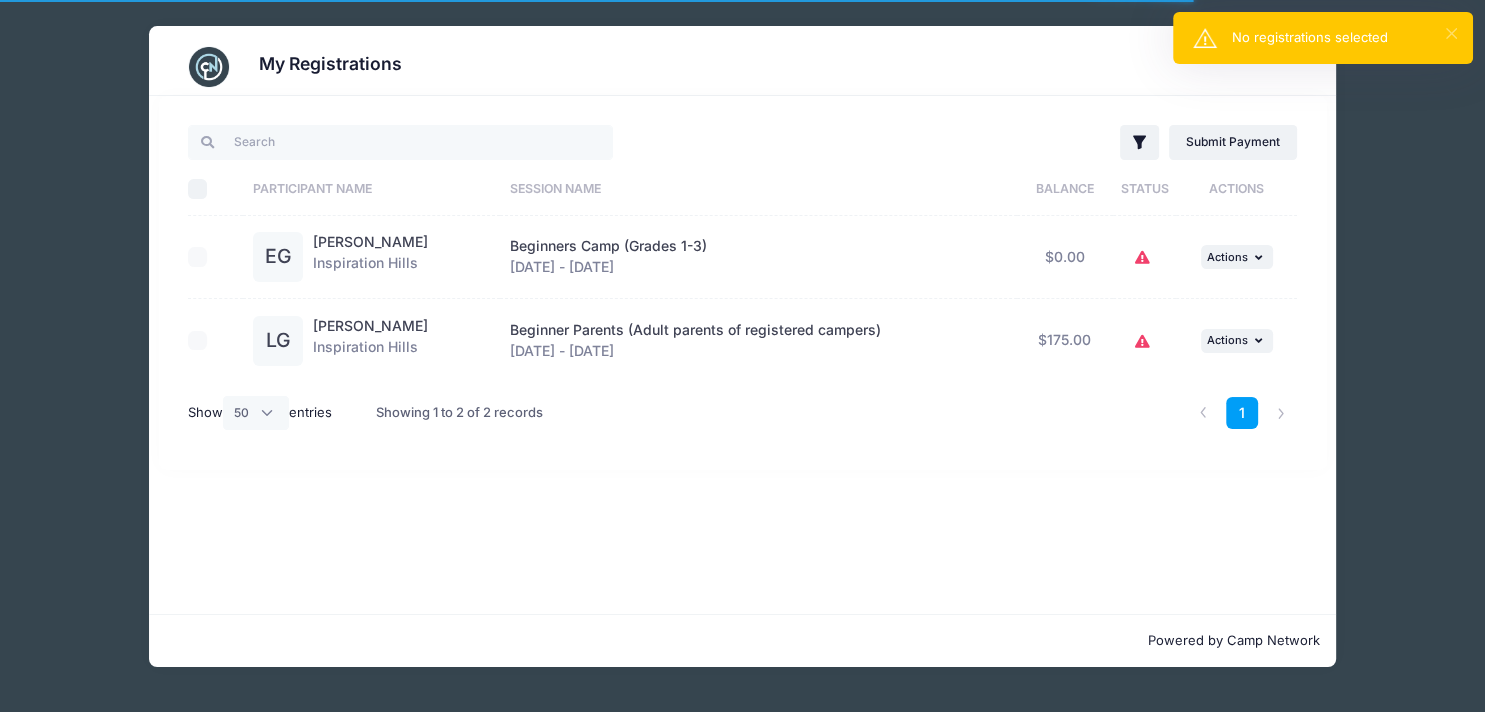 click on "×" at bounding box center (1451, 33) 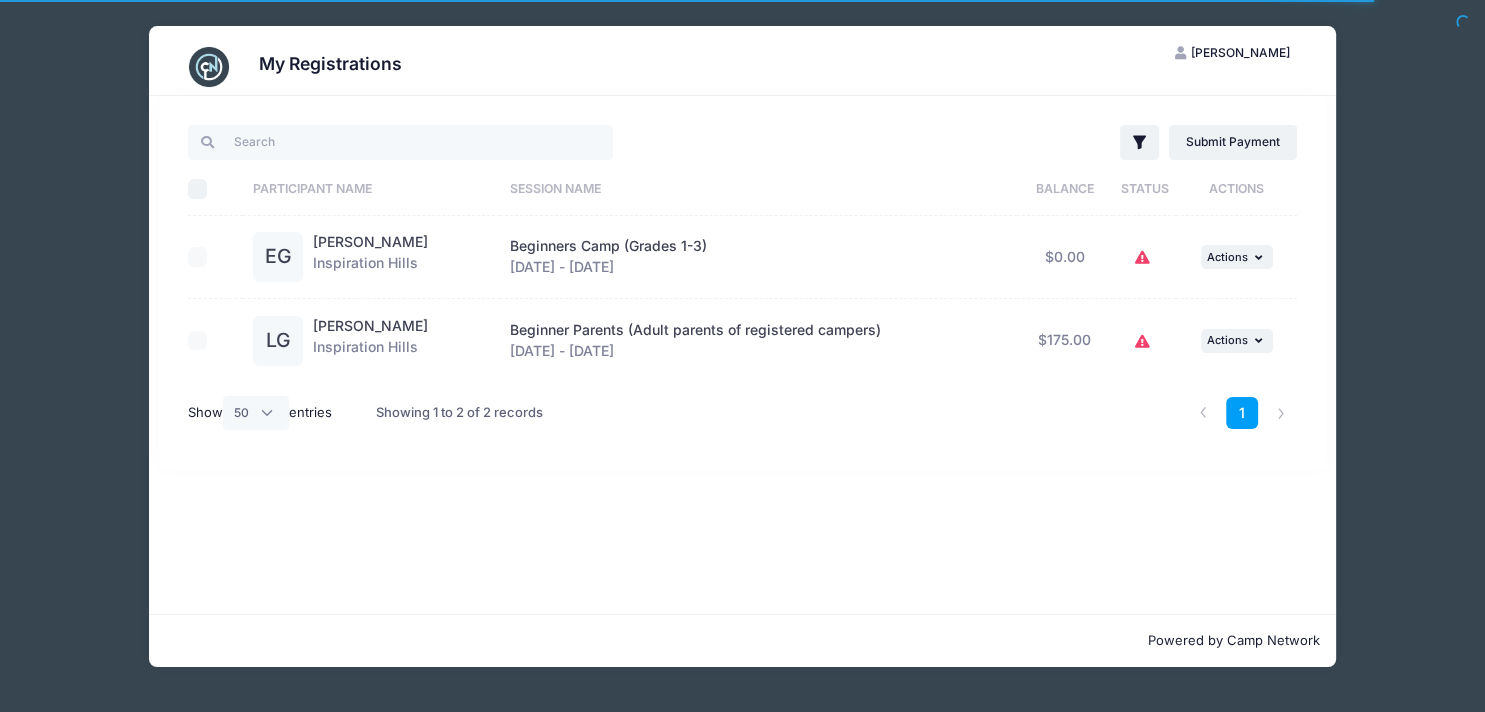 click at bounding box center [211, 257] 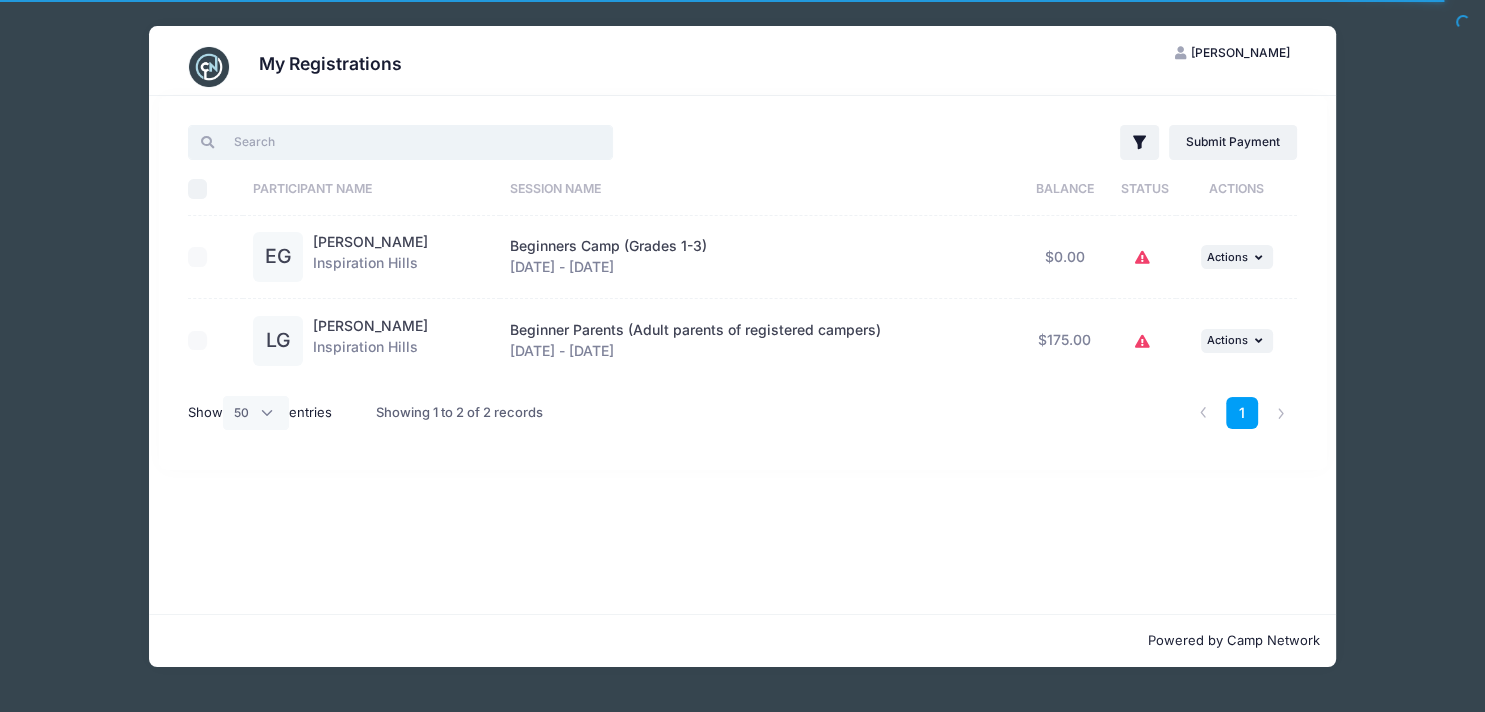click at bounding box center (400, 142) 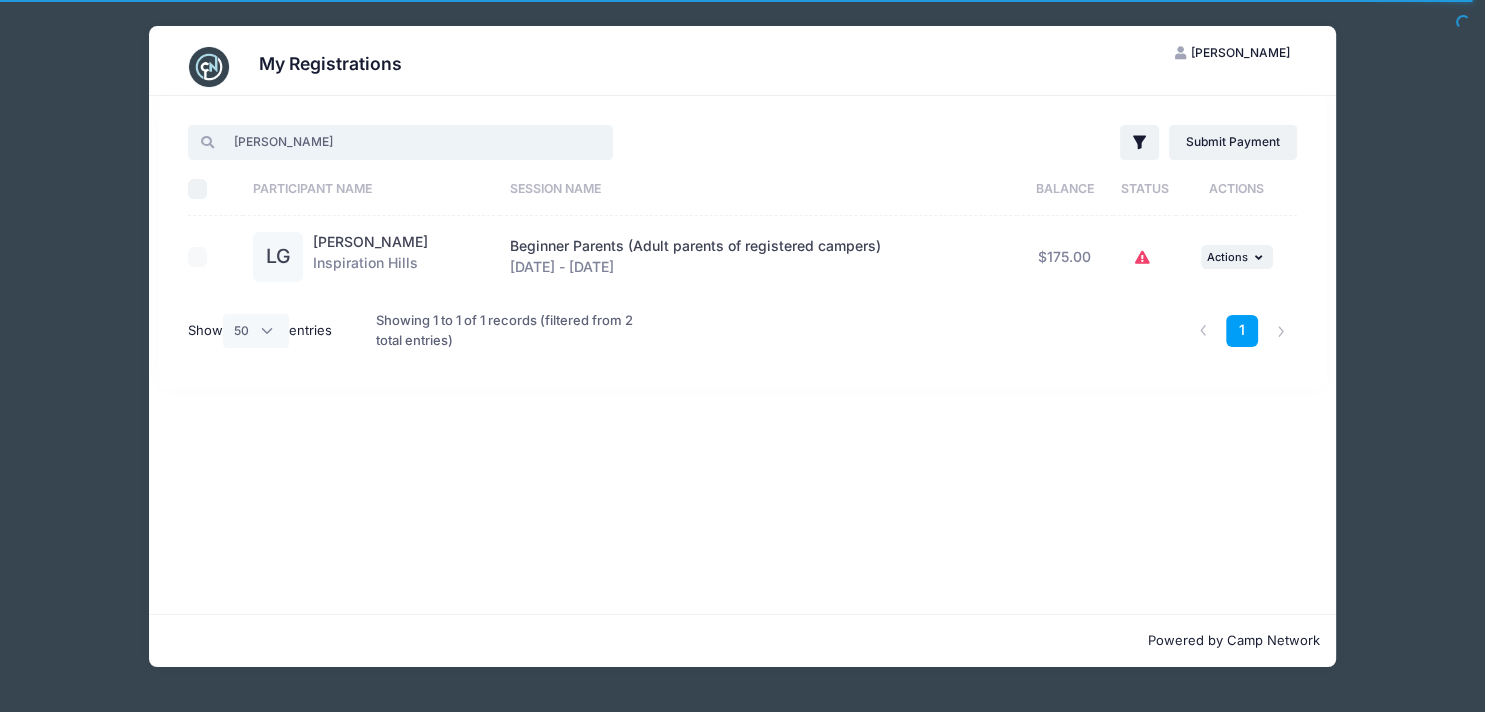 type on "Liz" 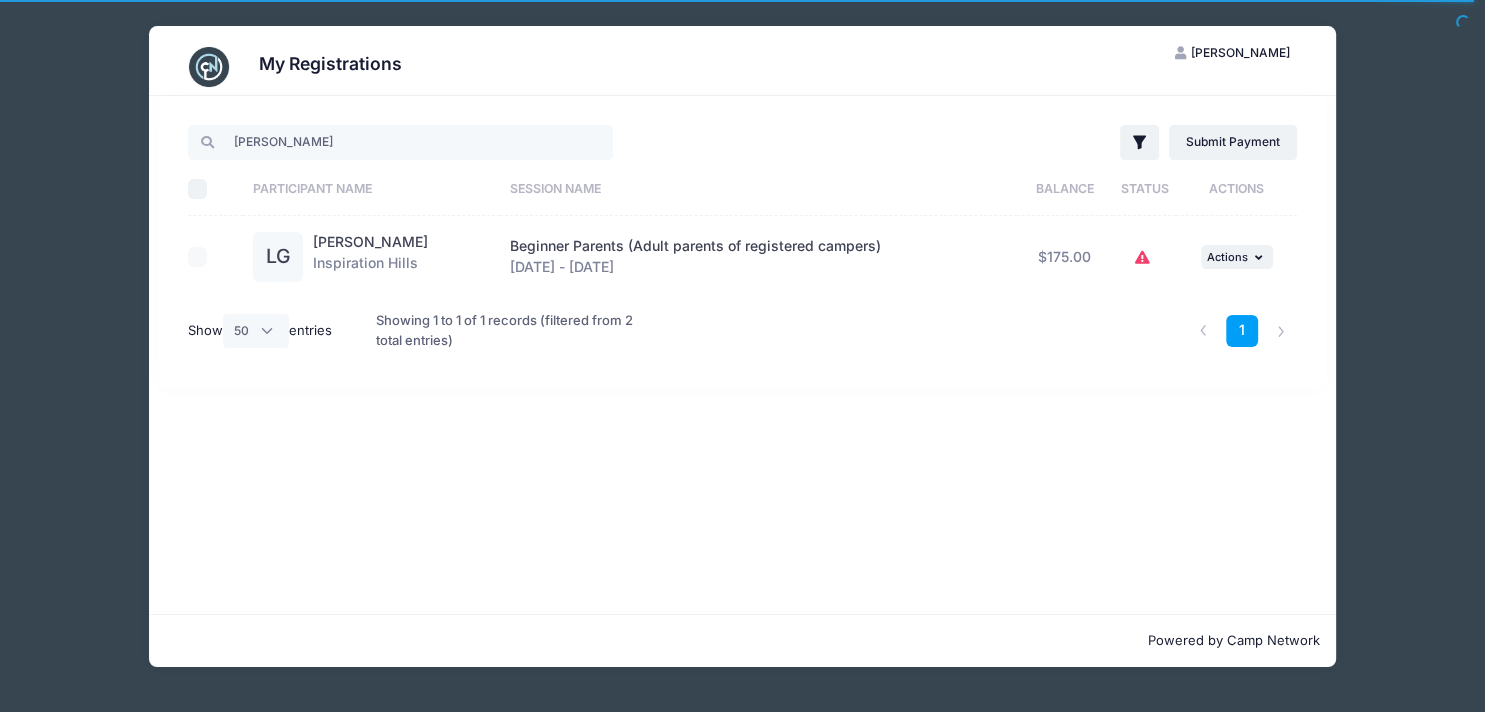 click at bounding box center [211, 257] 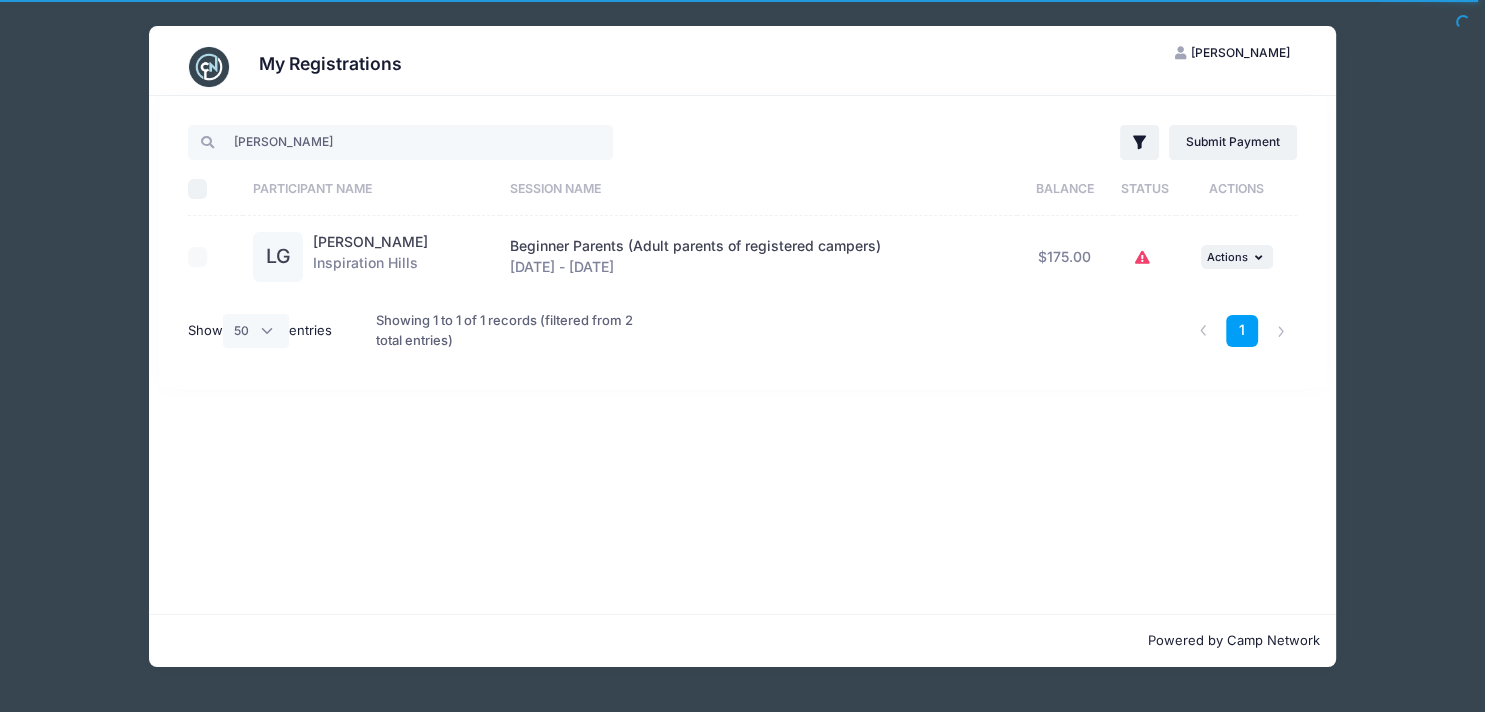 click on "Select All" at bounding box center (198, 189) 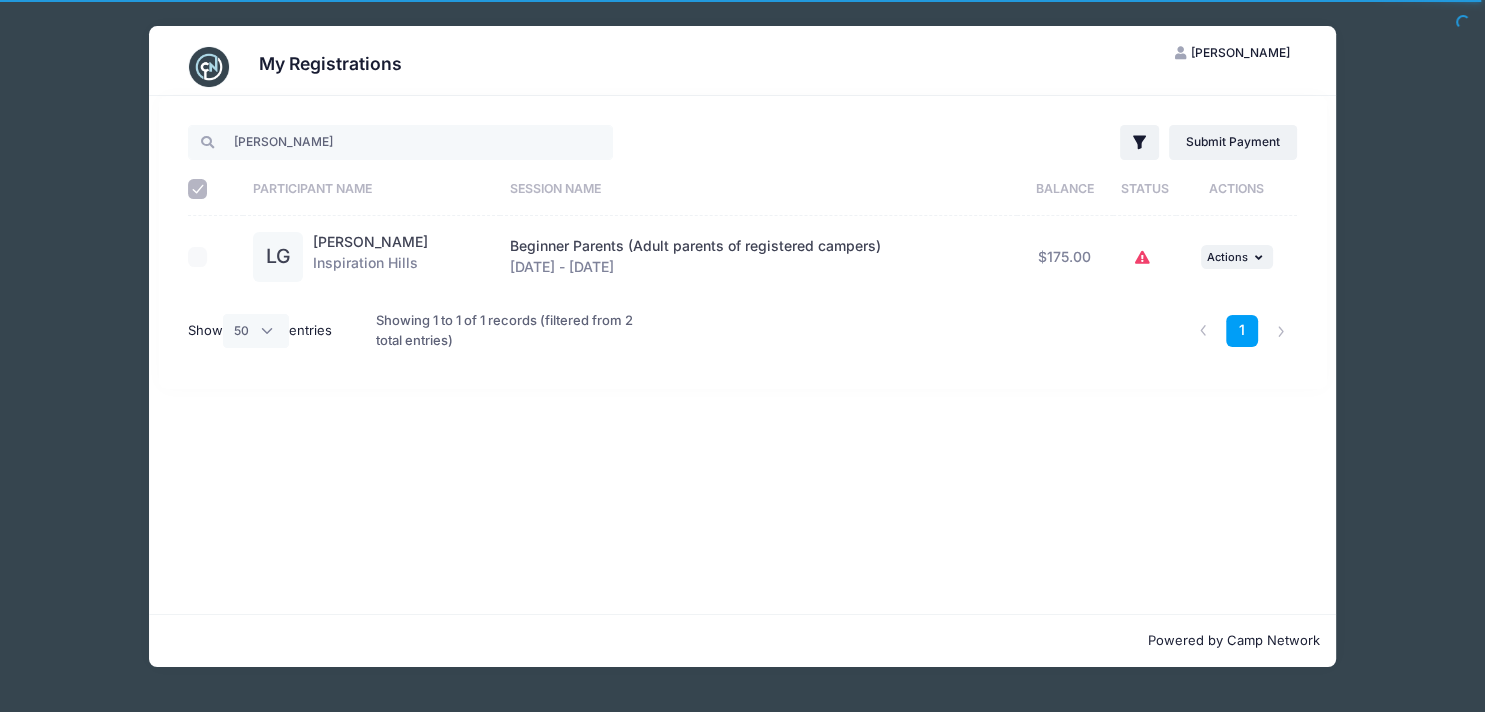 drag, startPoint x: 189, startPoint y: 253, endPoint x: 1238, endPoint y: 209, distance: 1049.9224 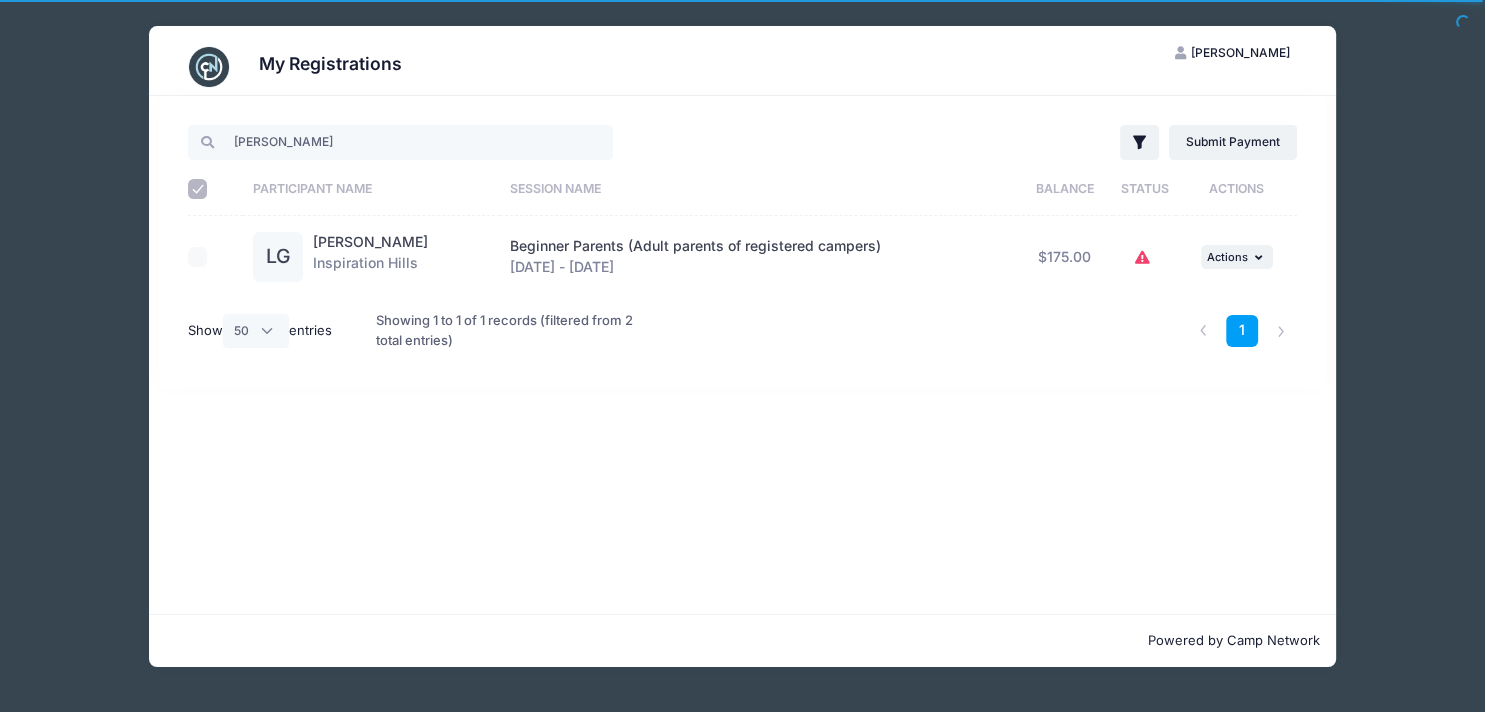 click on "Filter
Filter Options
Show:
Current Registrations
Past Registratations
Pending Registrations
Actions      Submit Payment
Upload Required Documents
Pending Documents
eSignatures Submit Payment" at bounding box center [1025, 142] 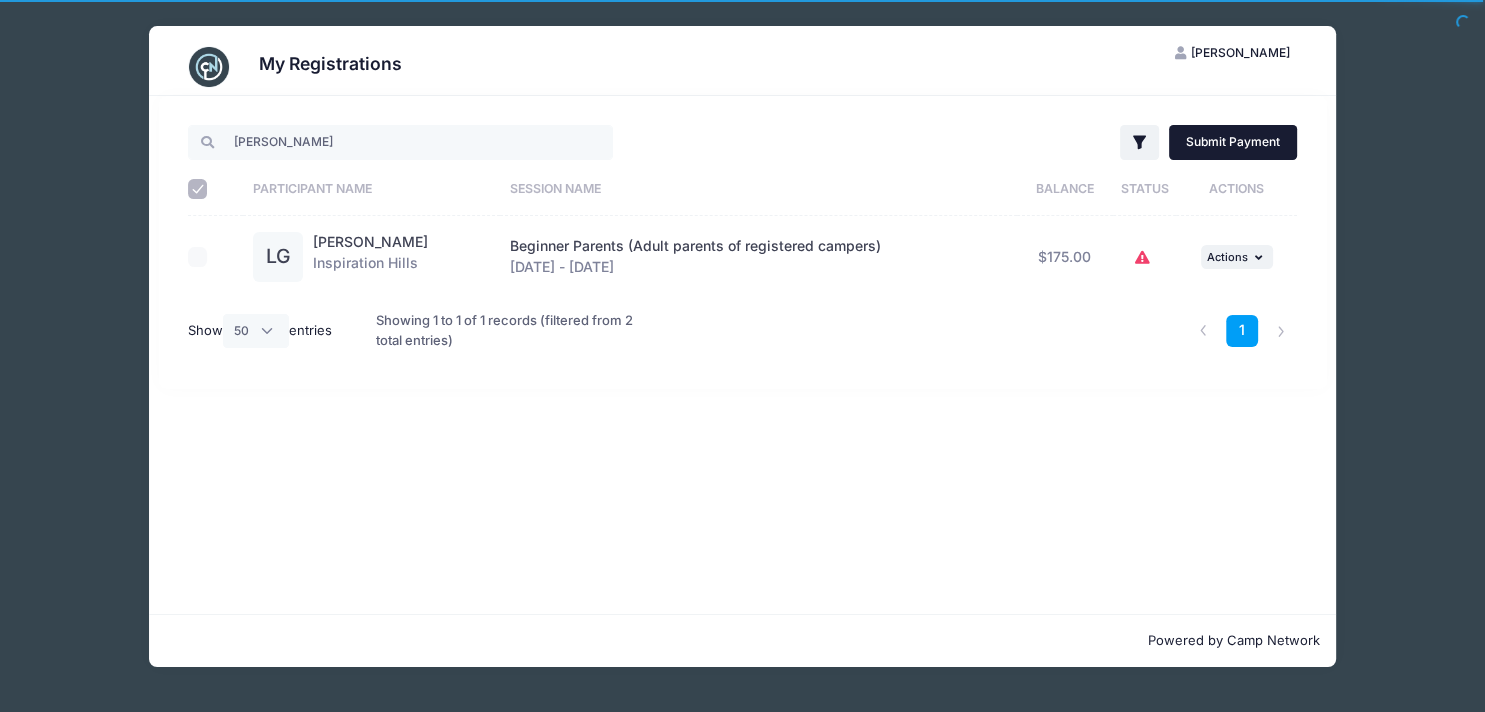 click on "Submit Payment" at bounding box center (1233, 142) 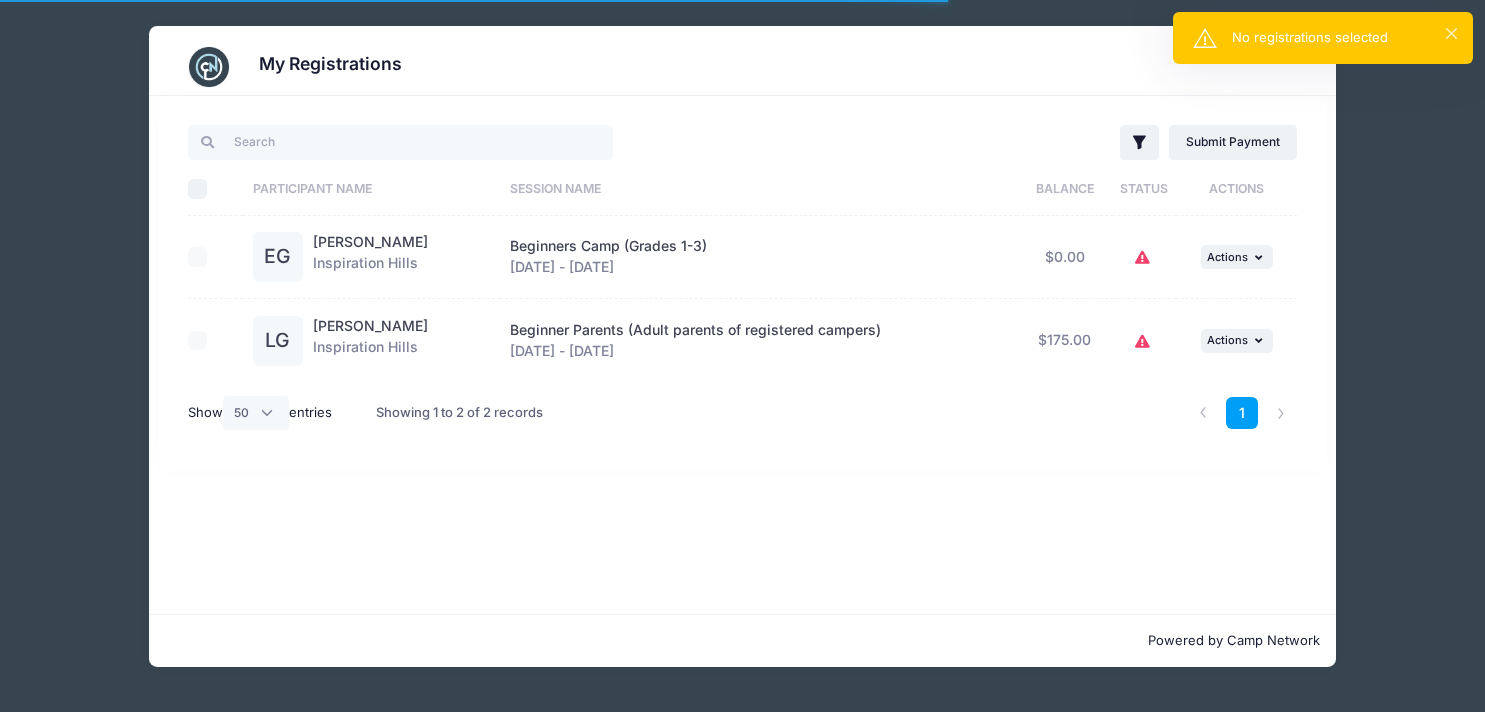 select on "50" 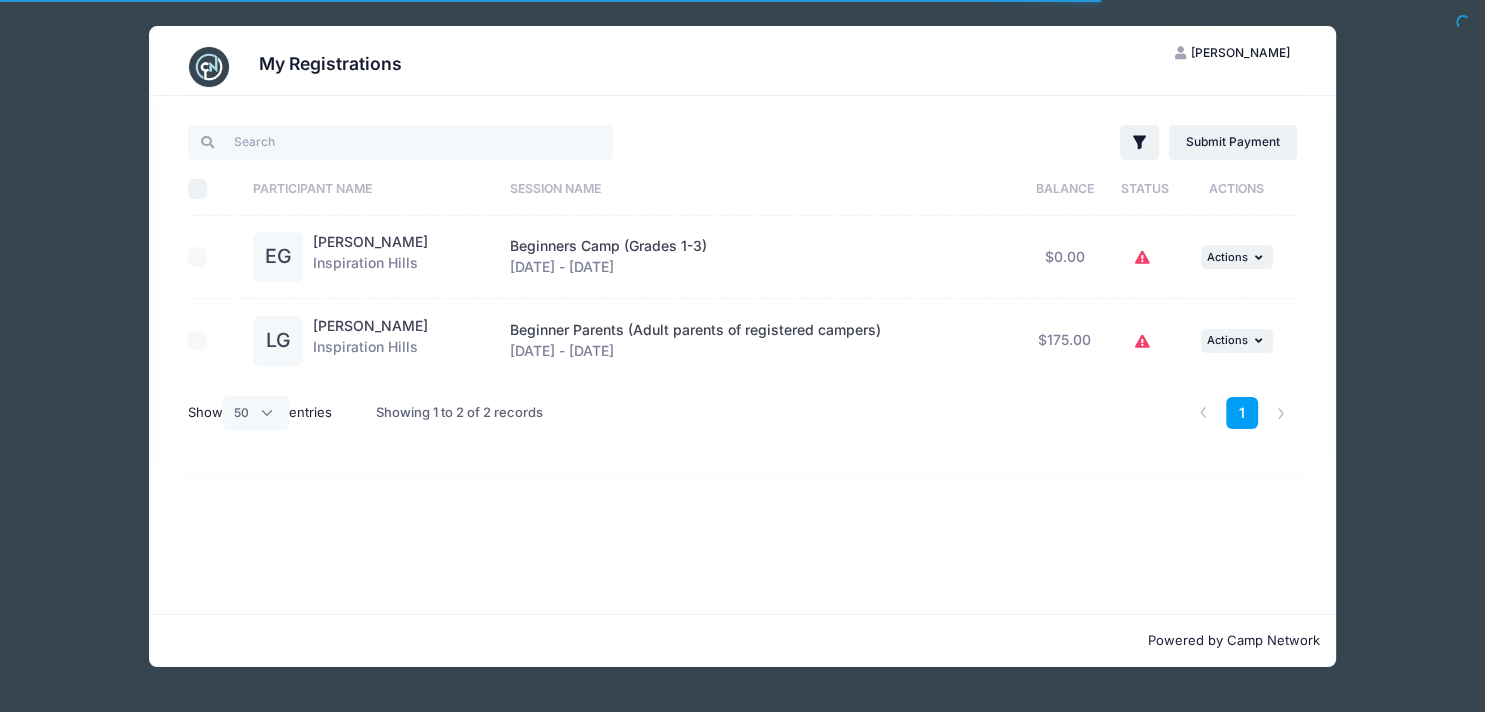 click on "Filter
Filter Options
Show:
Current Registrations
Past Registratations
Pending Registrations
Actions      Submit Payment
Upload Required Documents
Pending Documents
eSignatures Submit Payment
Select All" at bounding box center [743, 283] 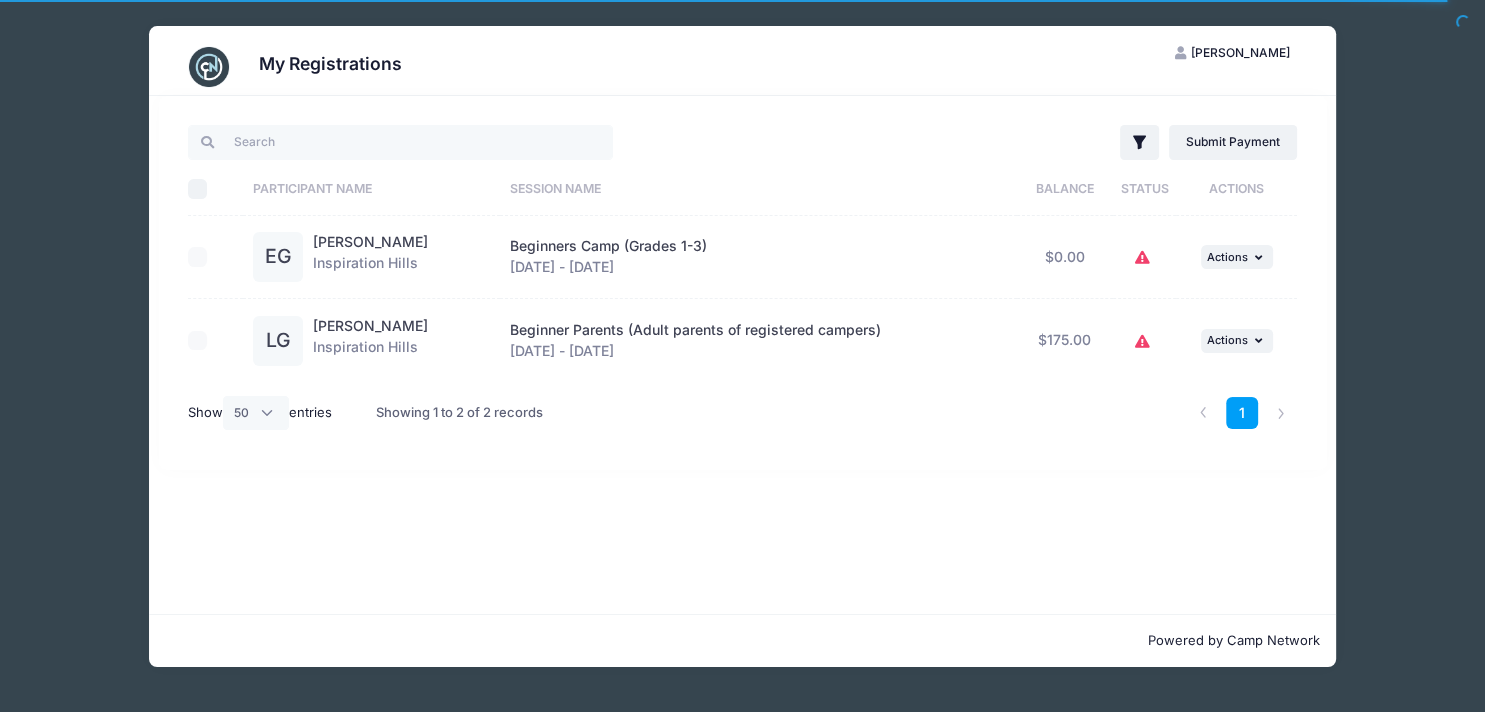 click on "[PERSON_NAME]" at bounding box center (1240, 52) 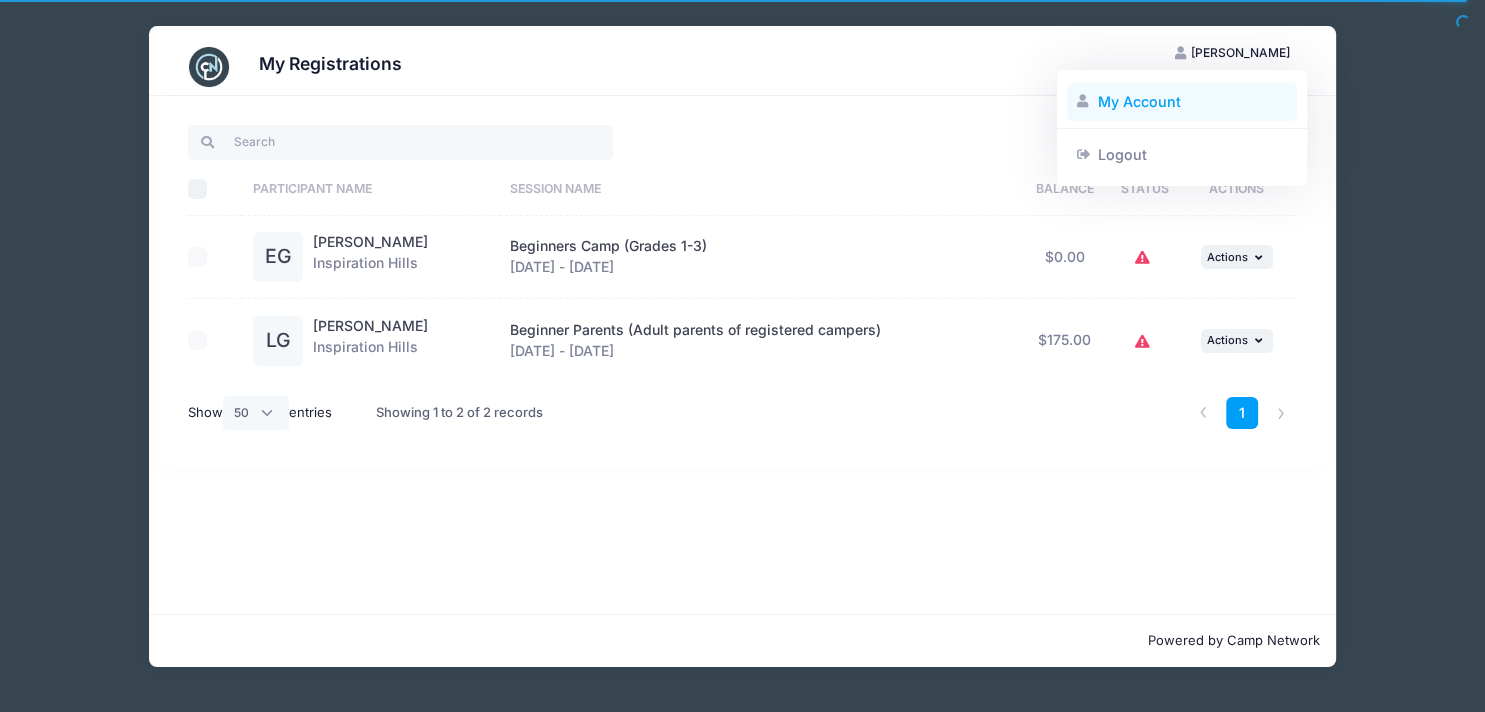 click on "My Account" at bounding box center (1182, 102) 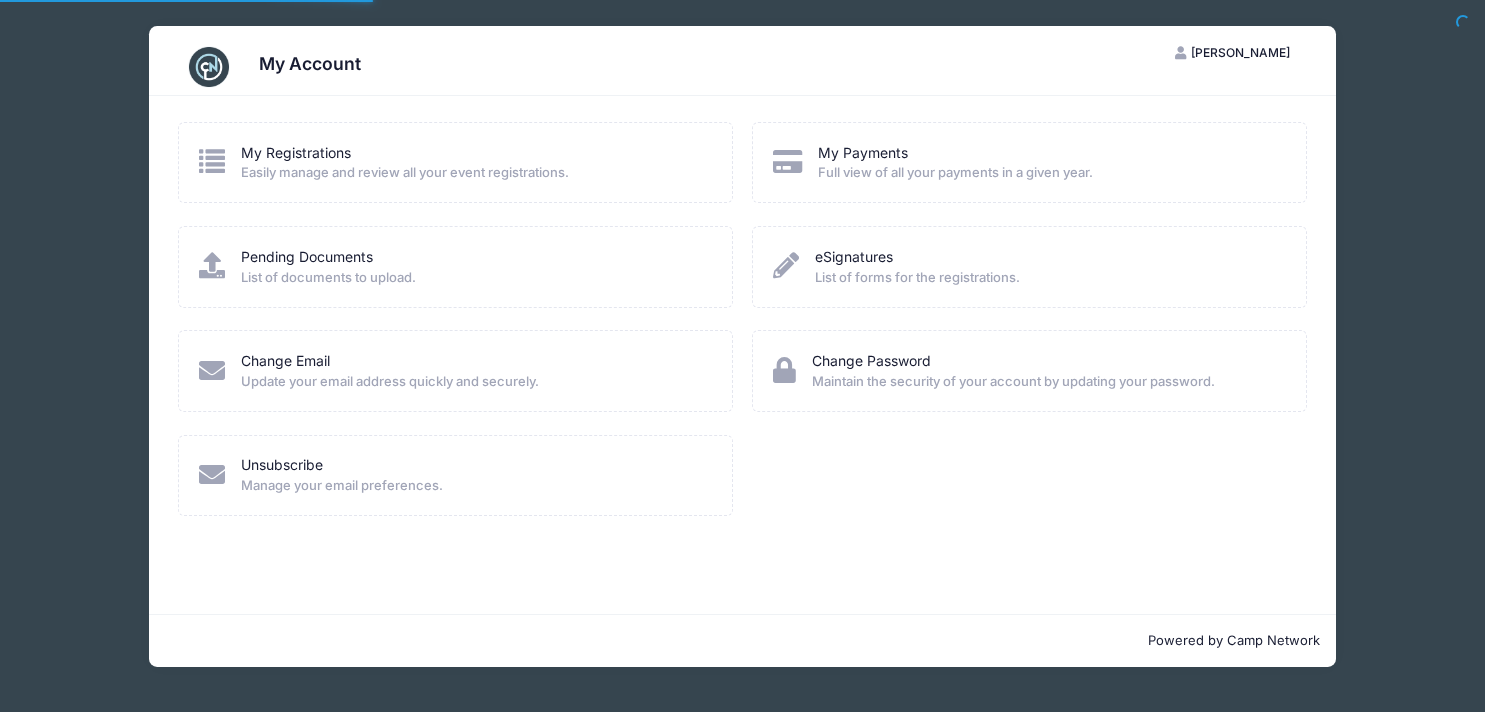 scroll, scrollTop: 0, scrollLeft: 0, axis: both 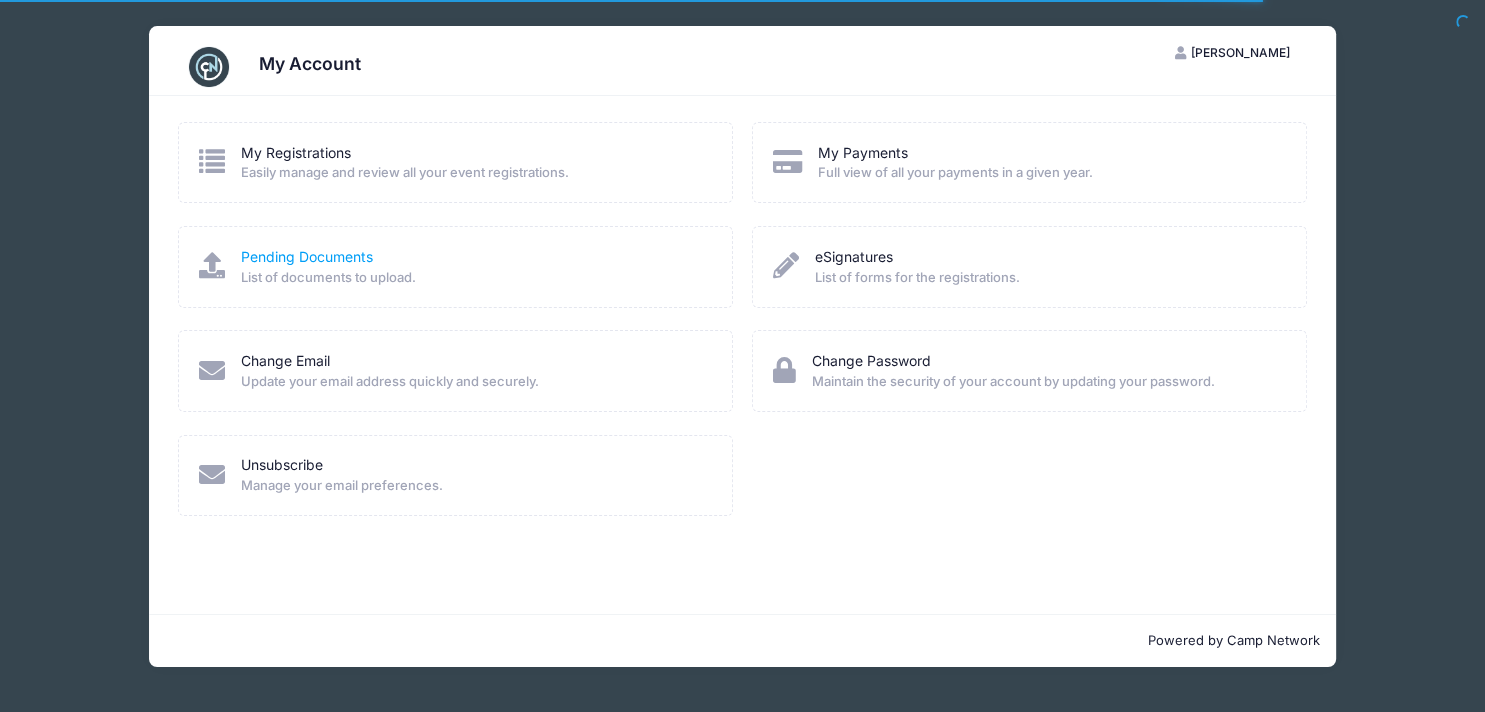 click on "Pending Documents" at bounding box center (307, 256) 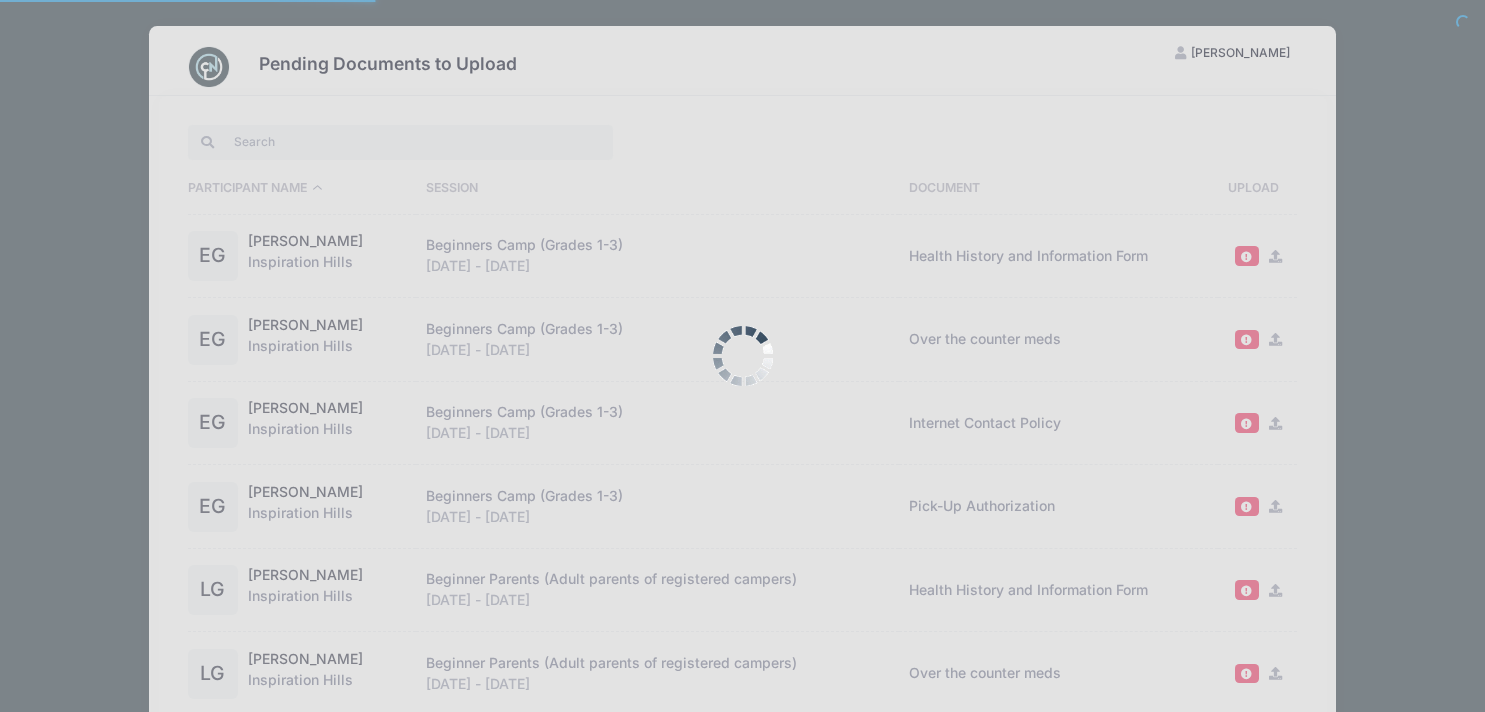select on "50" 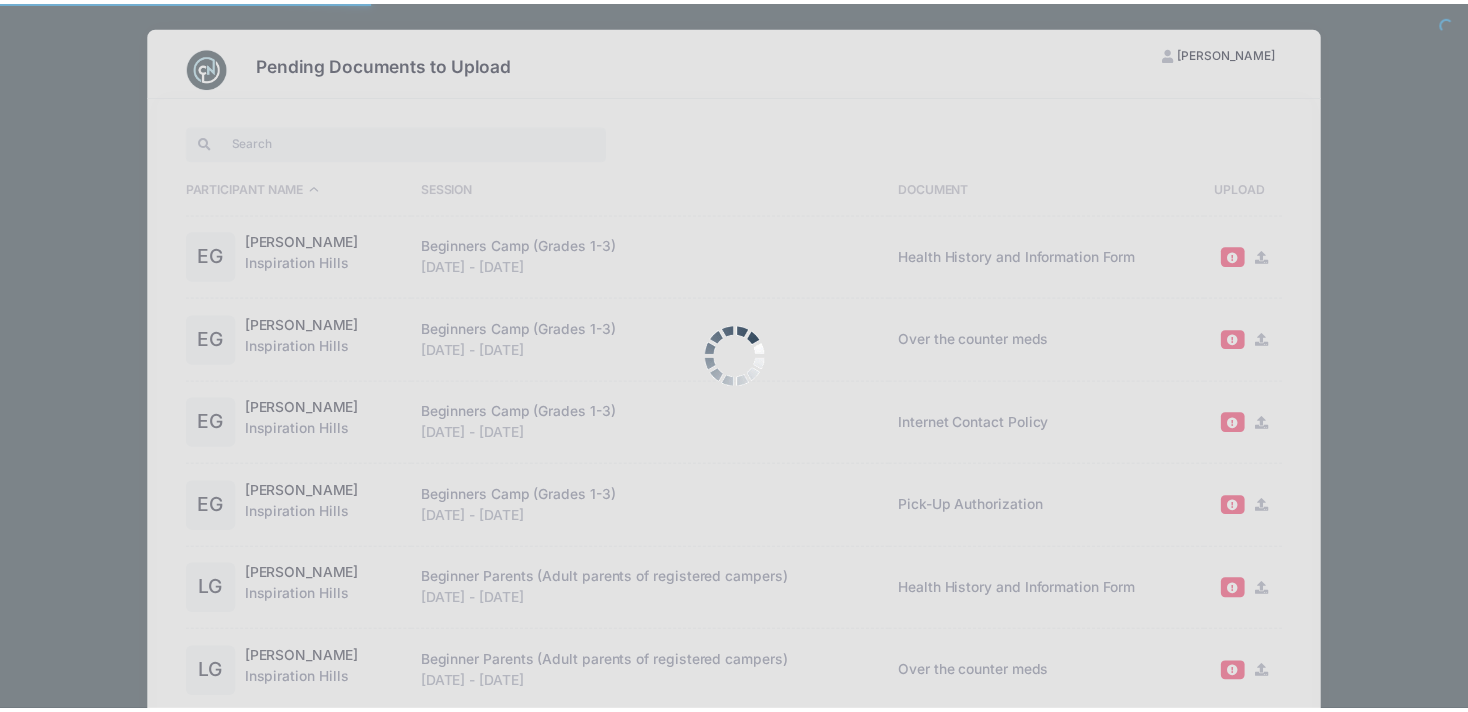 scroll, scrollTop: 0, scrollLeft: 0, axis: both 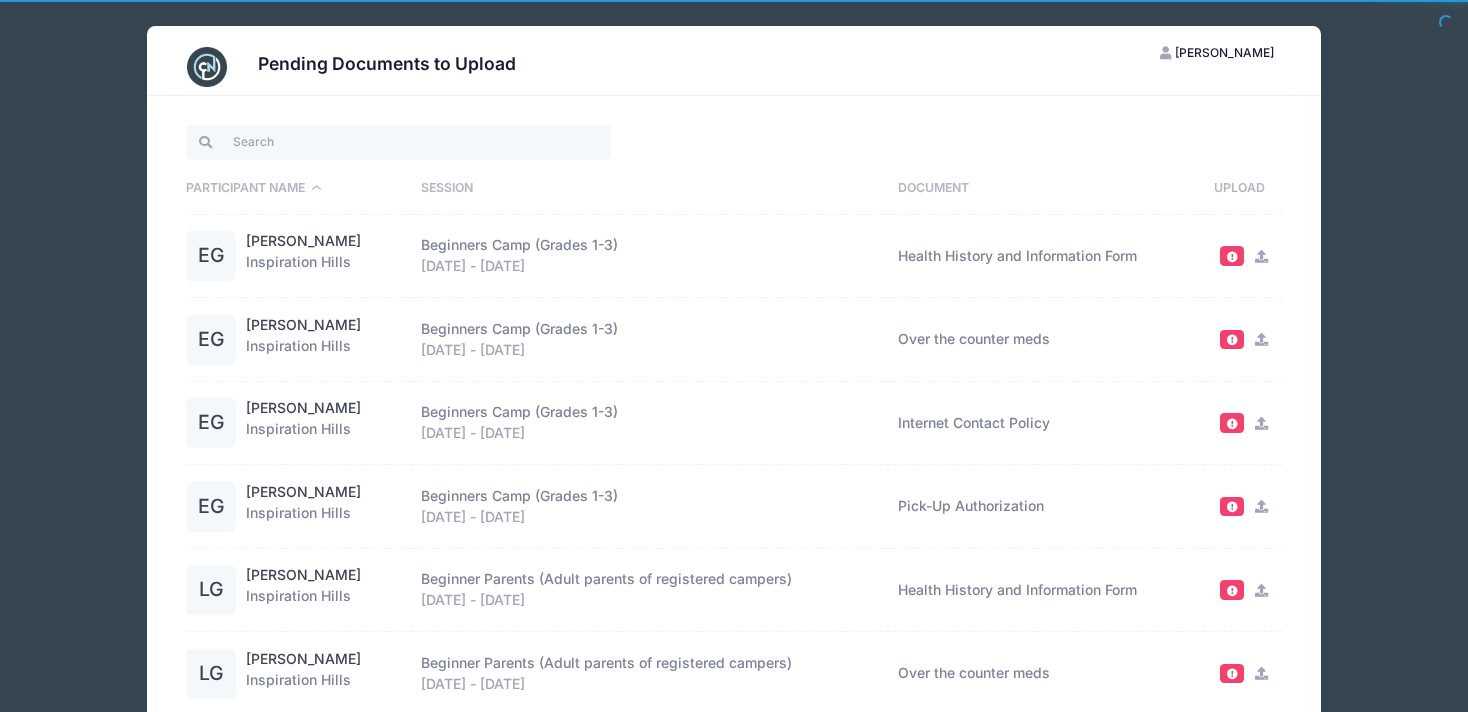 click at bounding box center [1261, 256] 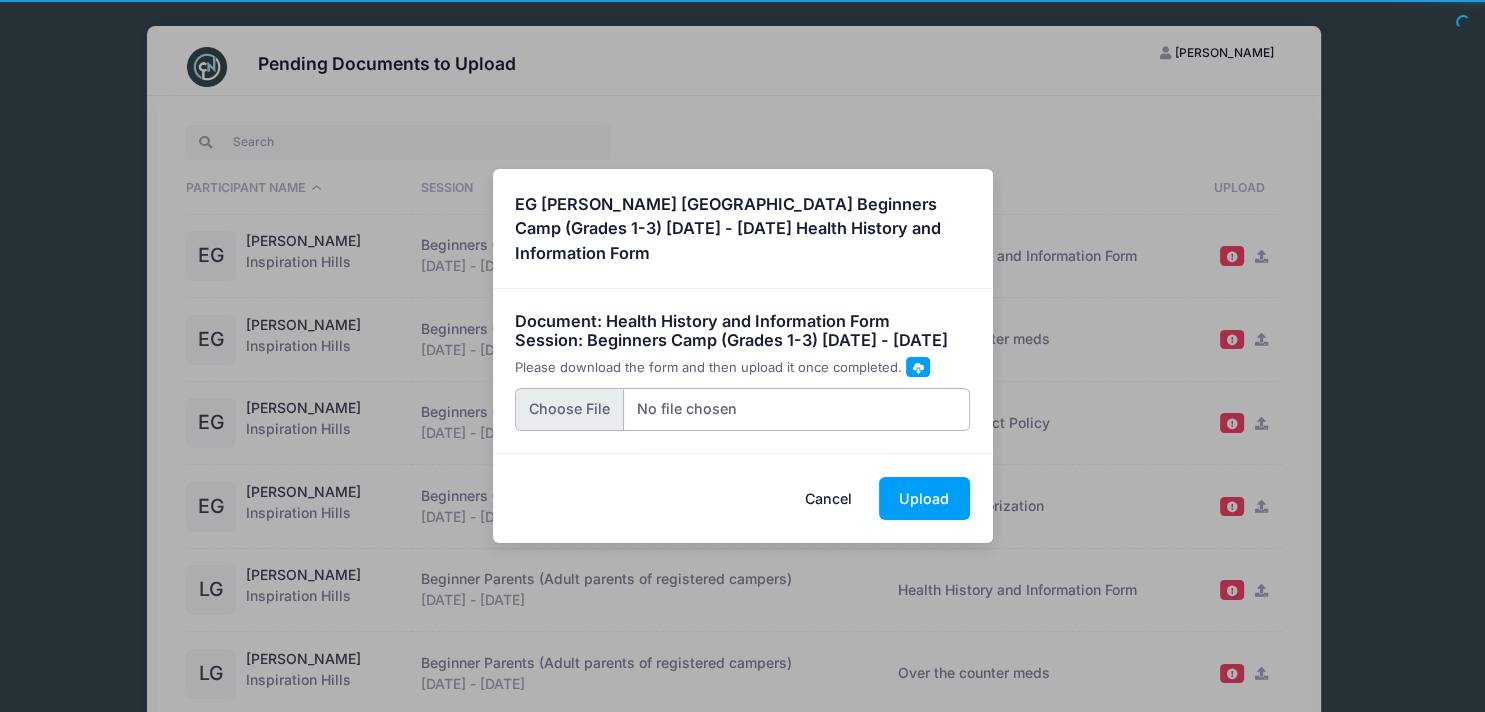 click at bounding box center [742, 409] 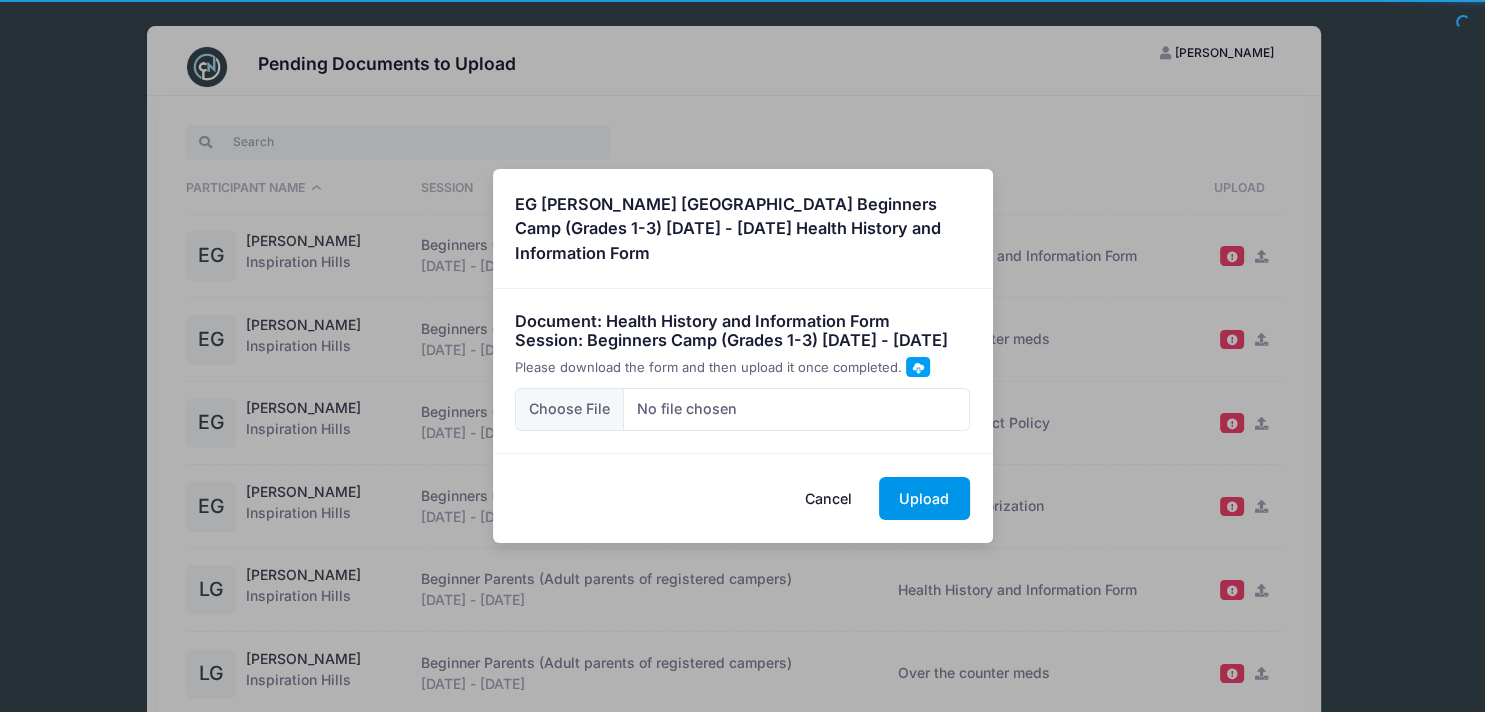 click on "Upload" at bounding box center [924, 498] 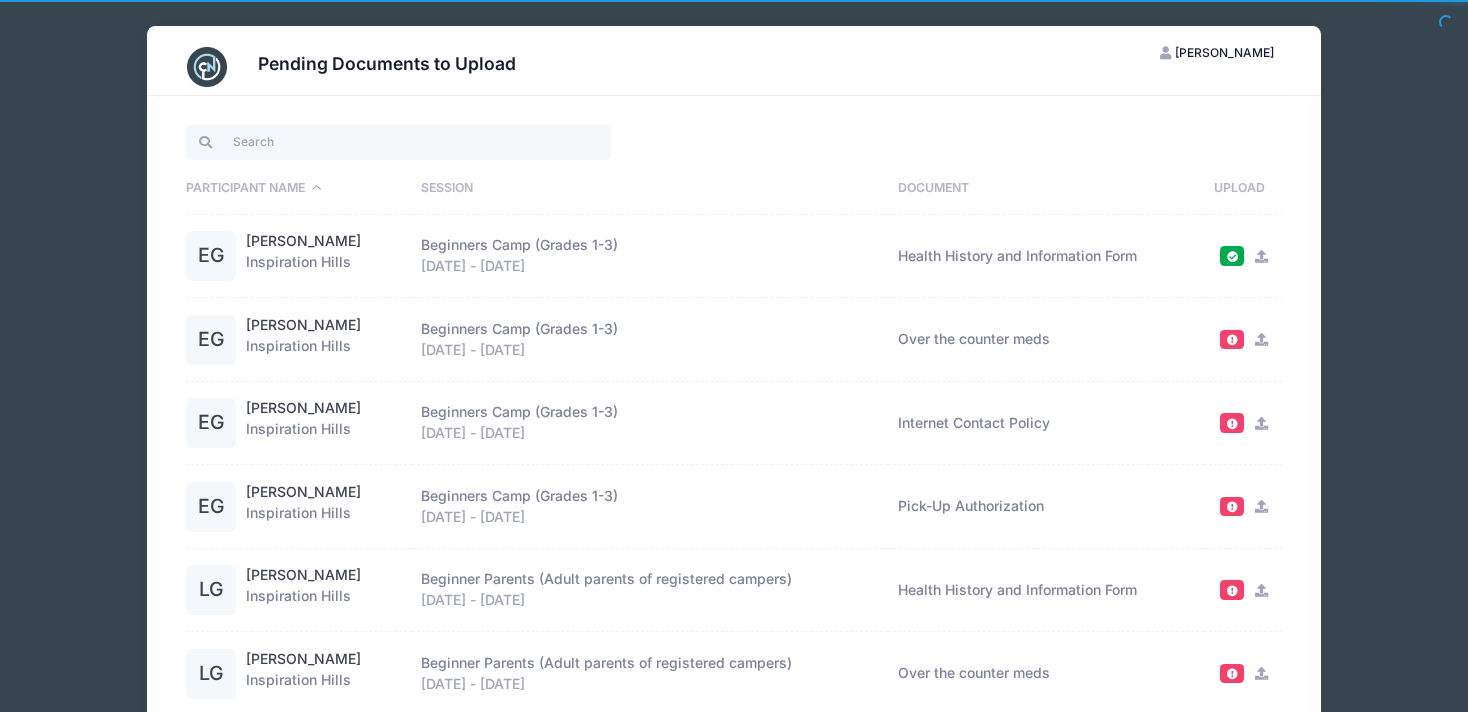 click at bounding box center (1261, 339) 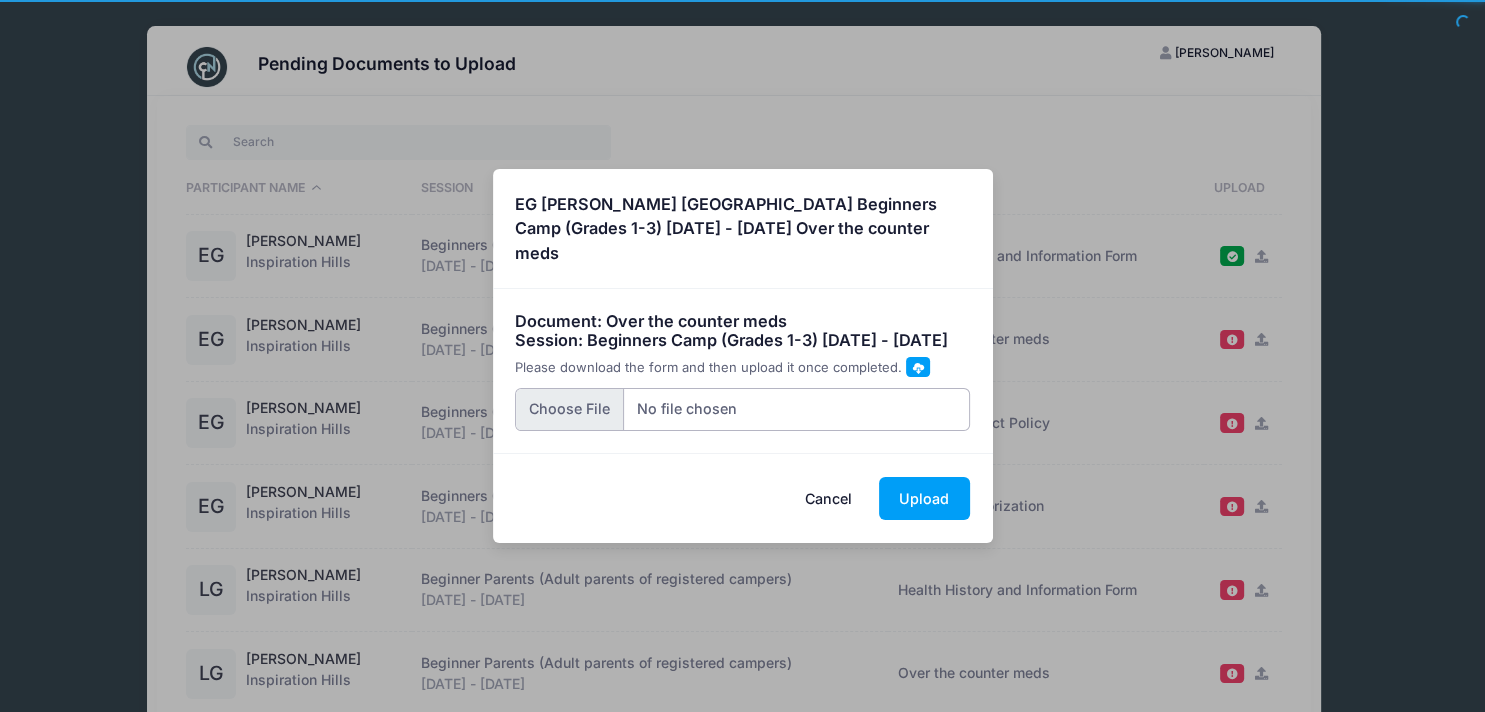 click at bounding box center (742, 409) 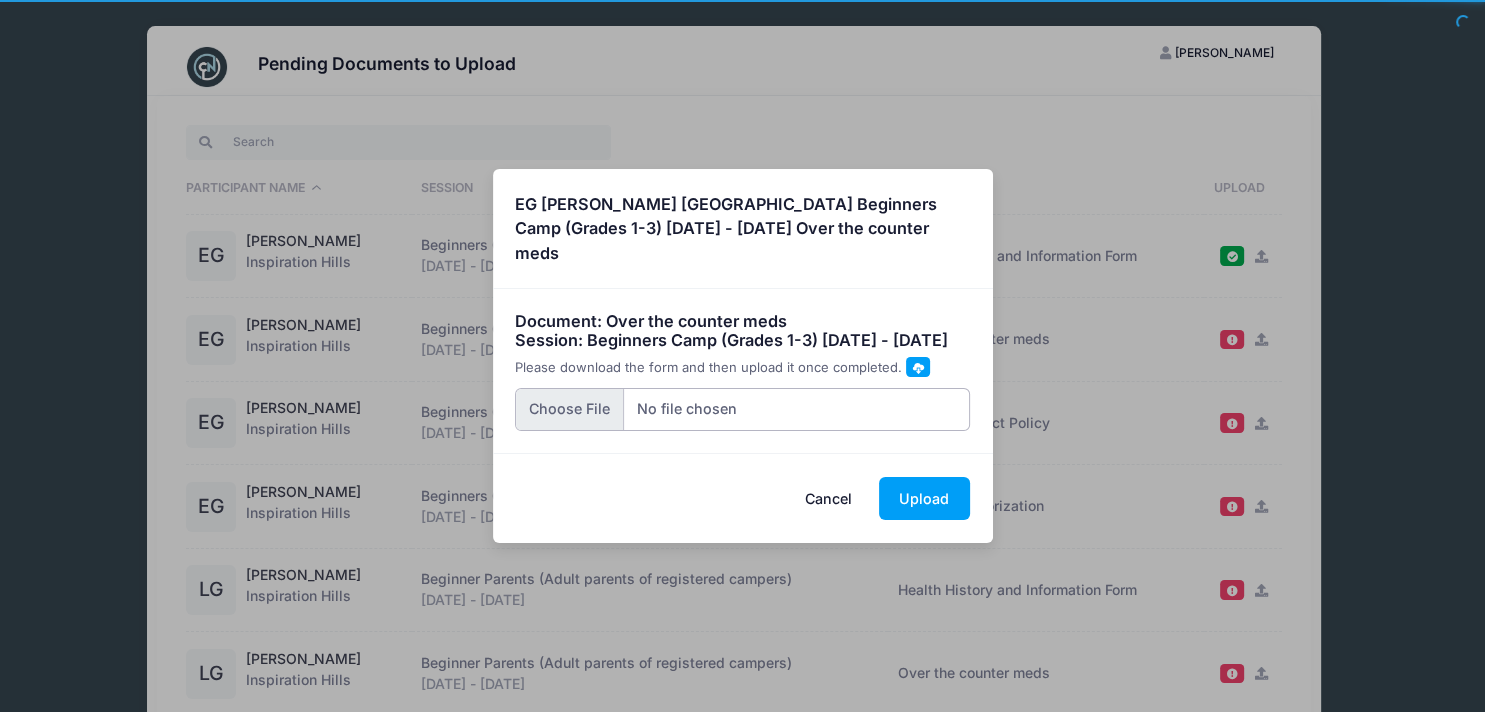type on "C:\fakepath\Elliot OTC med form 2025.pdf" 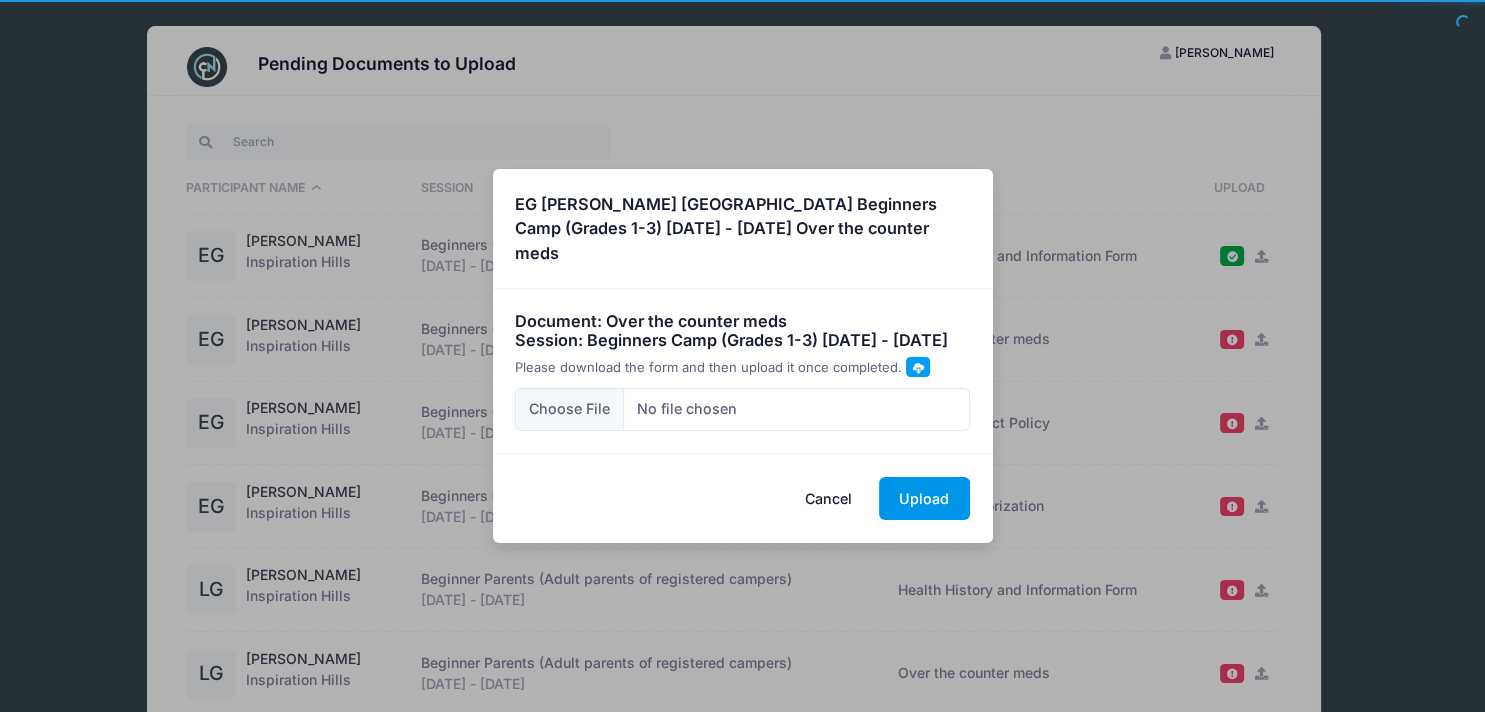 click on "Upload" at bounding box center (924, 498) 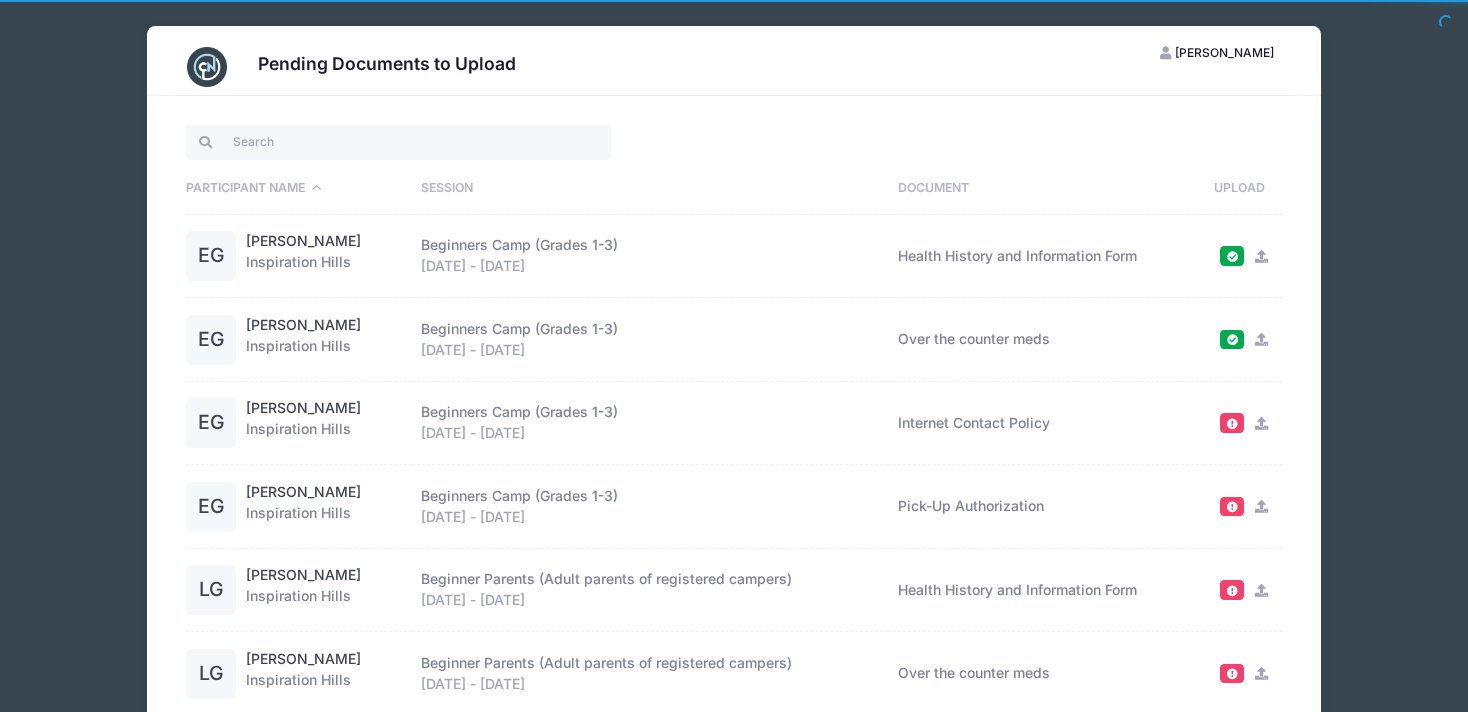 click on "[PERSON_NAME]" at bounding box center (1224, 52) 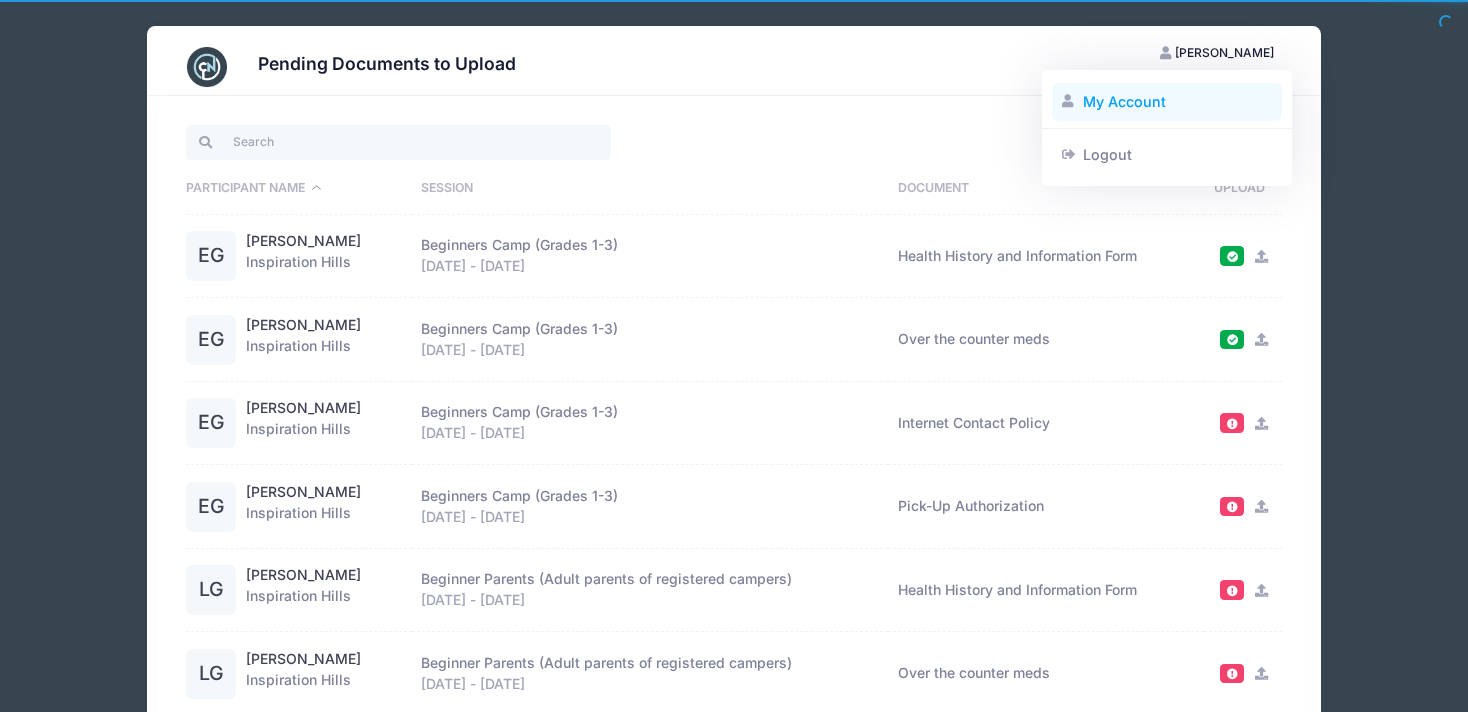 click on "My Account" at bounding box center (1167, 102) 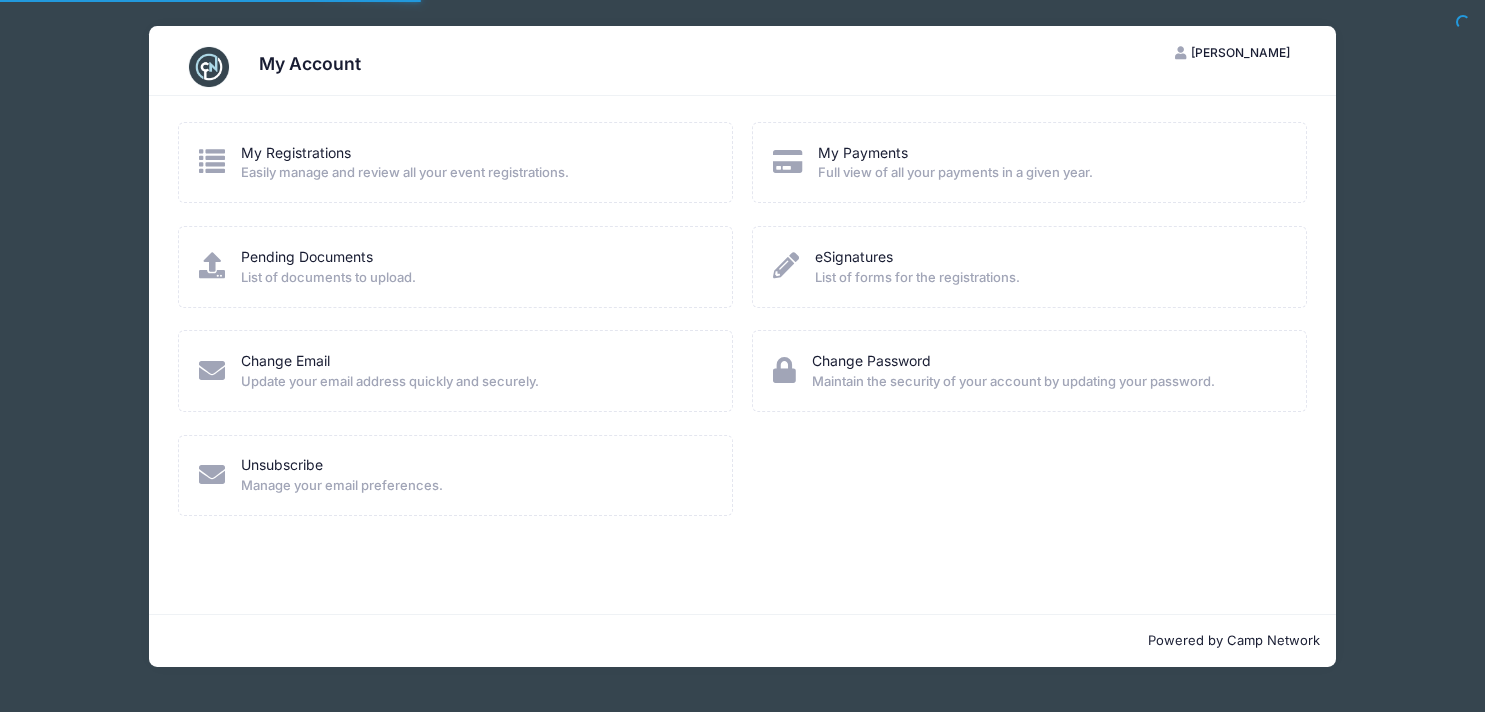 scroll, scrollTop: 0, scrollLeft: 0, axis: both 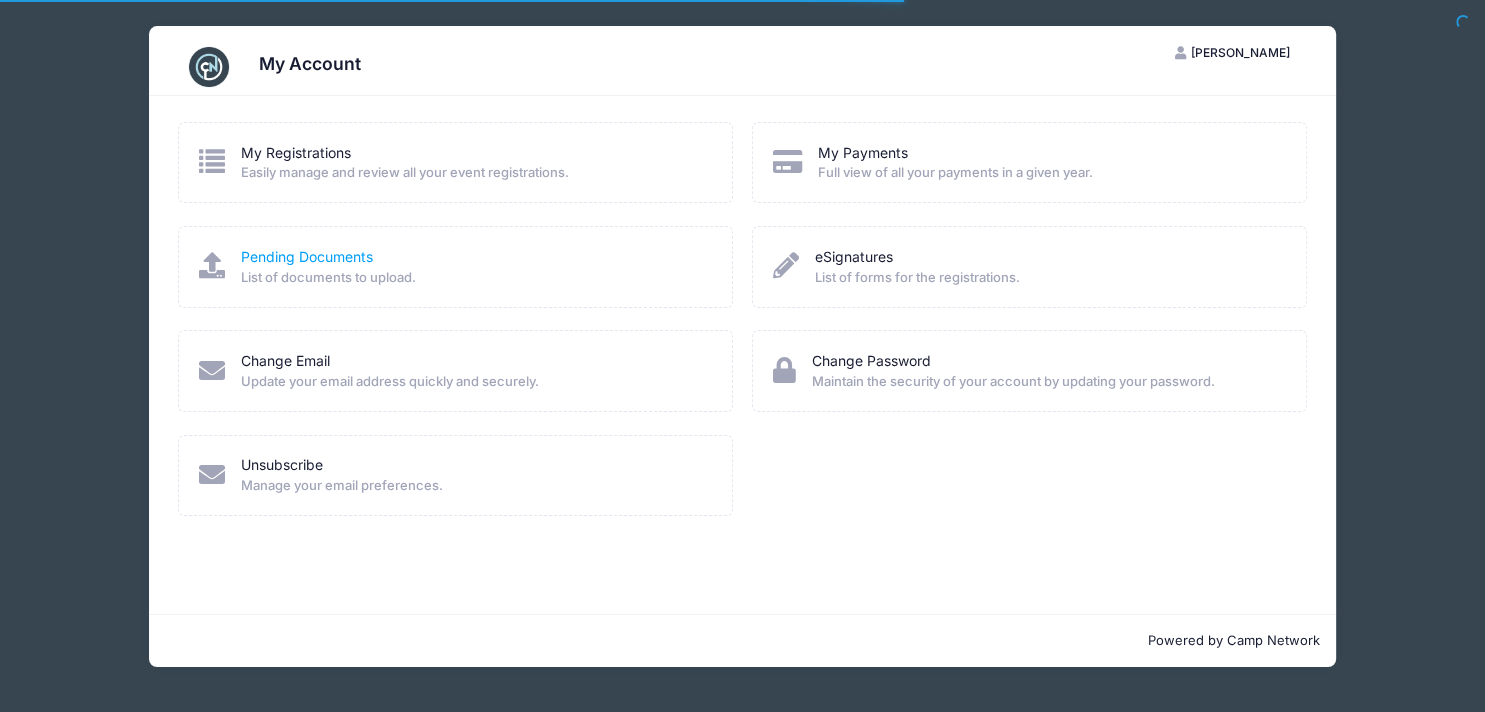 click on "Pending Documents" at bounding box center [307, 256] 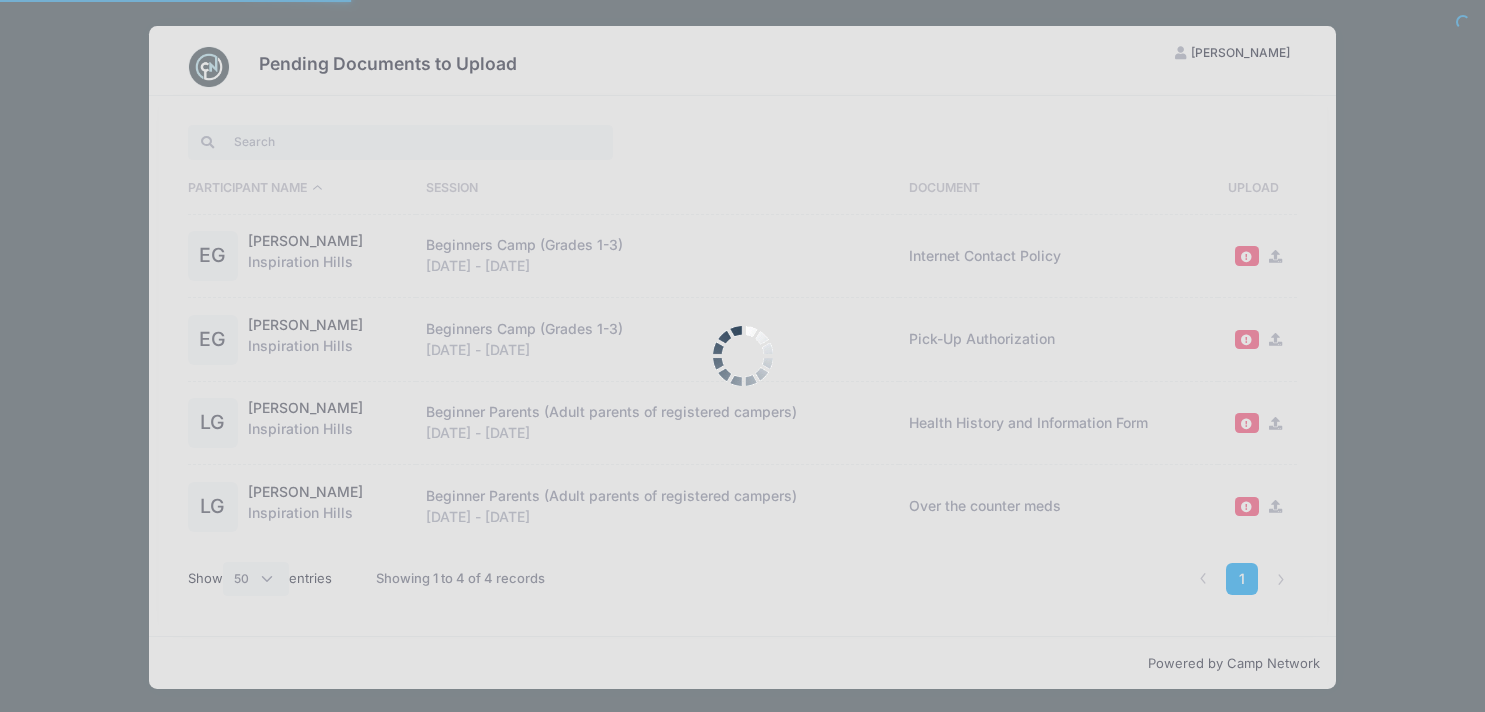 select on "50" 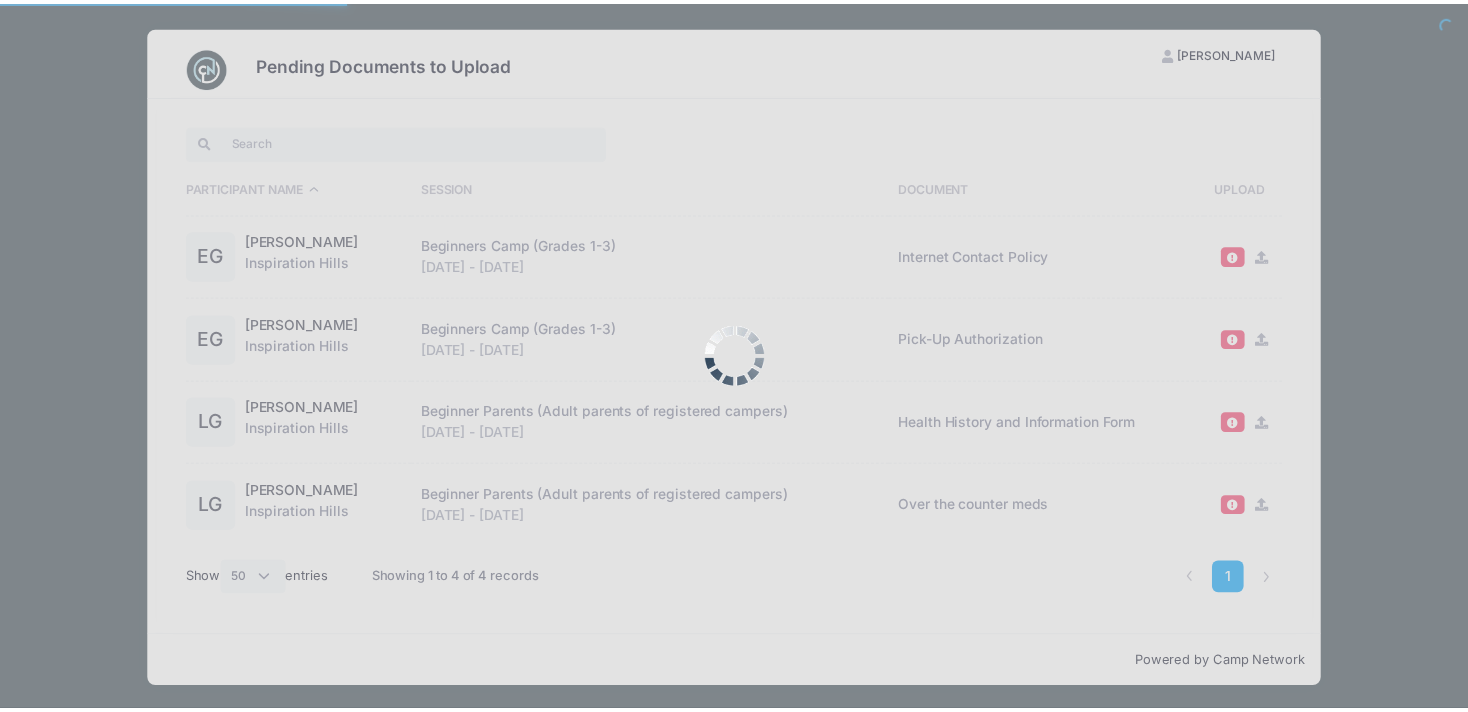scroll, scrollTop: 0, scrollLeft: 0, axis: both 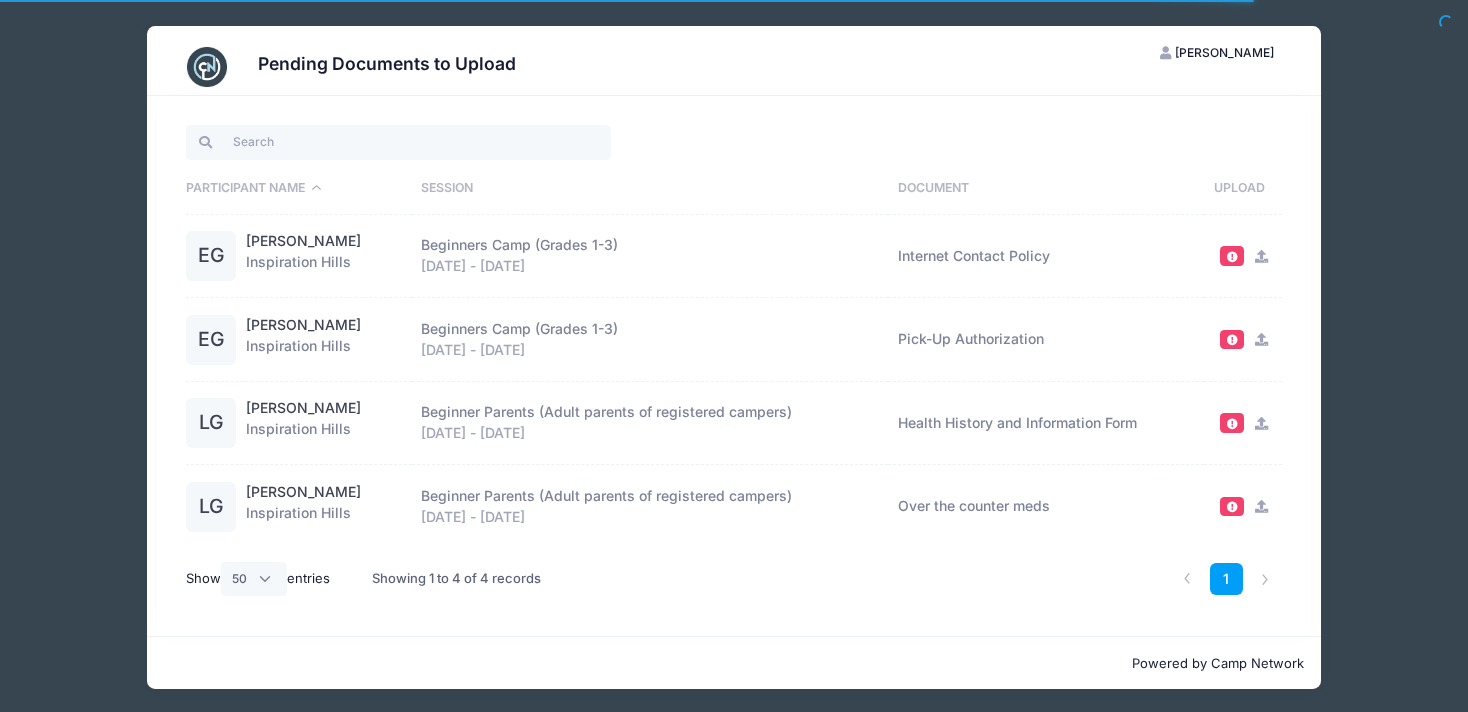 click at bounding box center [1261, 423] 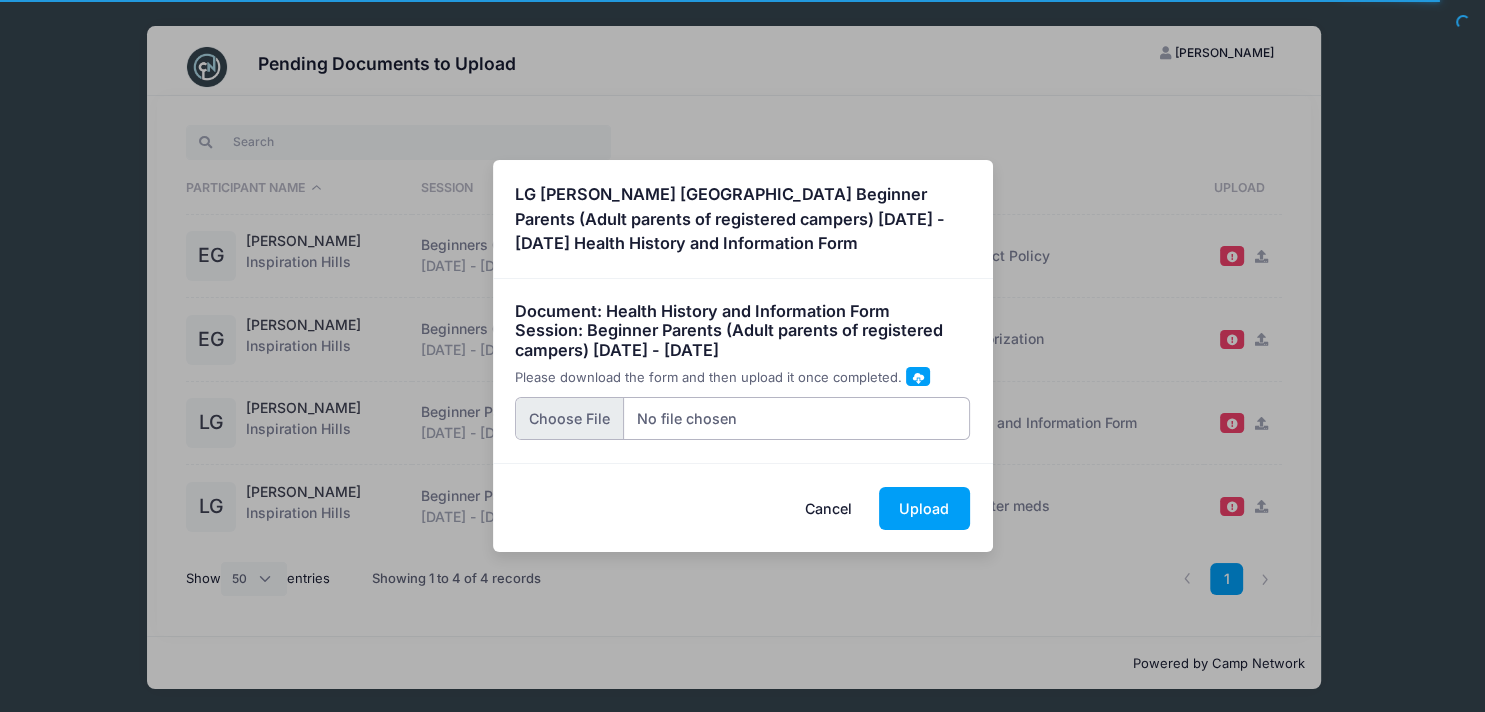 click at bounding box center [742, 418] 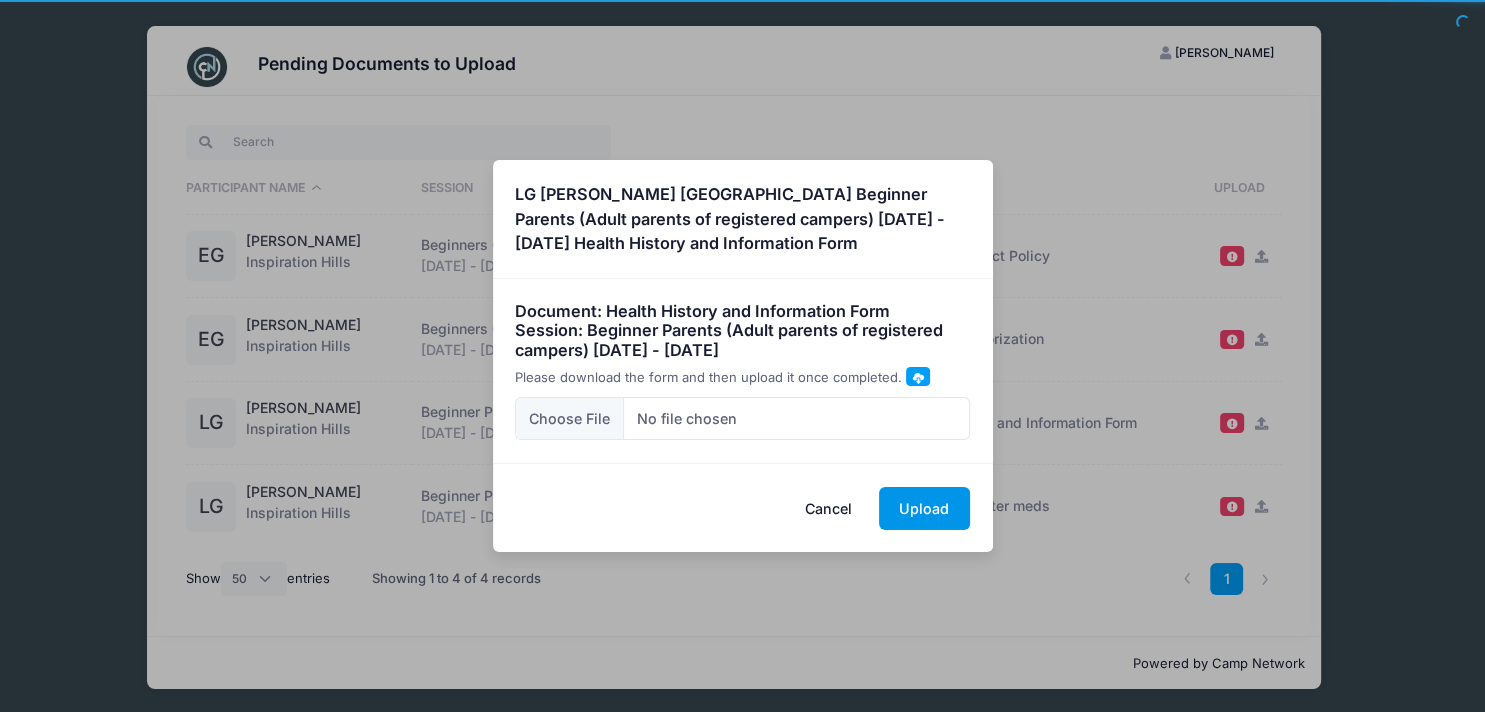click on "Upload" at bounding box center (924, 508) 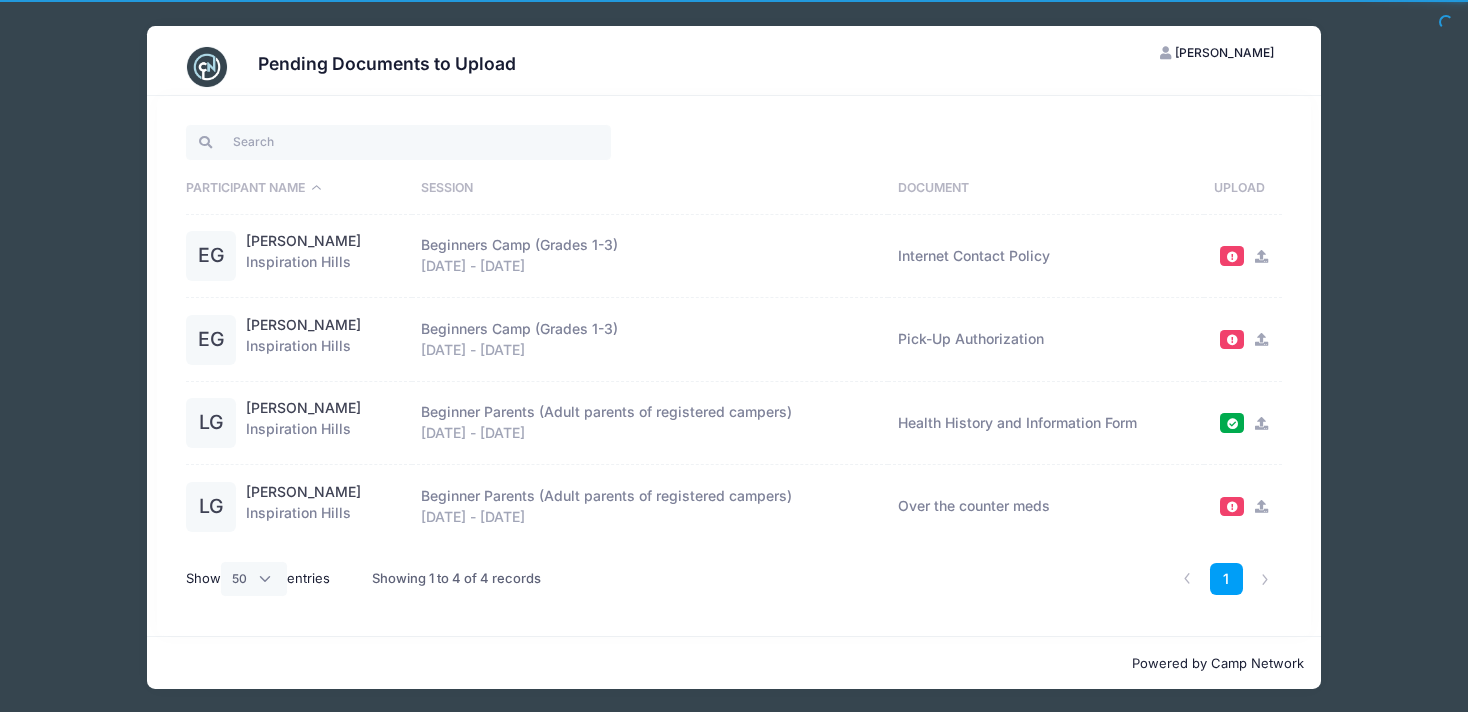 click at bounding box center [1261, 256] 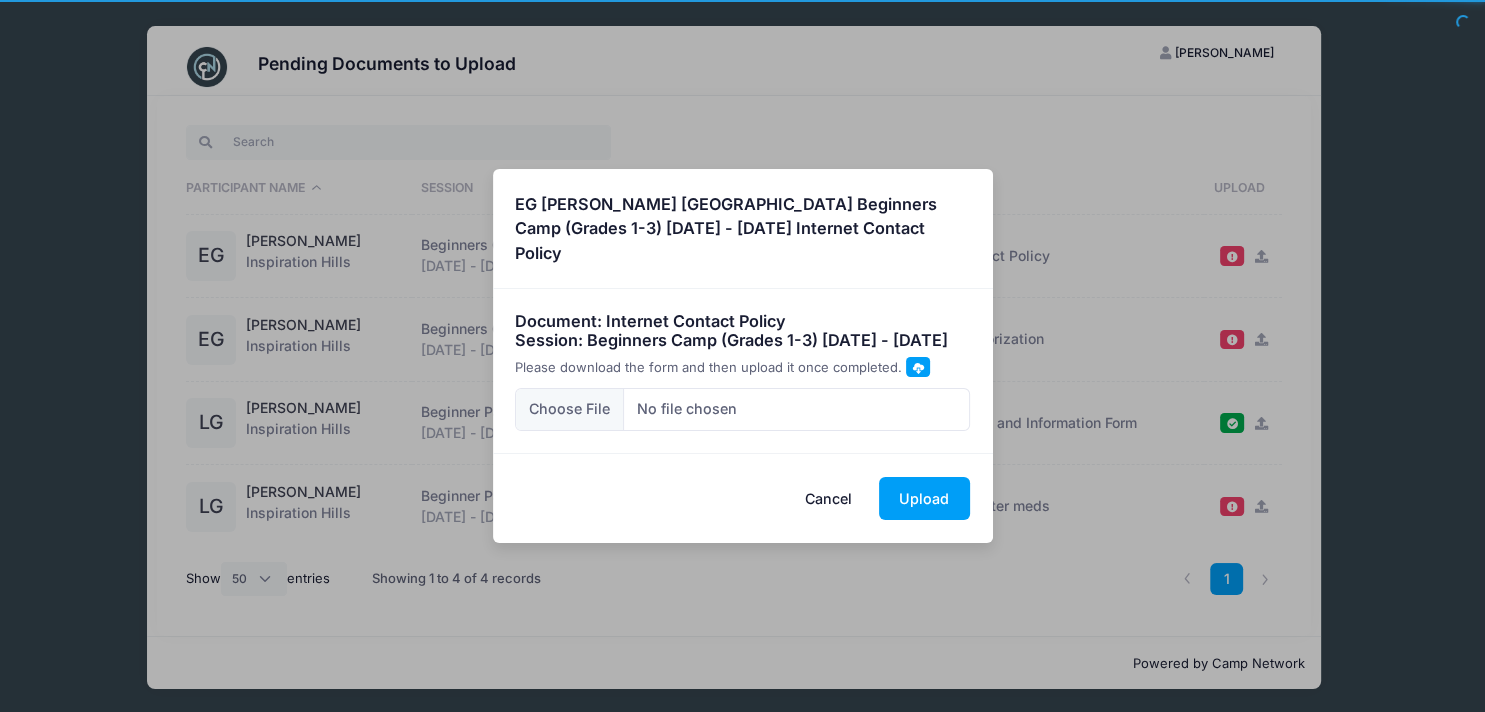 click on "Document: Internet Contact Policy  Session:
Beginners Camp (Grades 1-3)
Jul 13 - Jul 15, 2025
Please download the form and then upload it once completed." at bounding box center [743, 371] 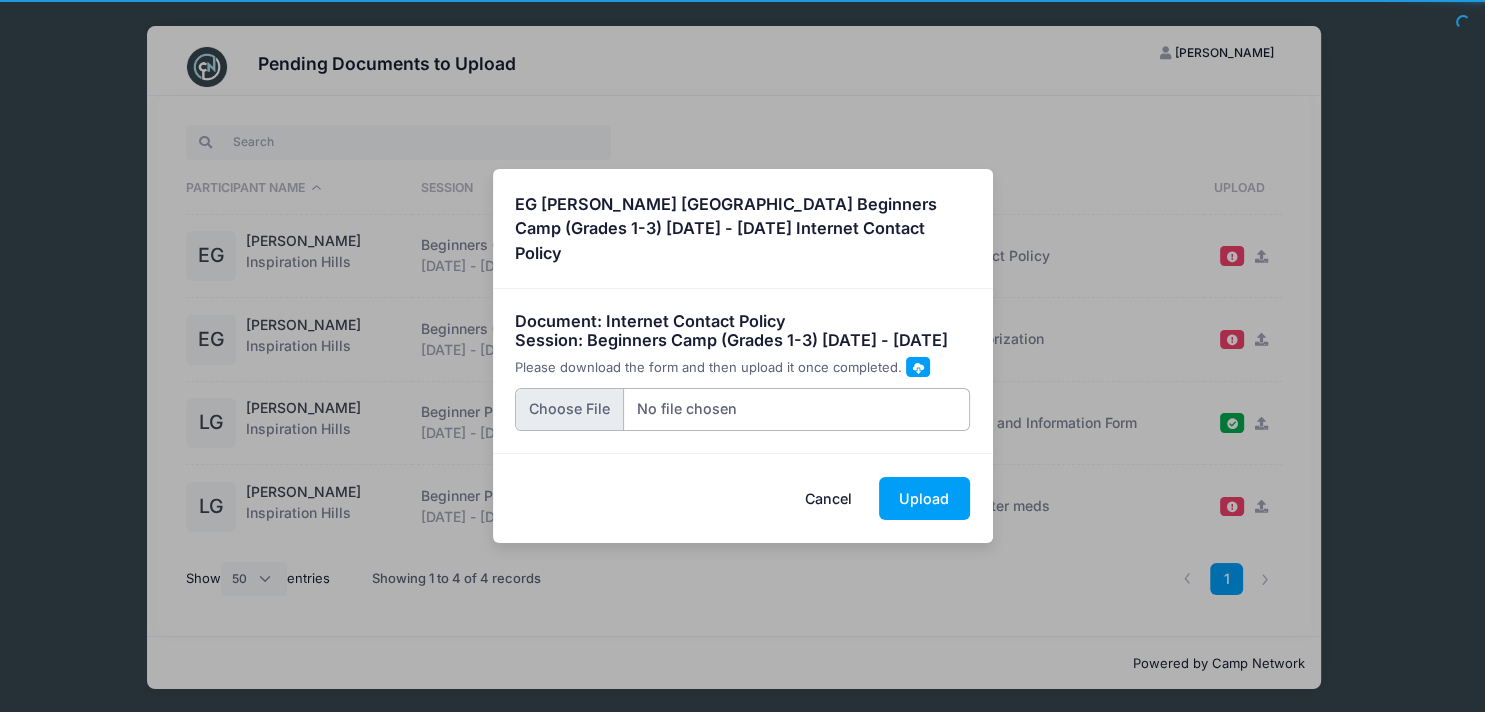 click at bounding box center [742, 409] 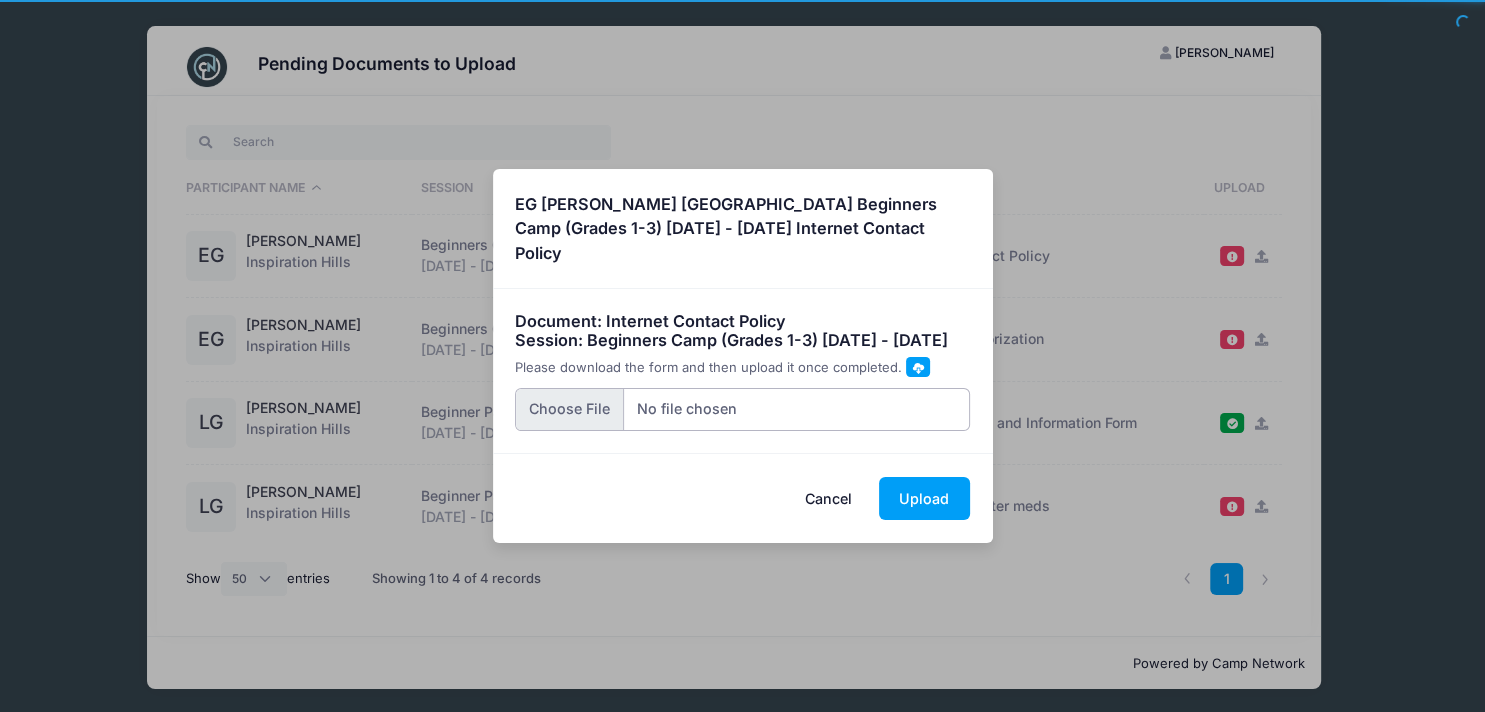 type on "C:\fakepath\Elliot Internet policy 2025.pdf" 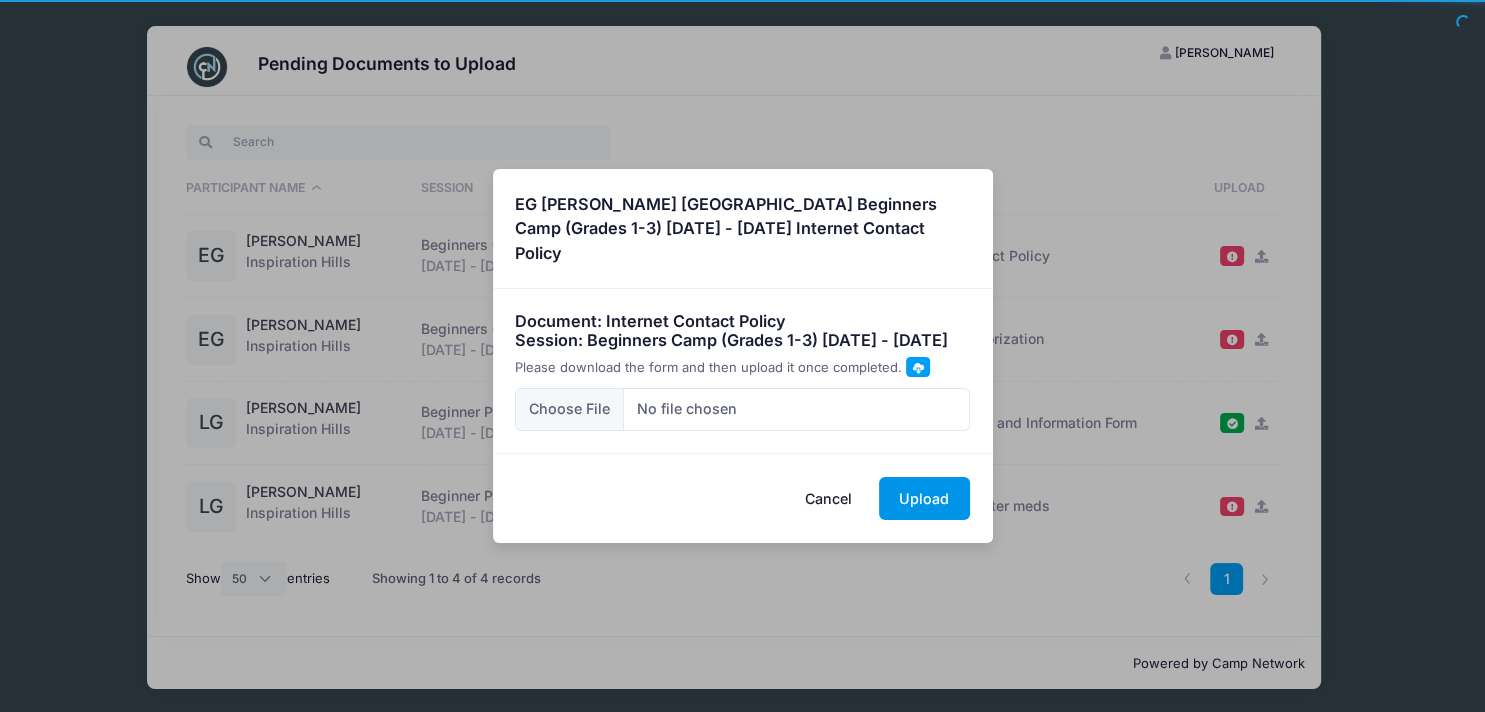click on "Upload" at bounding box center [924, 498] 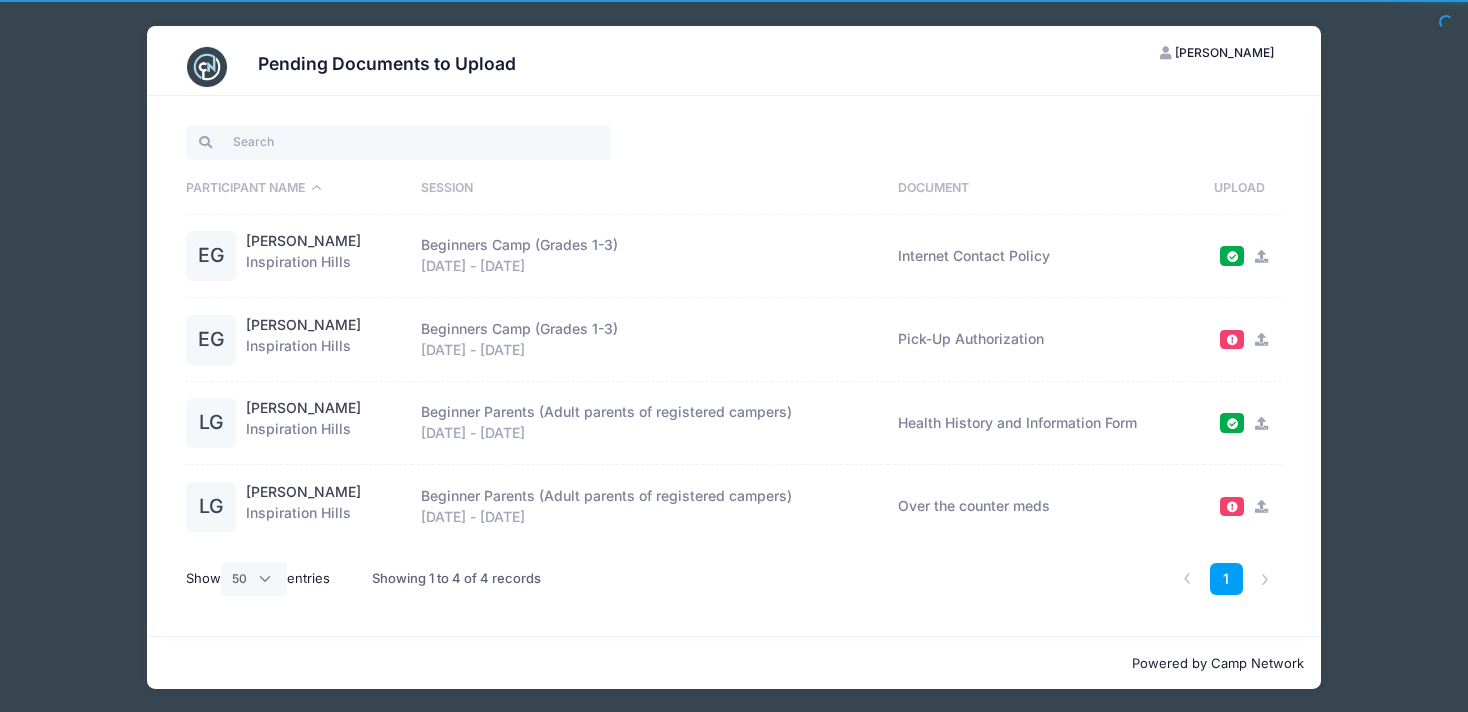 click at bounding box center [1232, 339] 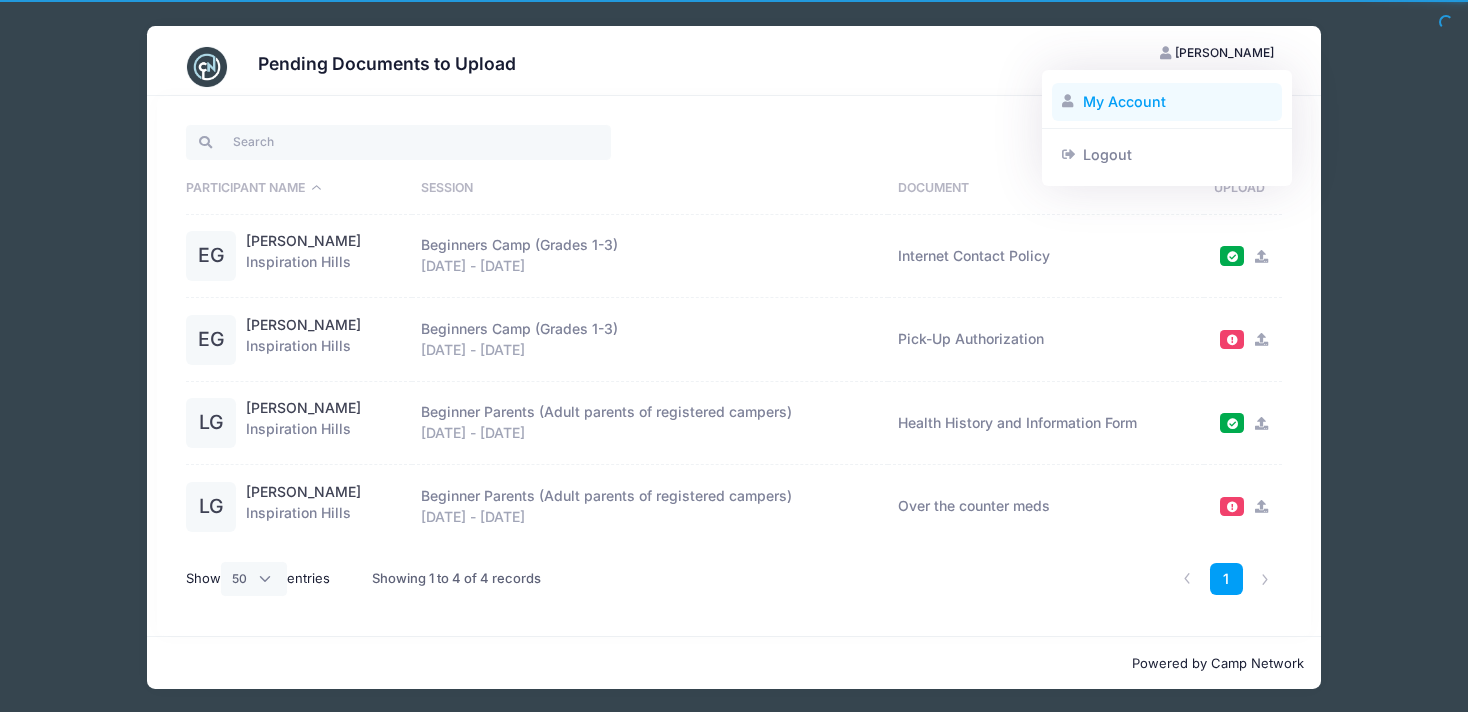 click on "My Account" at bounding box center (1167, 102) 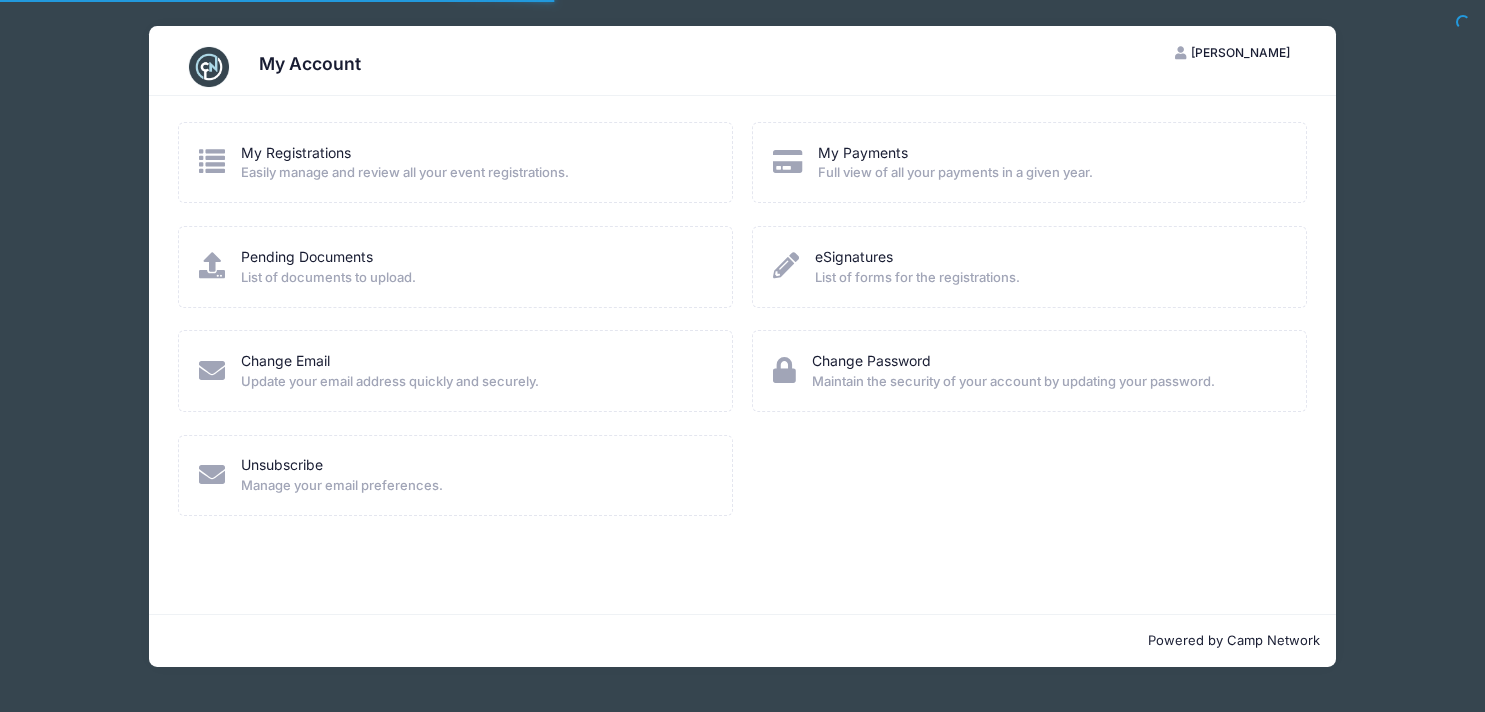 scroll, scrollTop: 0, scrollLeft: 0, axis: both 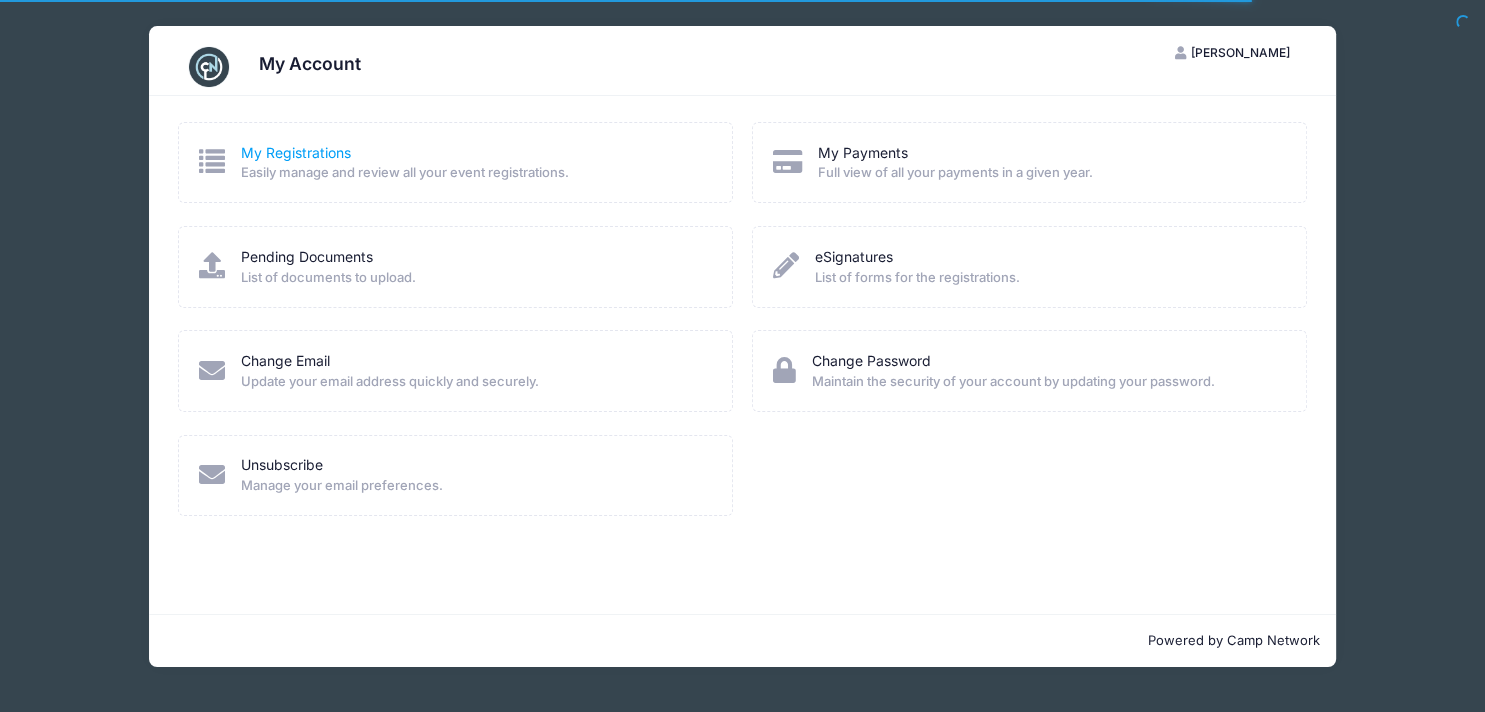 click on "My Registrations" at bounding box center (296, 152) 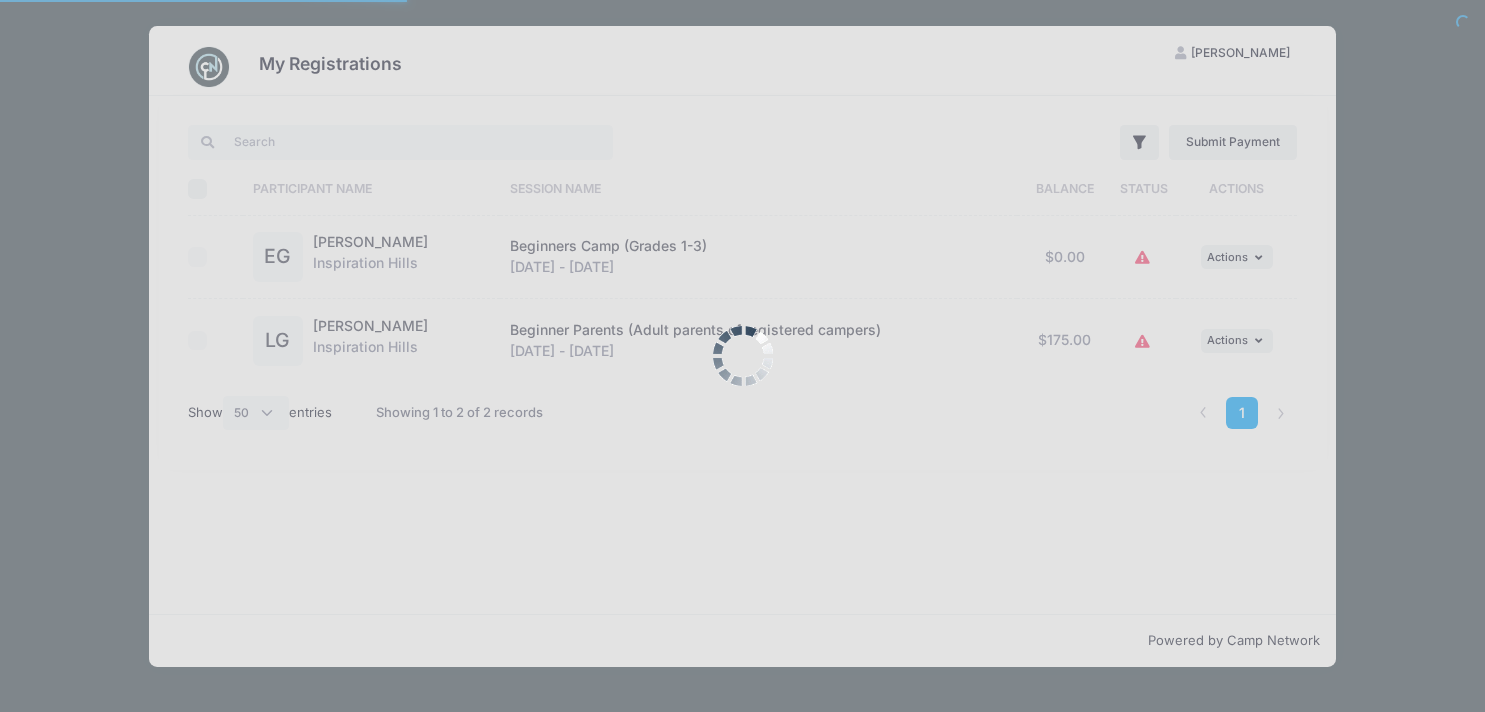 select on "50" 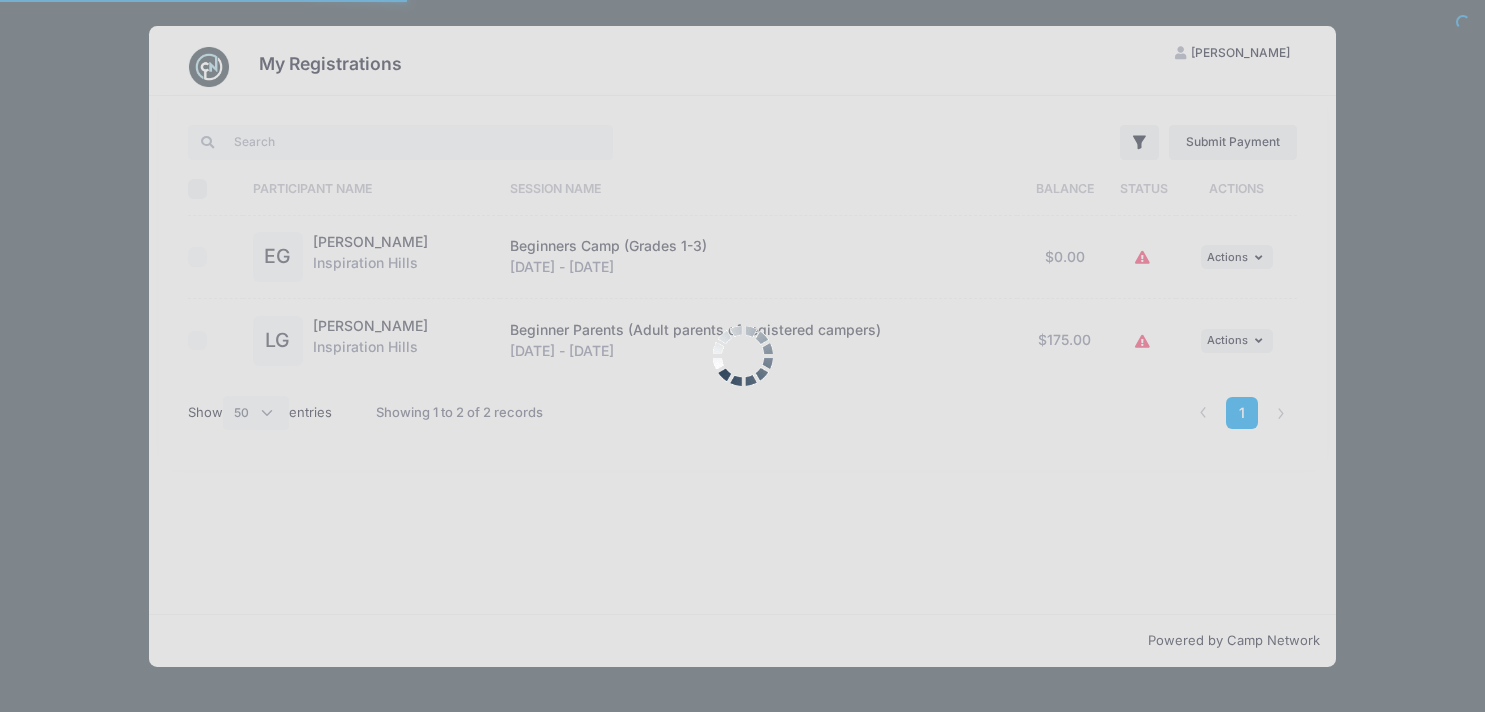 scroll, scrollTop: 0, scrollLeft: 0, axis: both 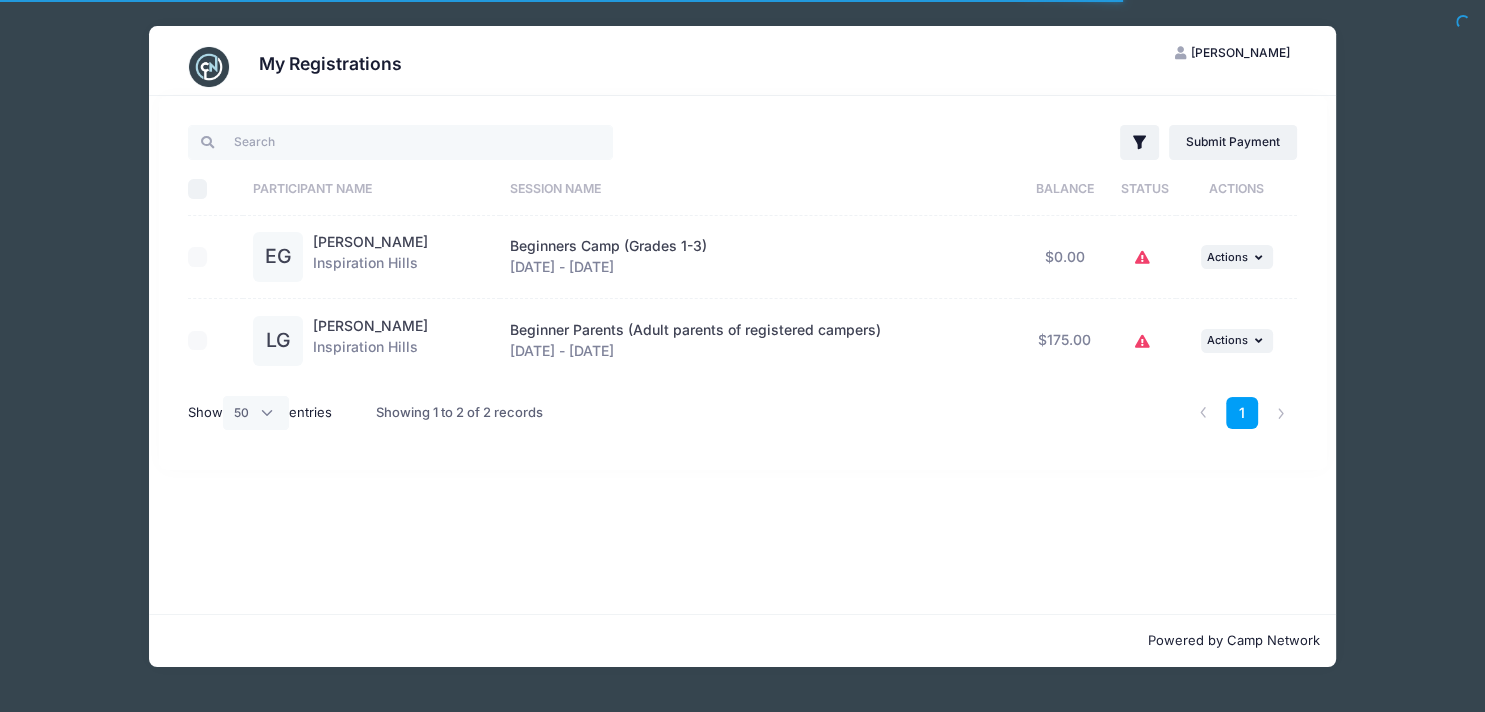 click on "LG" at bounding box center [278, 341] 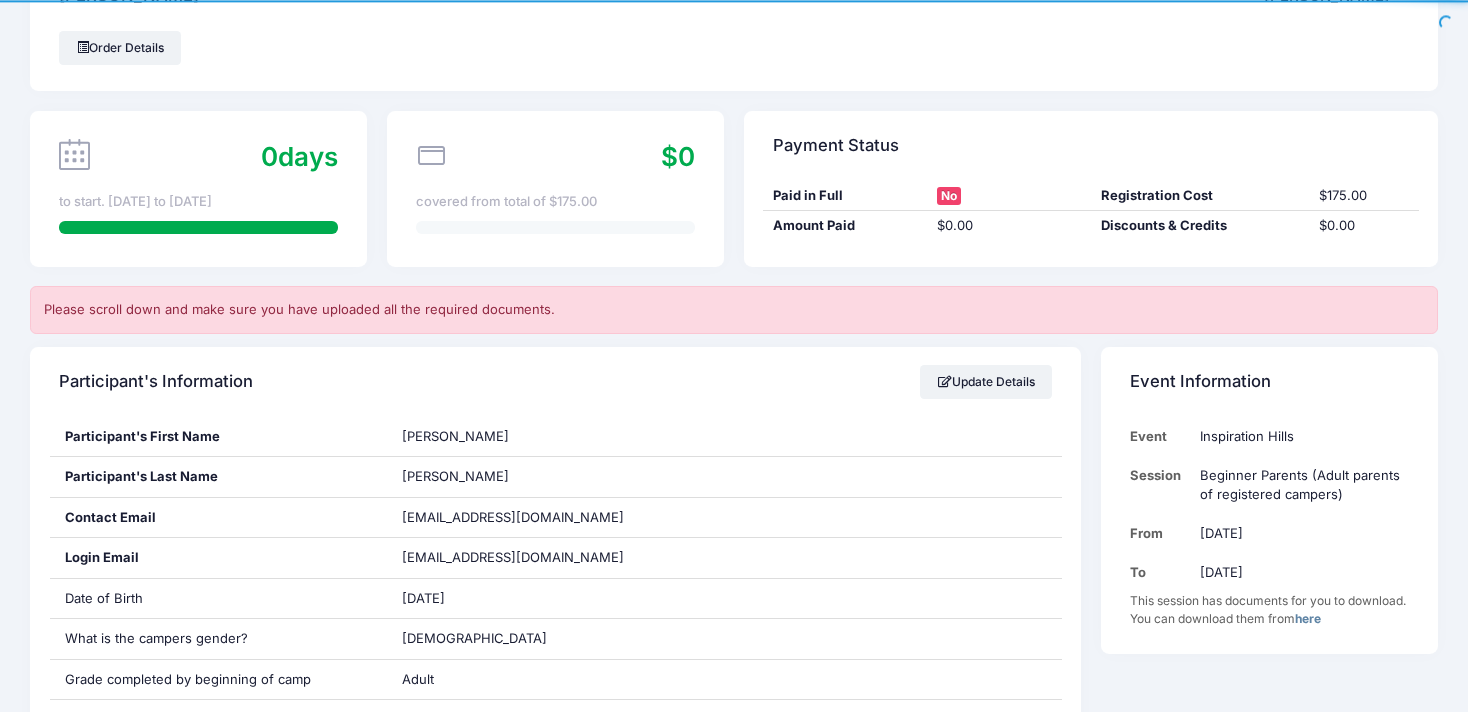 scroll, scrollTop: 0, scrollLeft: 0, axis: both 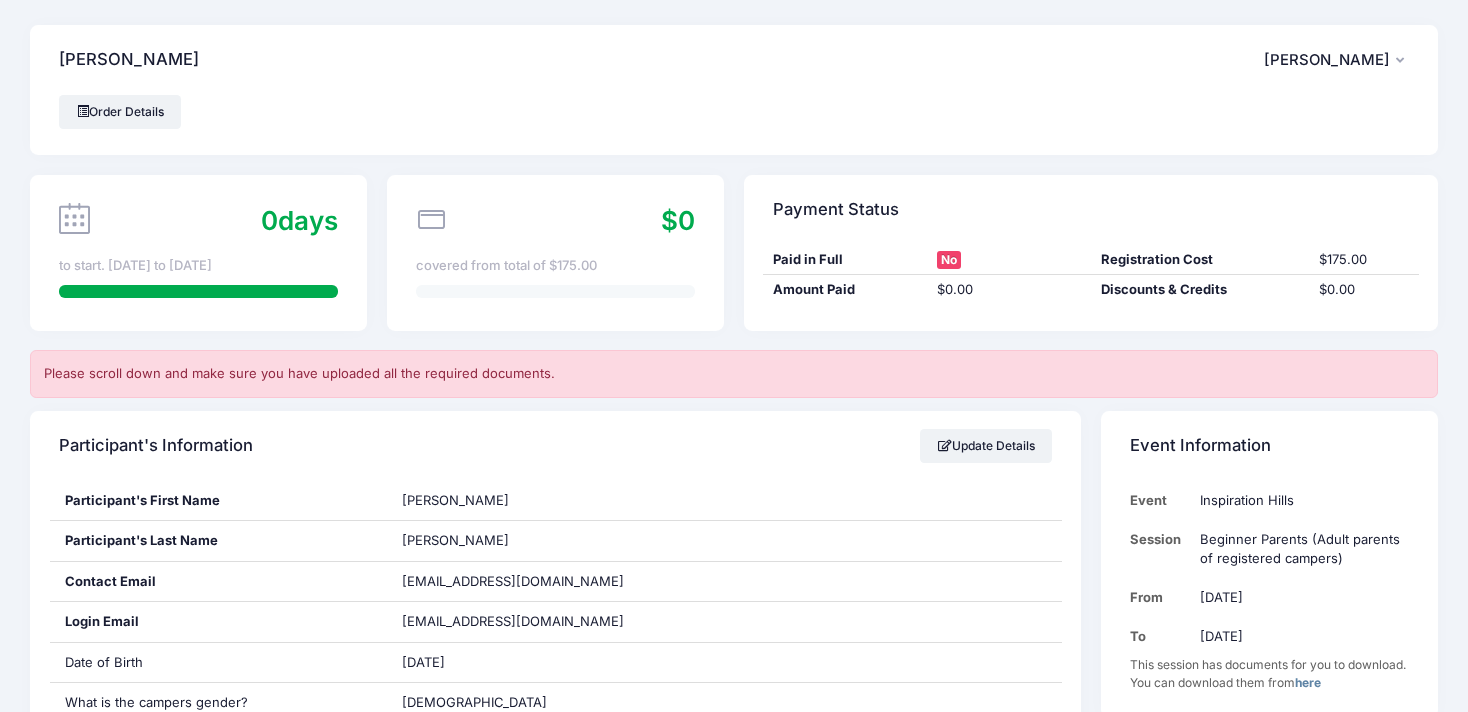 click on "[PERSON_NAME]" at bounding box center (1327, 60) 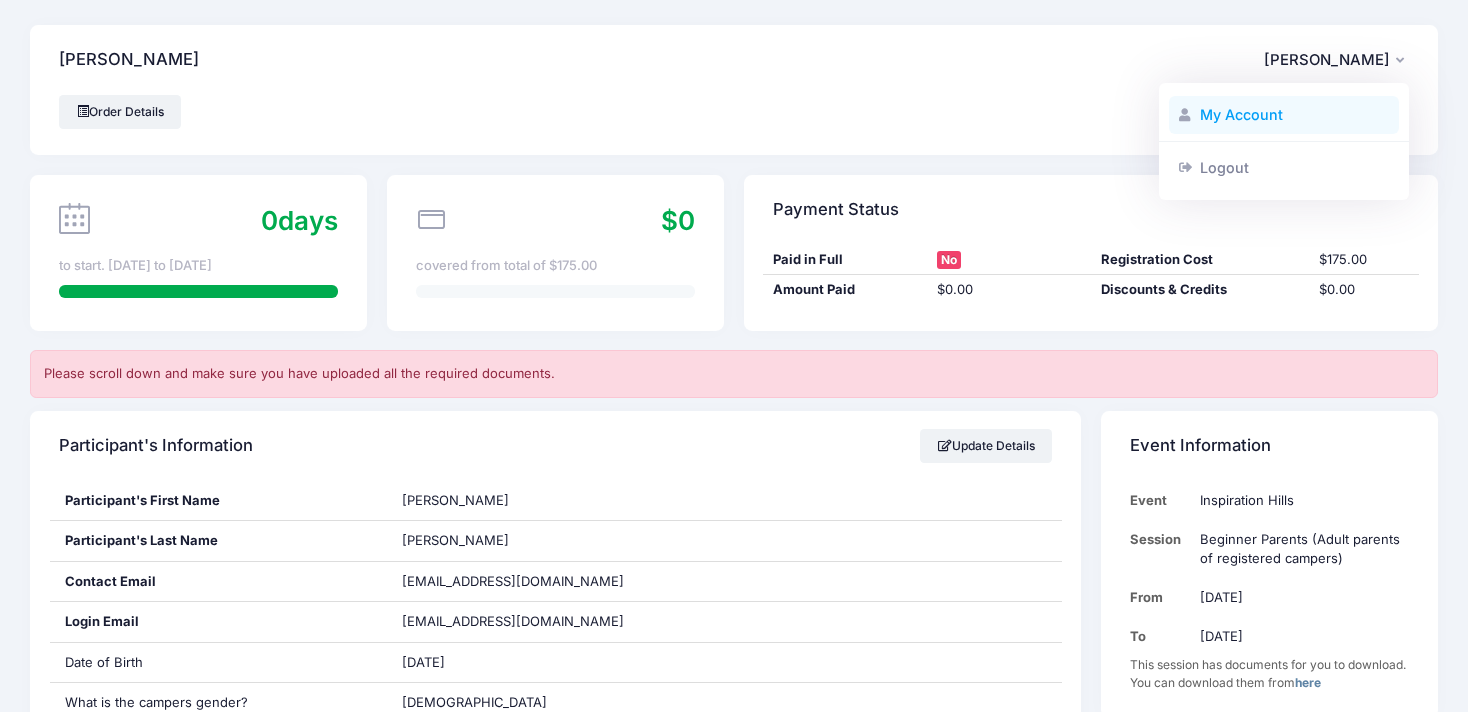 click on "My Account" at bounding box center [1284, 115] 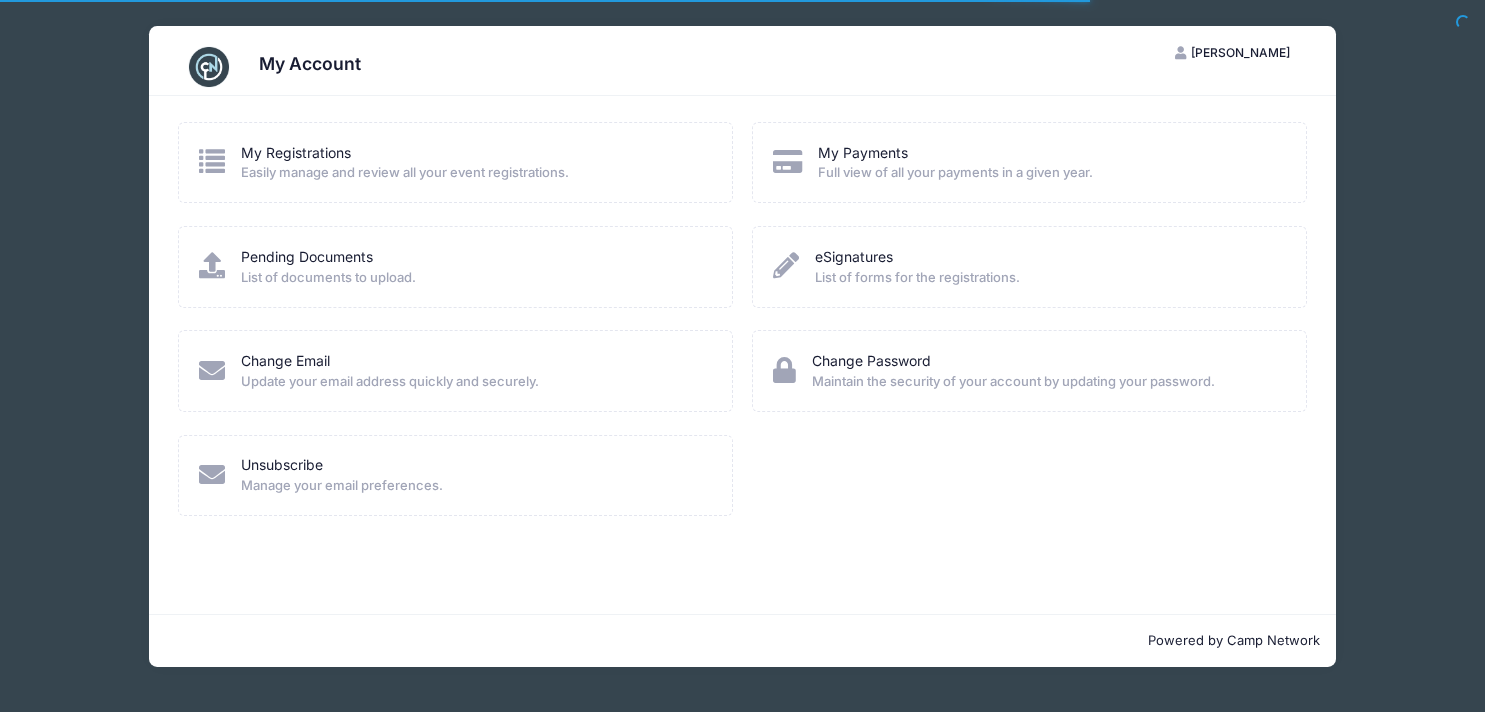 scroll, scrollTop: 0, scrollLeft: 0, axis: both 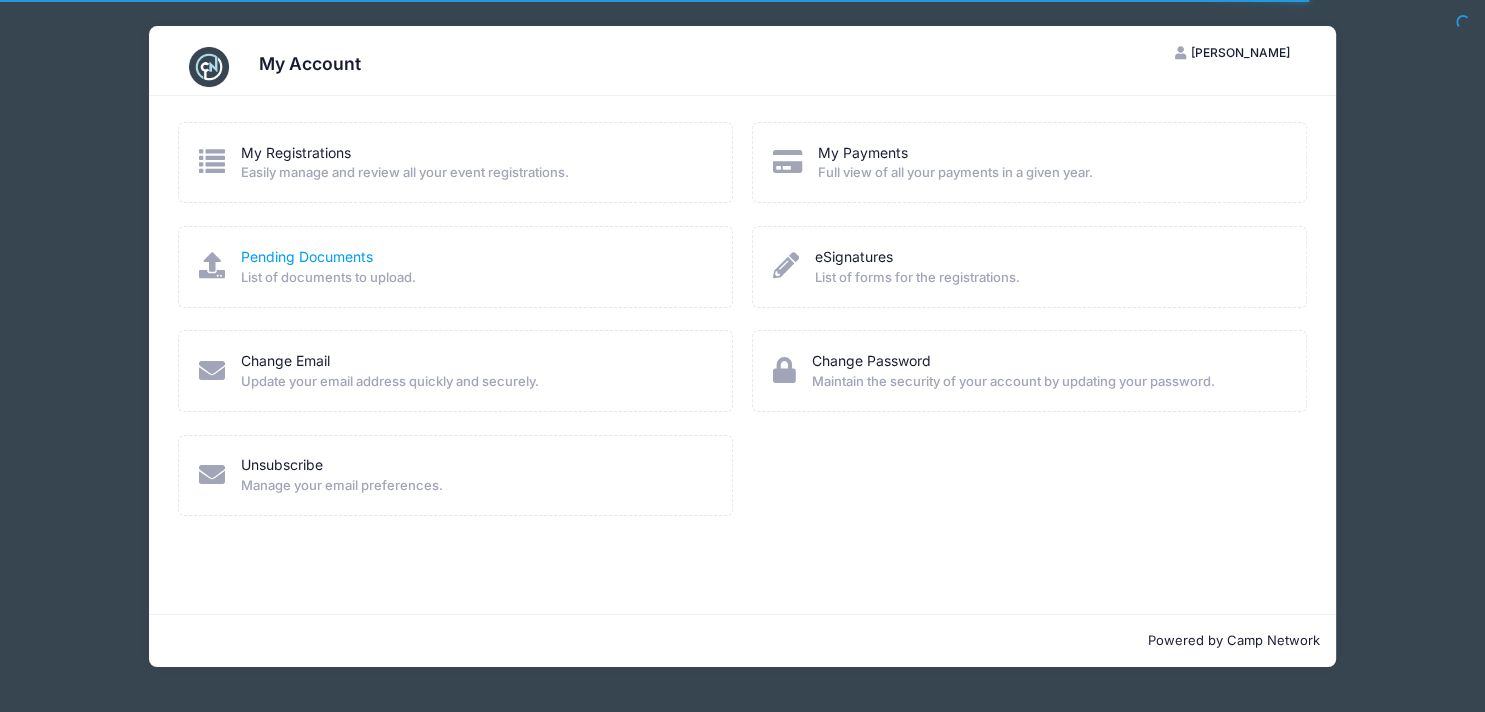 click on "Pending Documents" at bounding box center (307, 256) 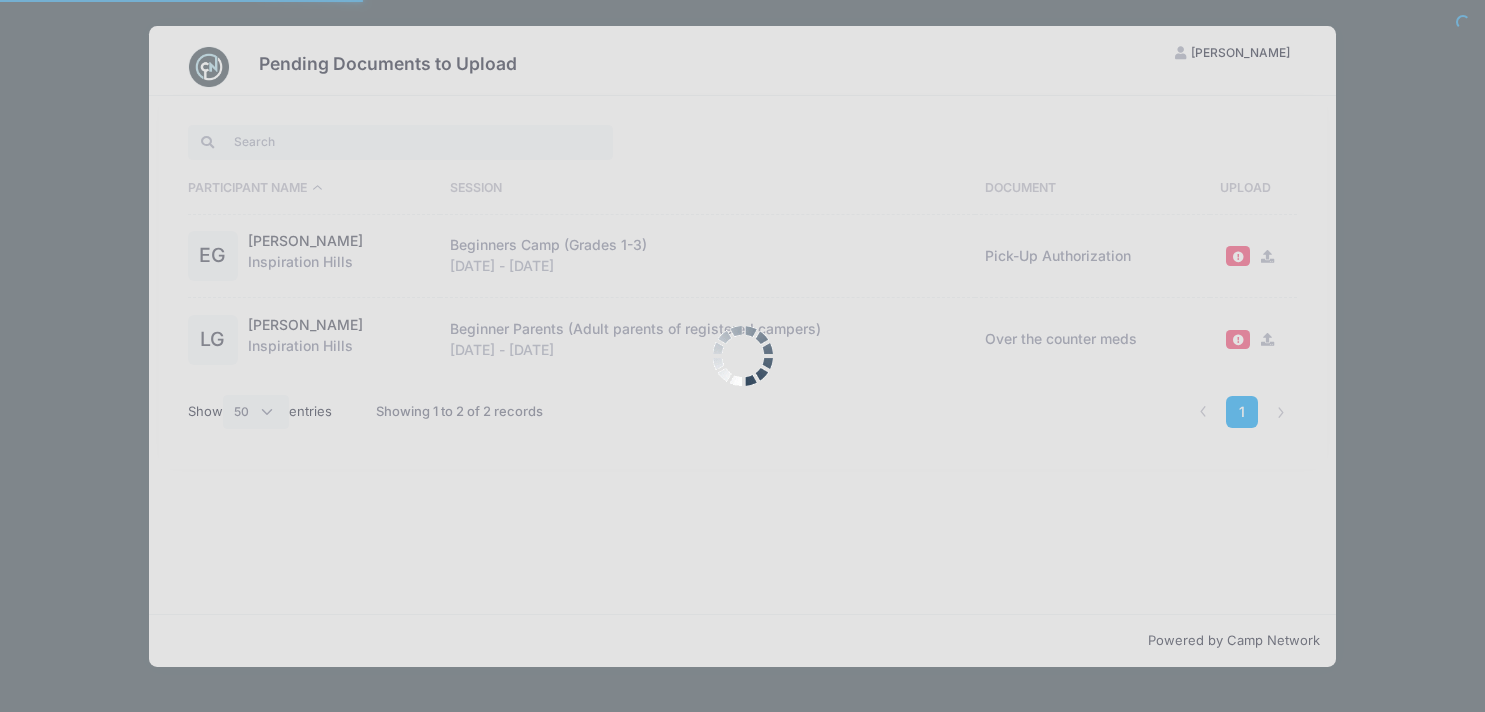select on "50" 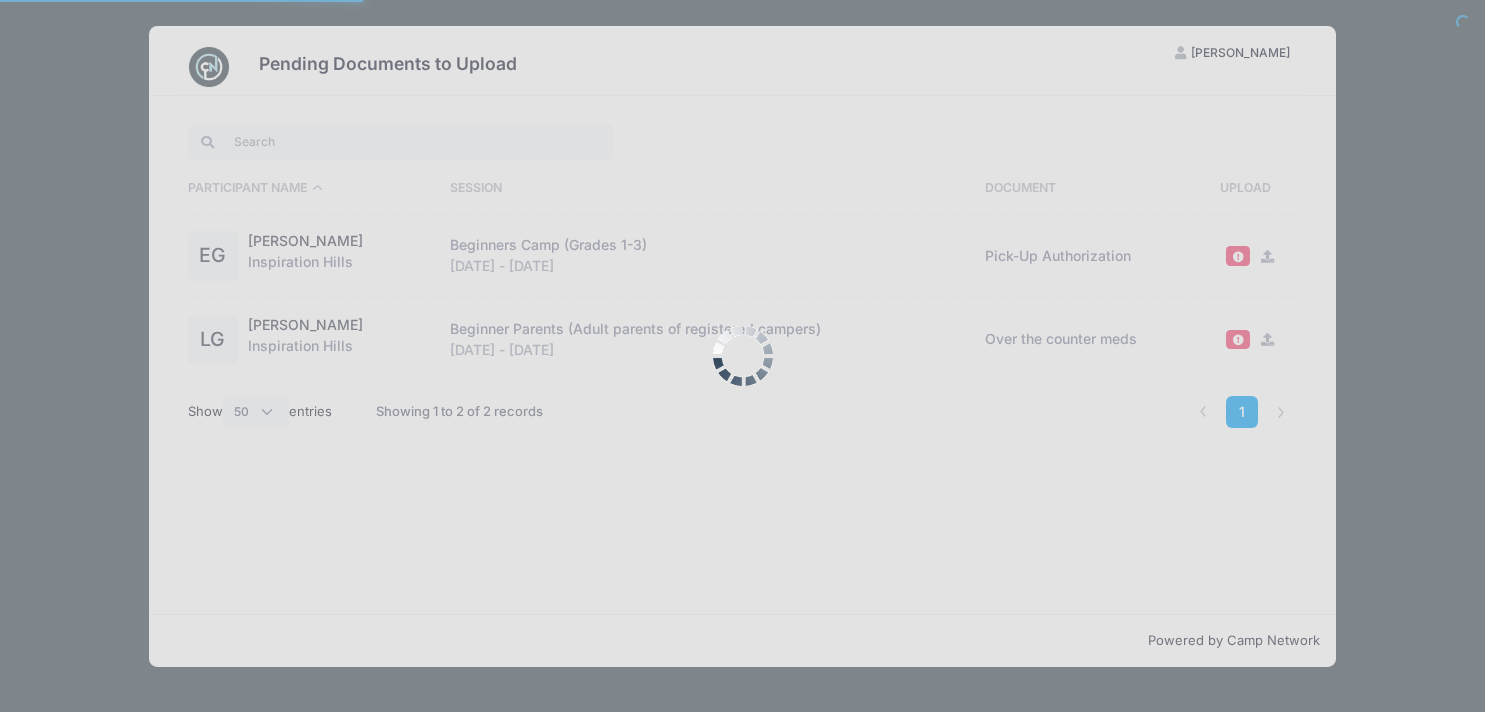 scroll, scrollTop: 0, scrollLeft: 0, axis: both 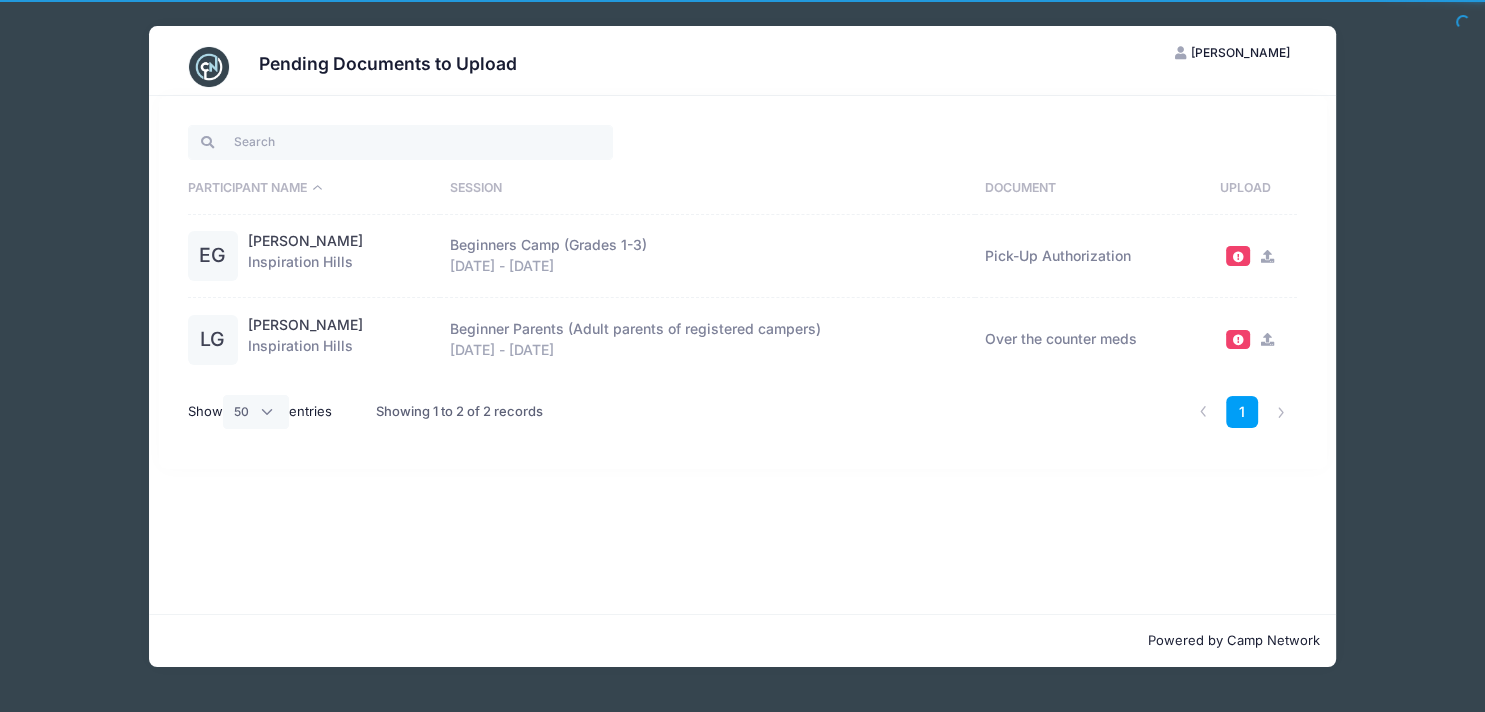 click at bounding box center (1267, 339) 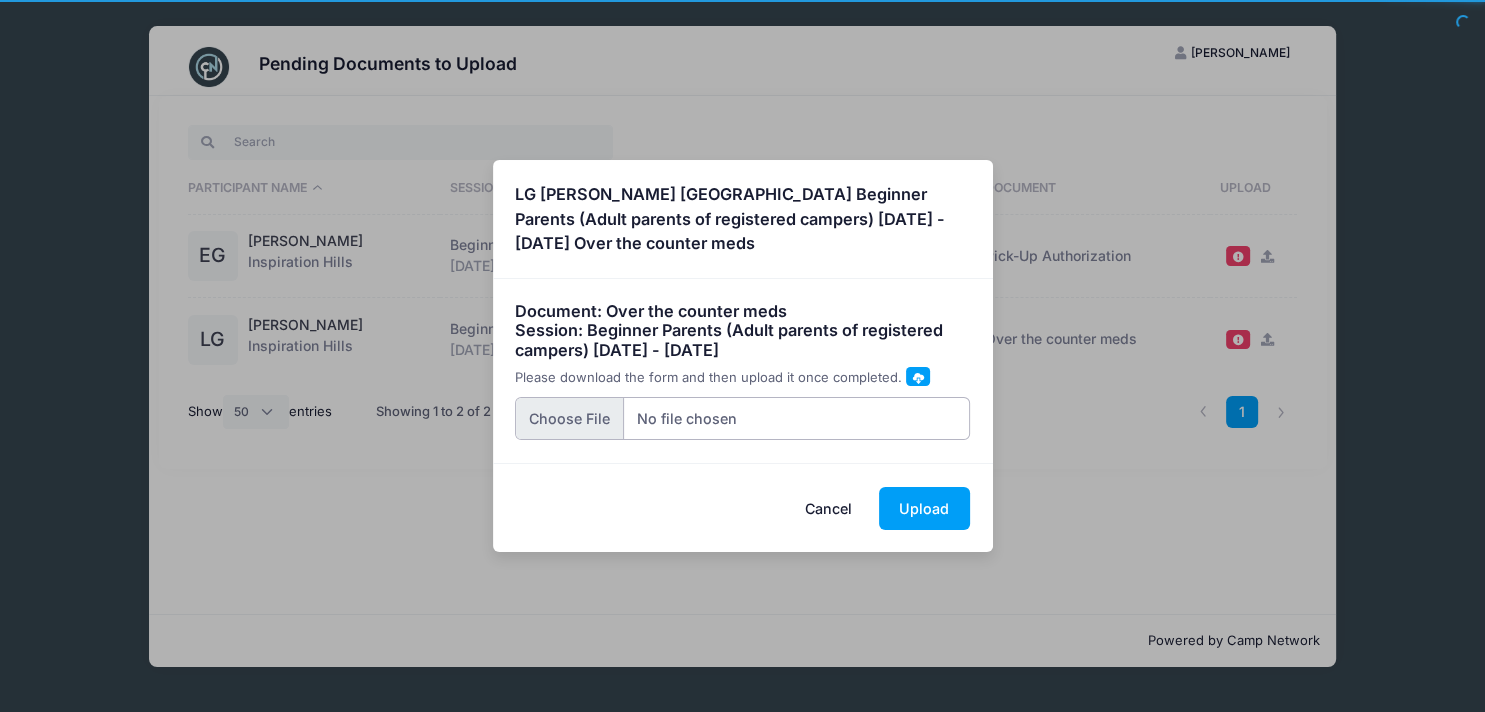 click at bounding box center (742, 418) 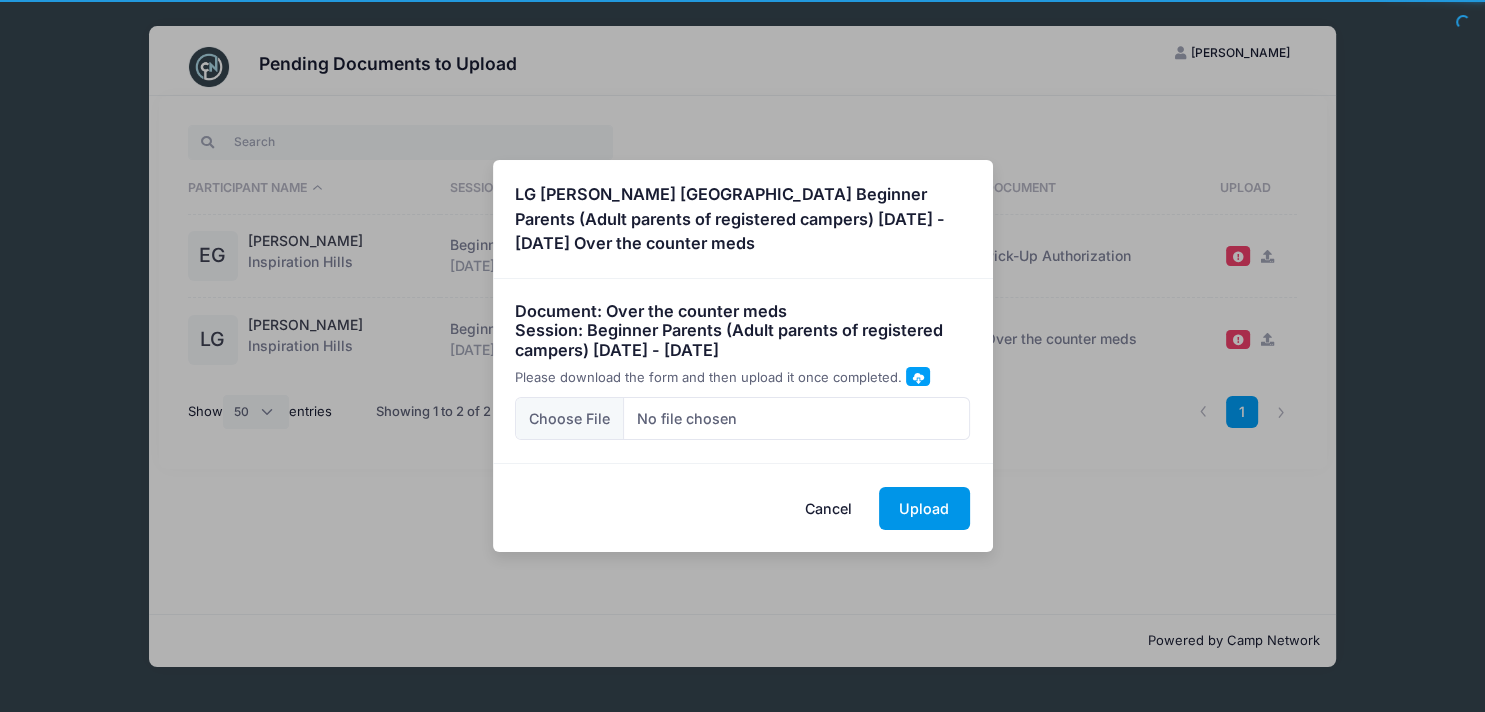 click on "Upload" at bounding box center (924, 508) 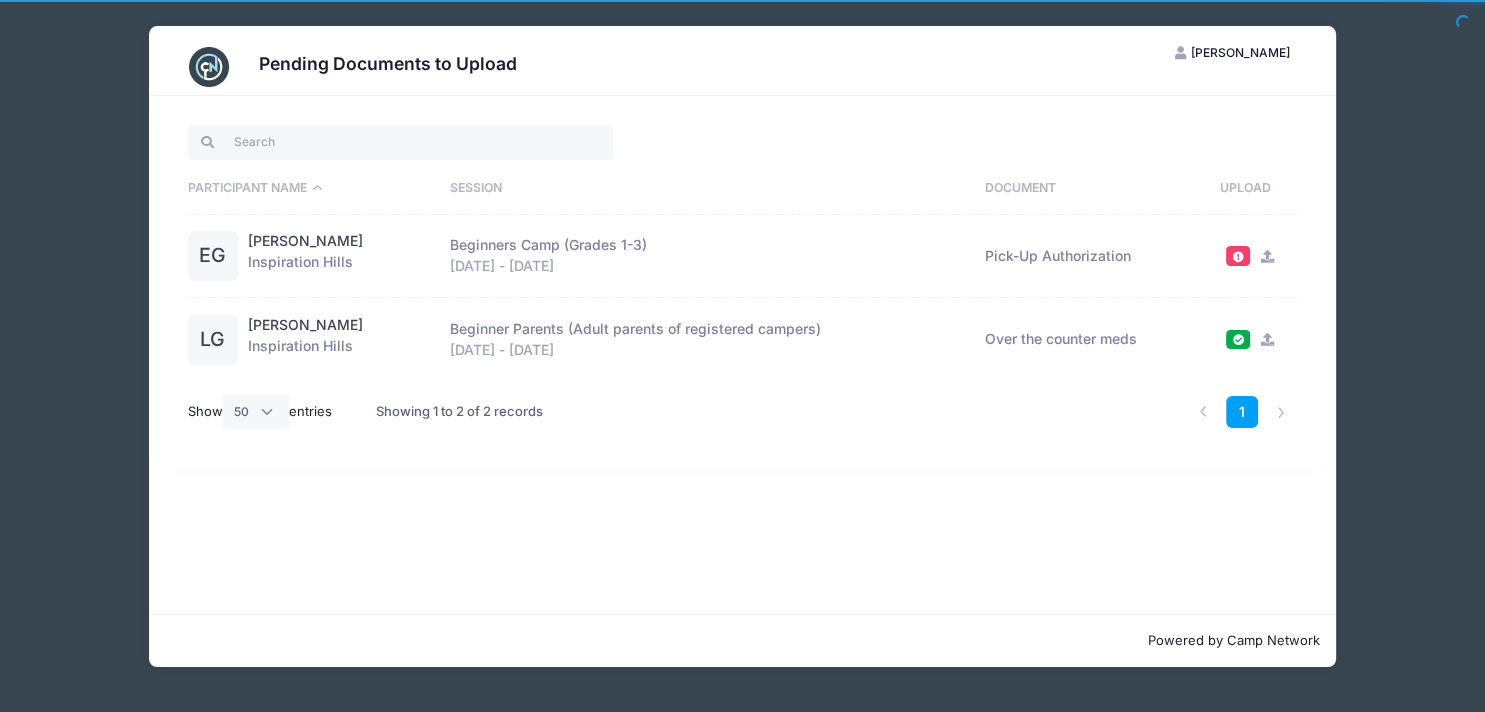 click at bounding box center (1264, 255) 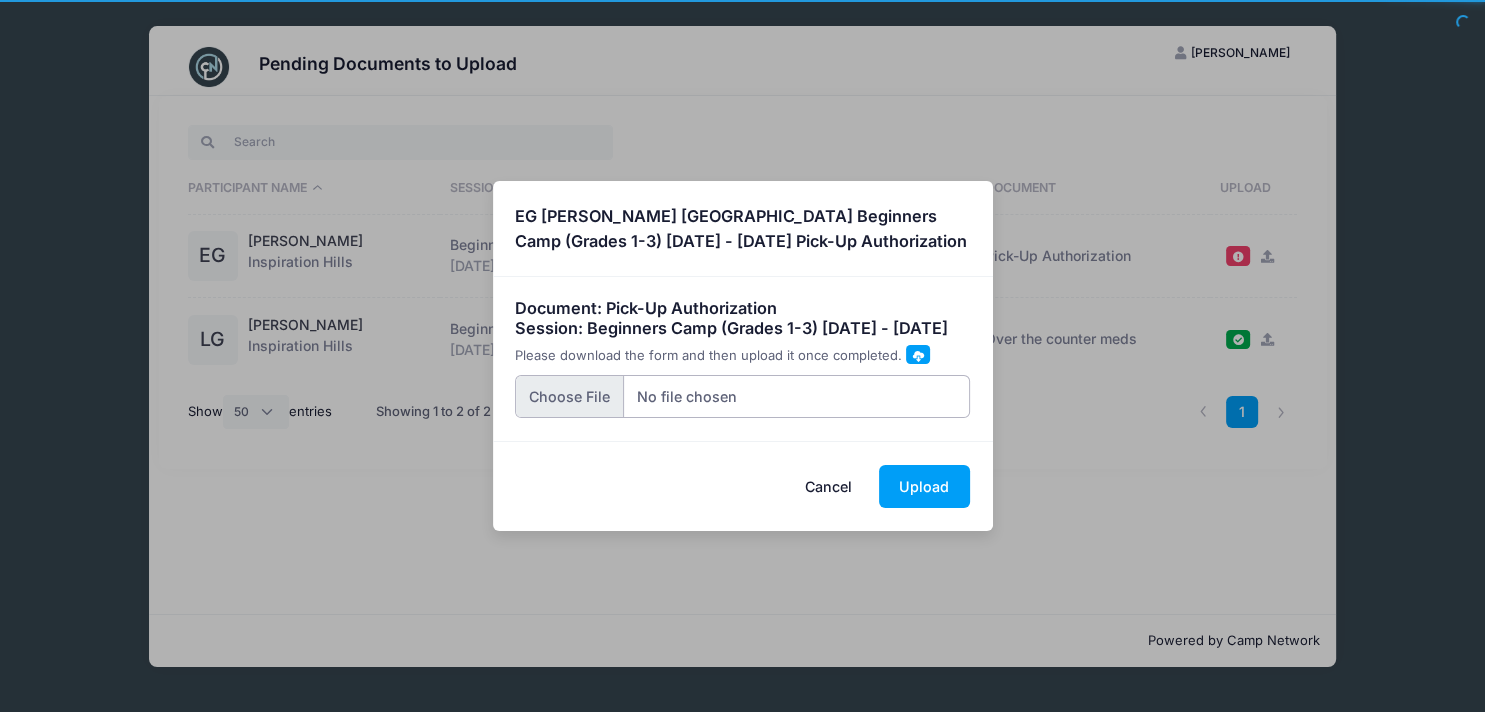 click at bounding box center [742, 396] 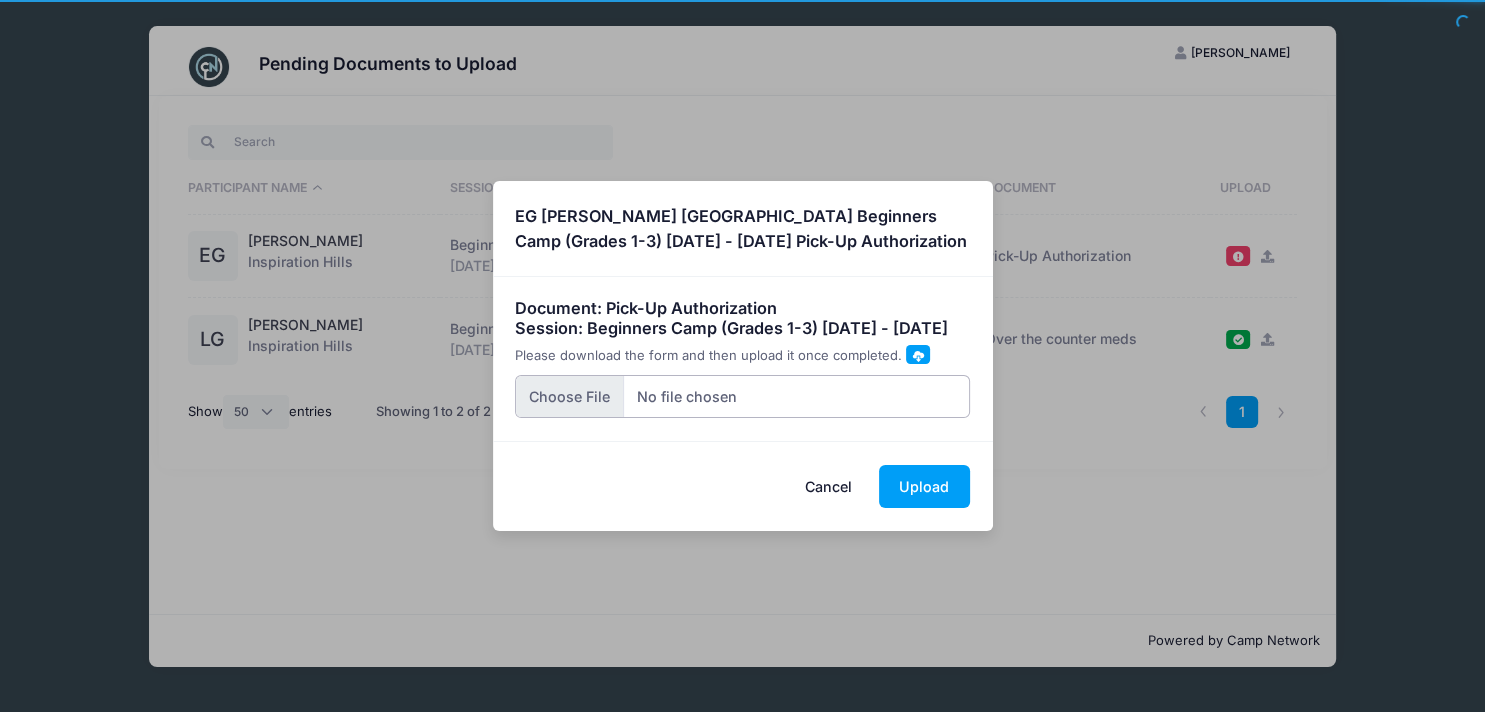 type on "C:\fakepath\Elliot auth pick-up form 2025.pdf" 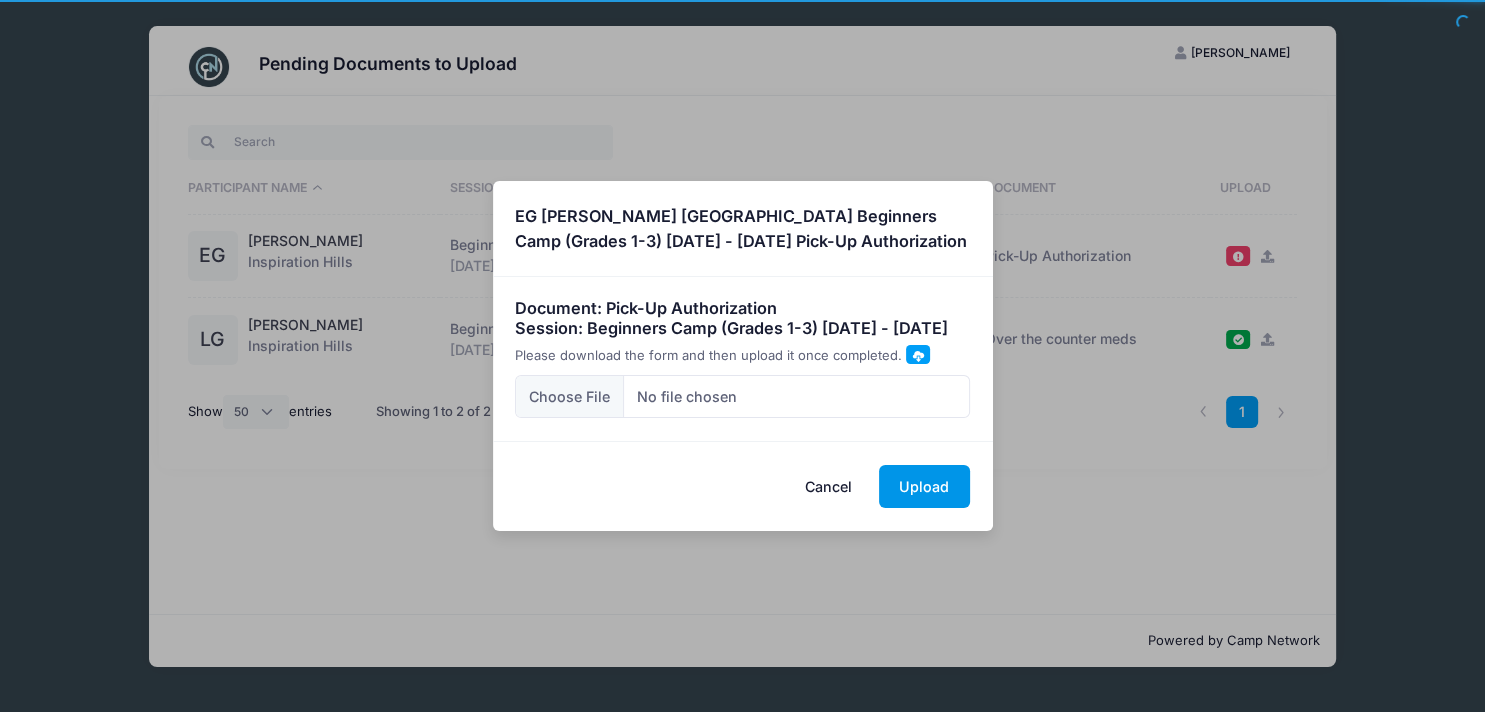 click on "Upload" at bounding box center (924, 486) 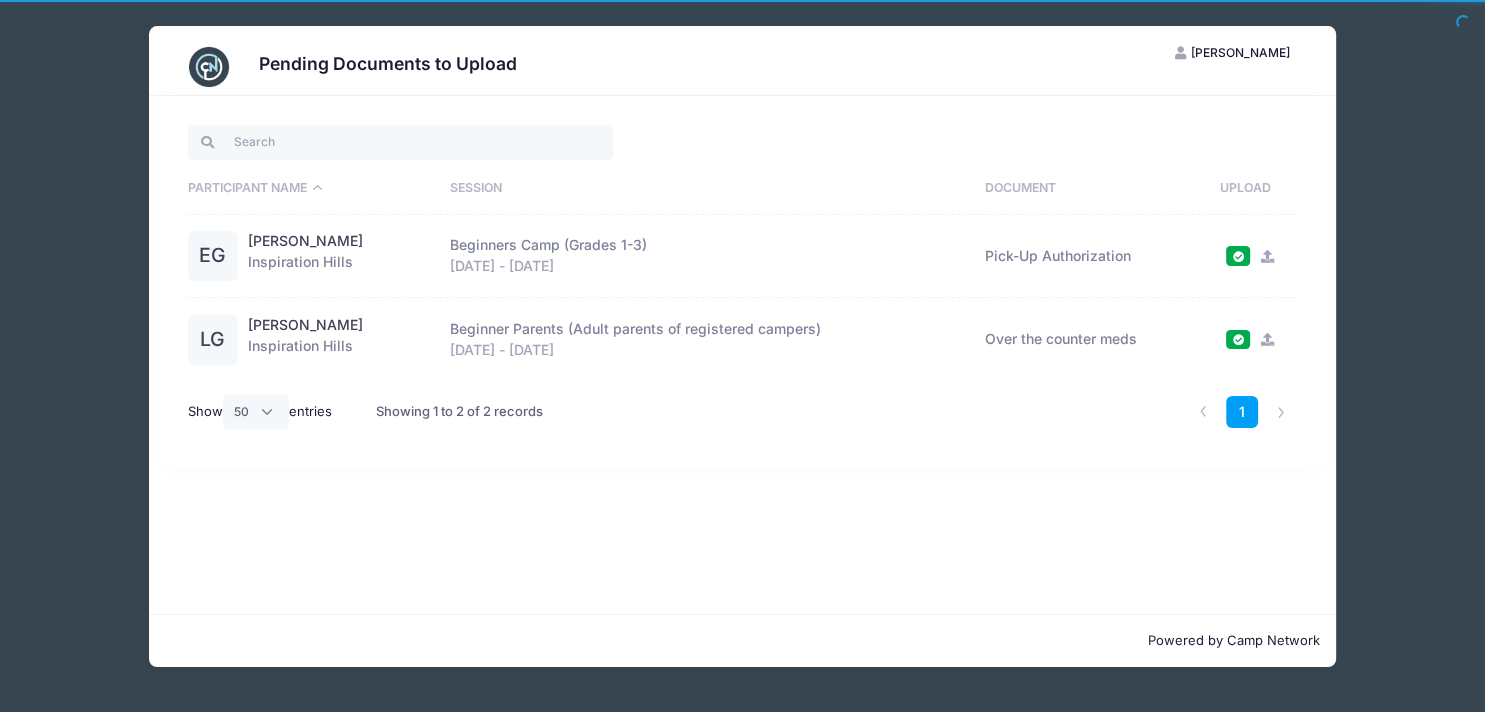 click on "[PERSON_NAME]" at bounding box center [1240, 52] 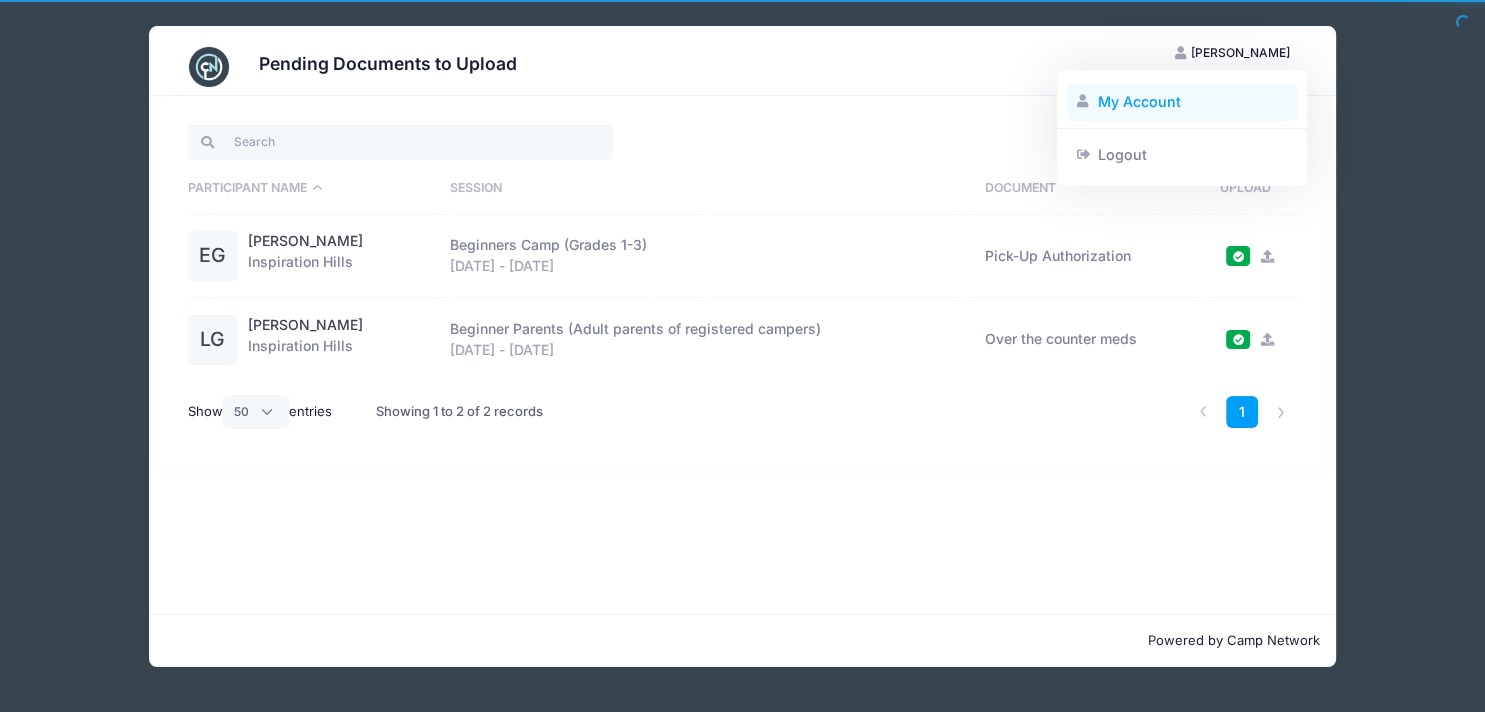 click on "My Account" at bounding box center [1182, 102] 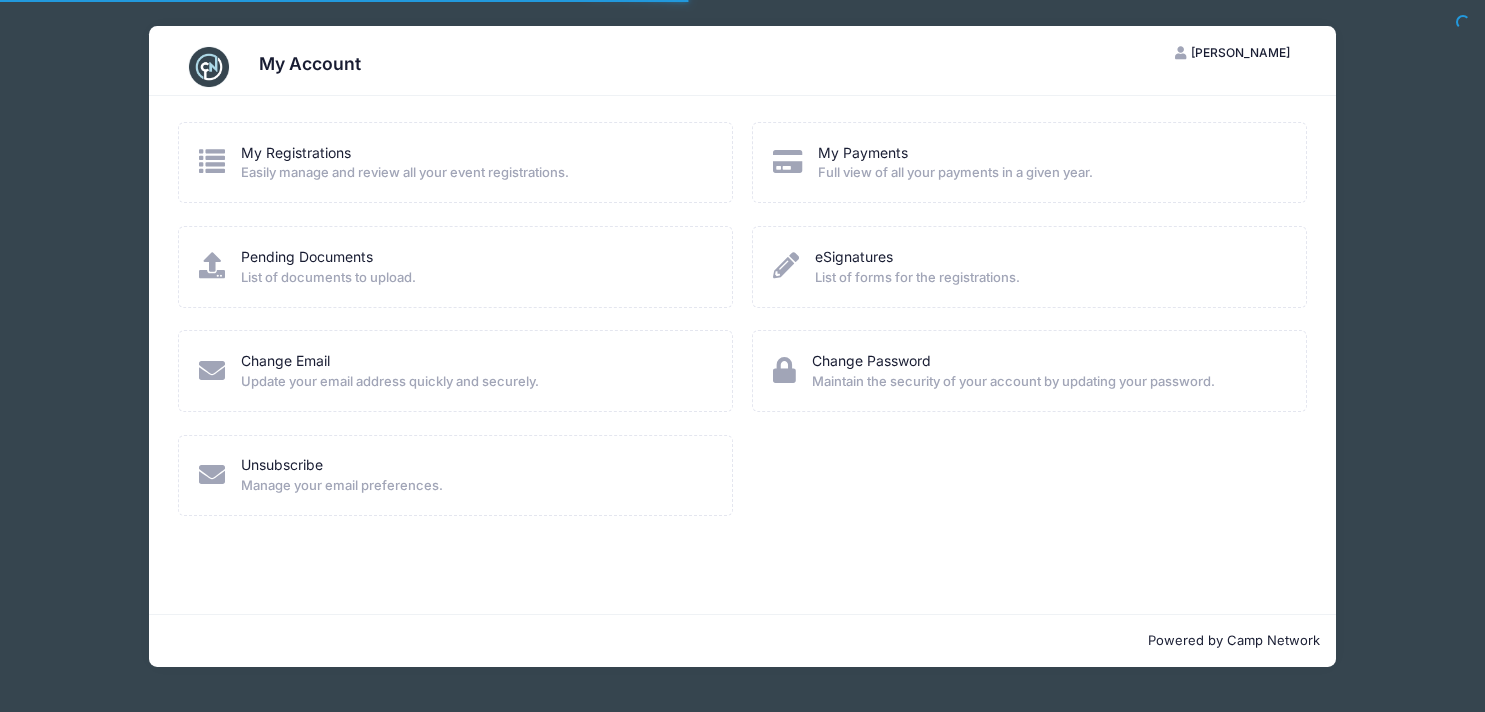 scroll, scrollTop: 0, scrollLeft: 0, axis: both 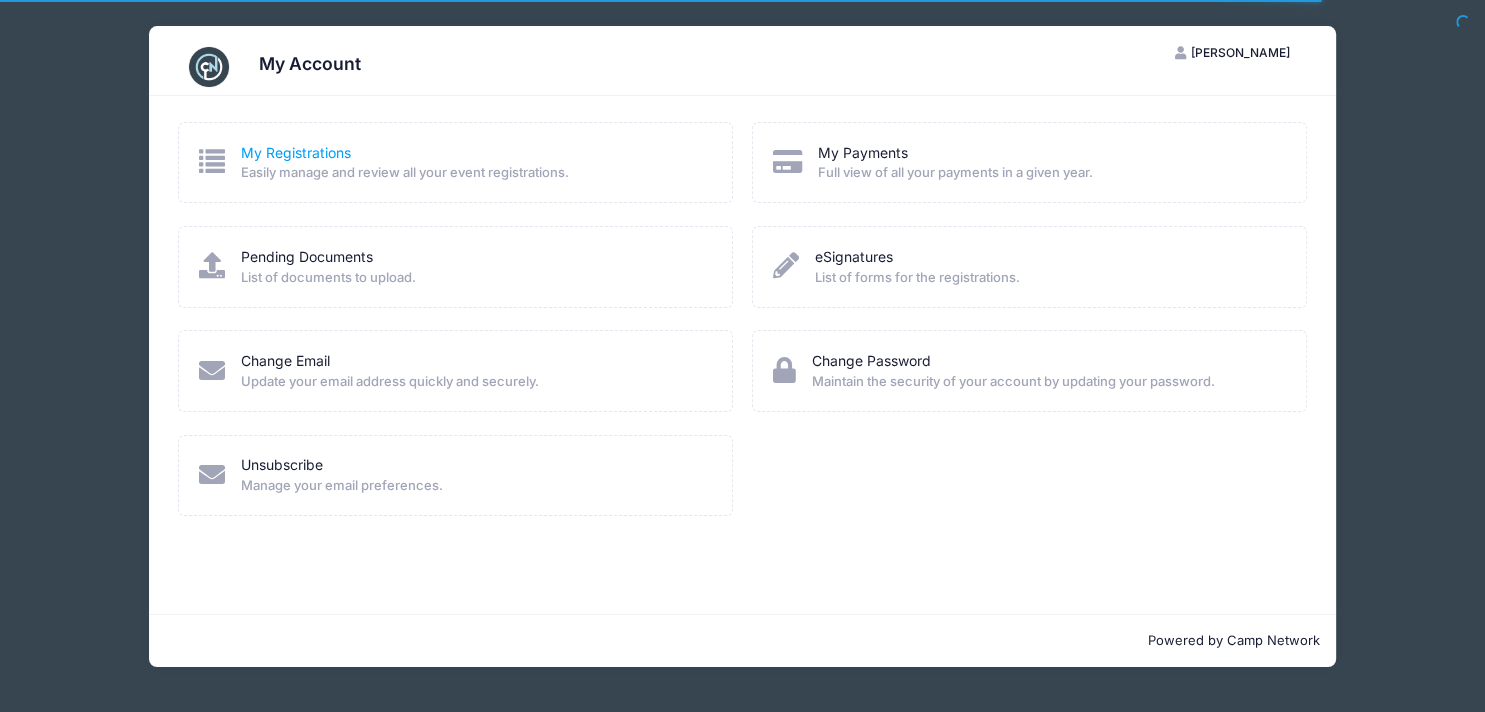 click on "My Registrations" at bounding box center [296, 152] 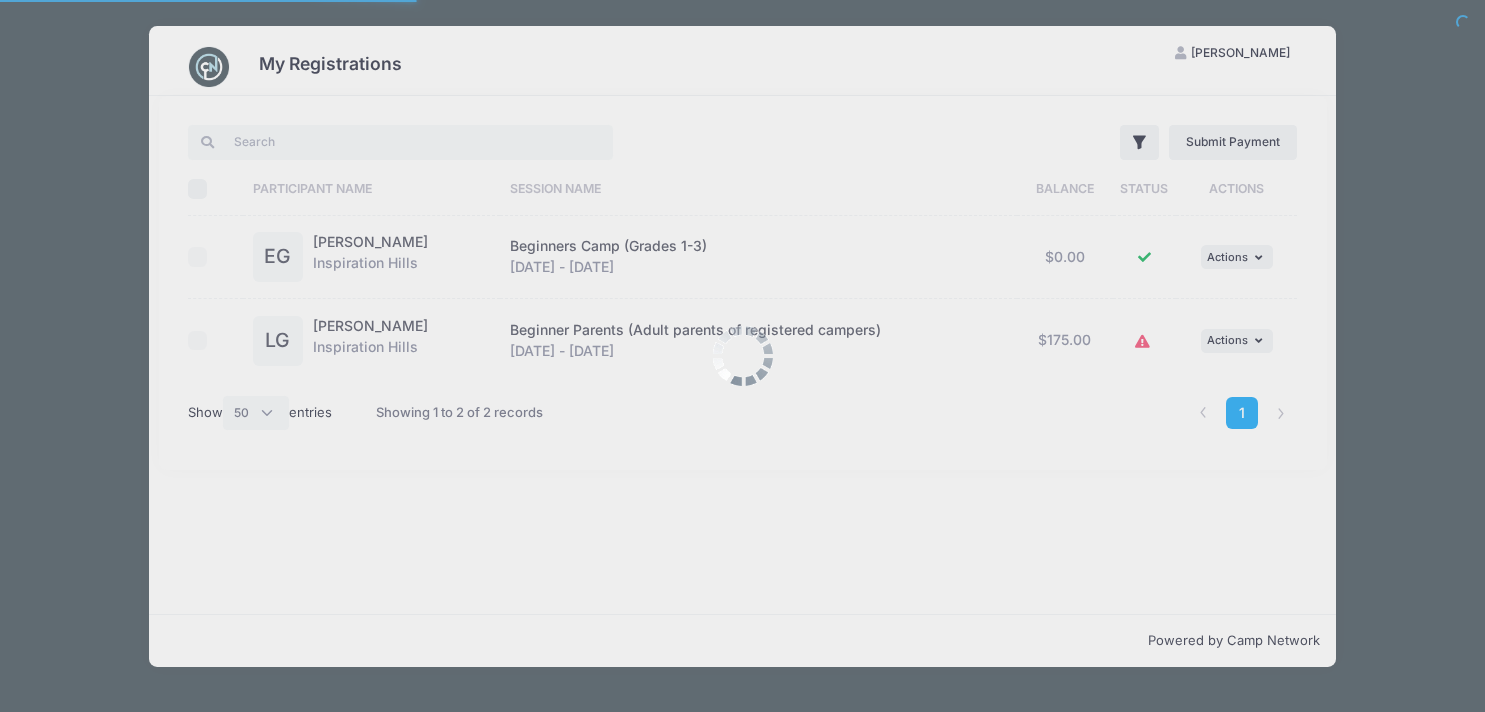 select on "50" 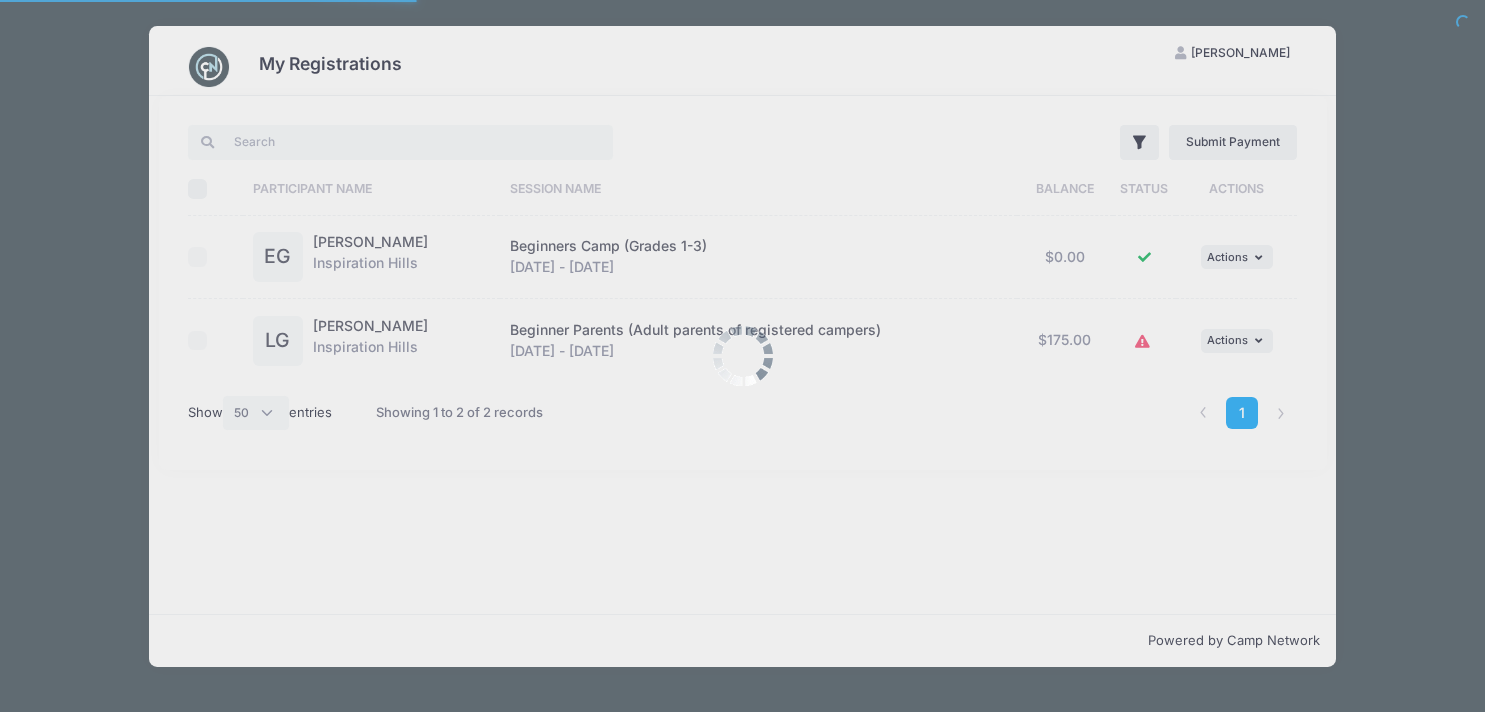 scroll, scrollTop: 0, scrollLeft: 0, axis: both 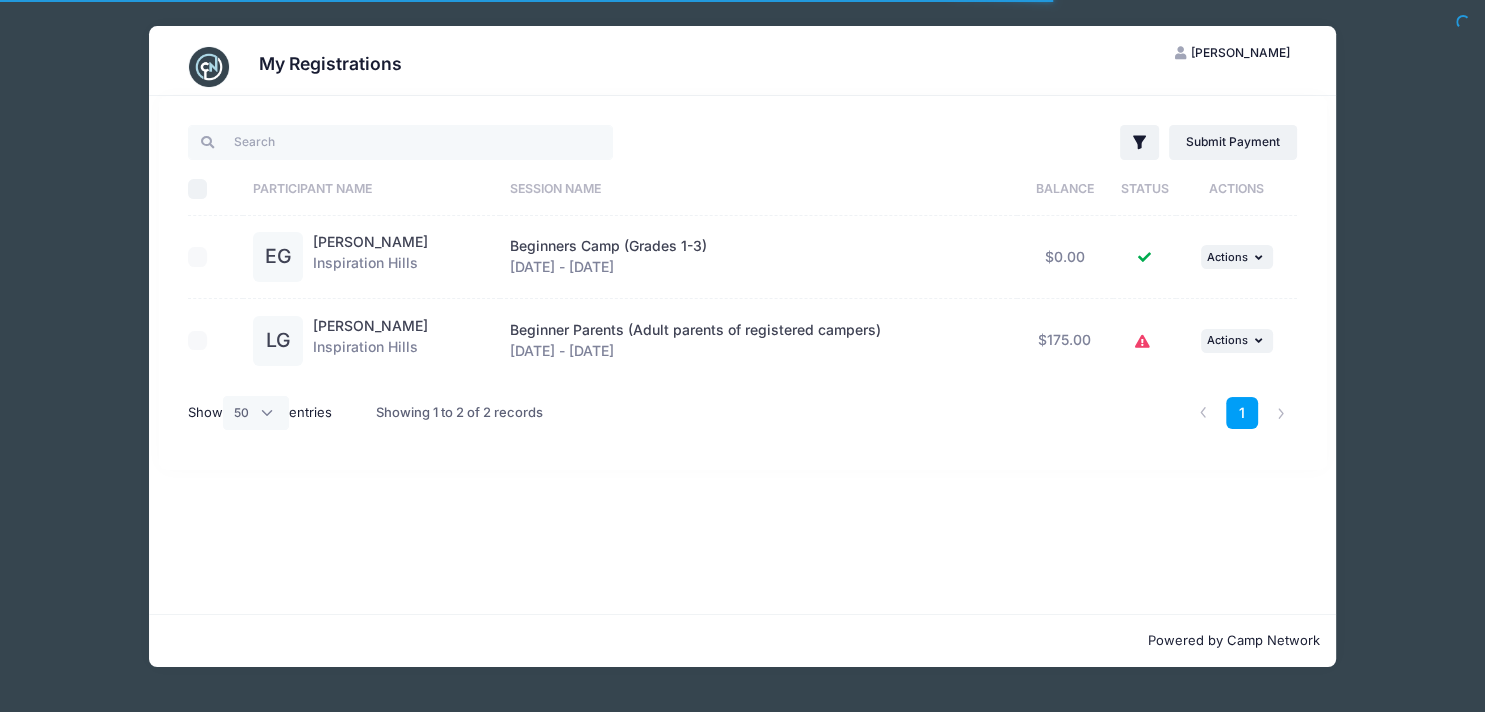 click 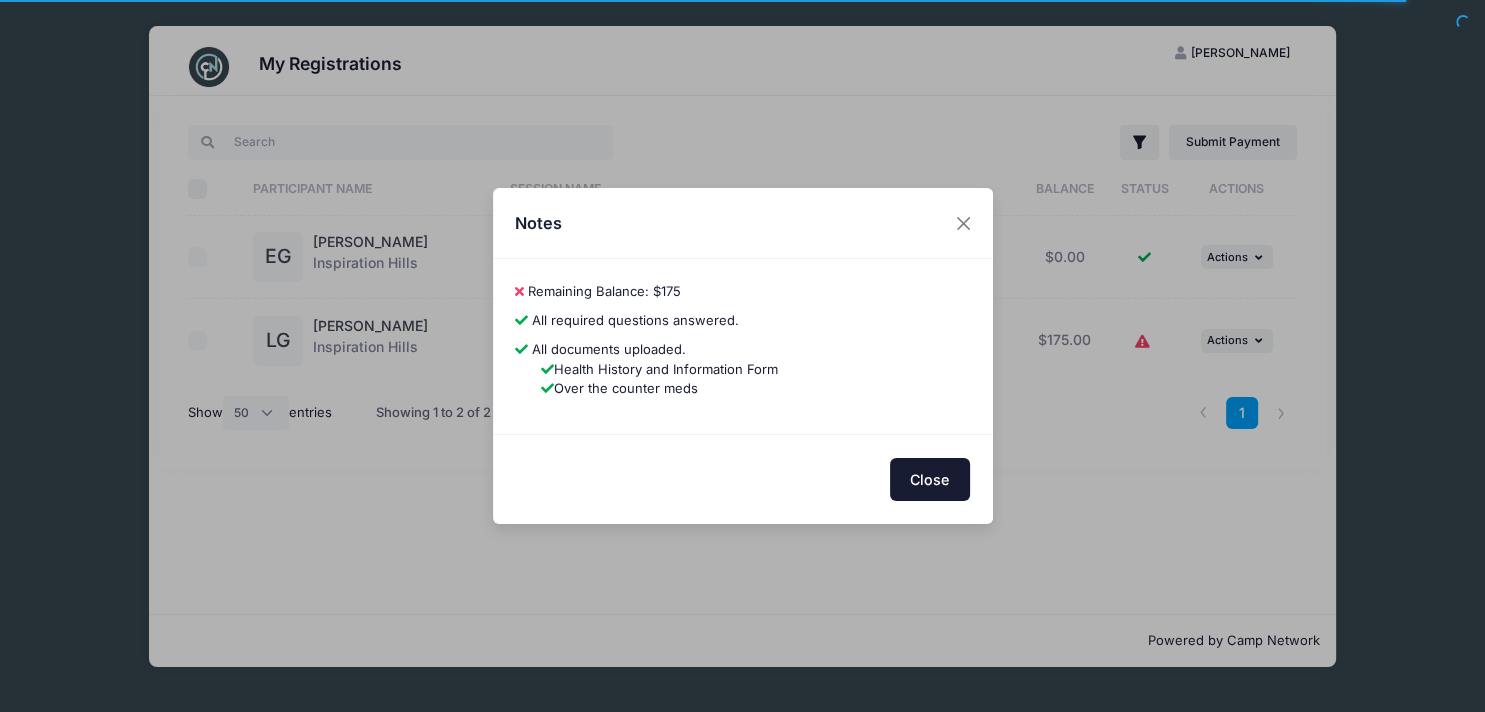 click on "Close" at bounding box center [930, 479] 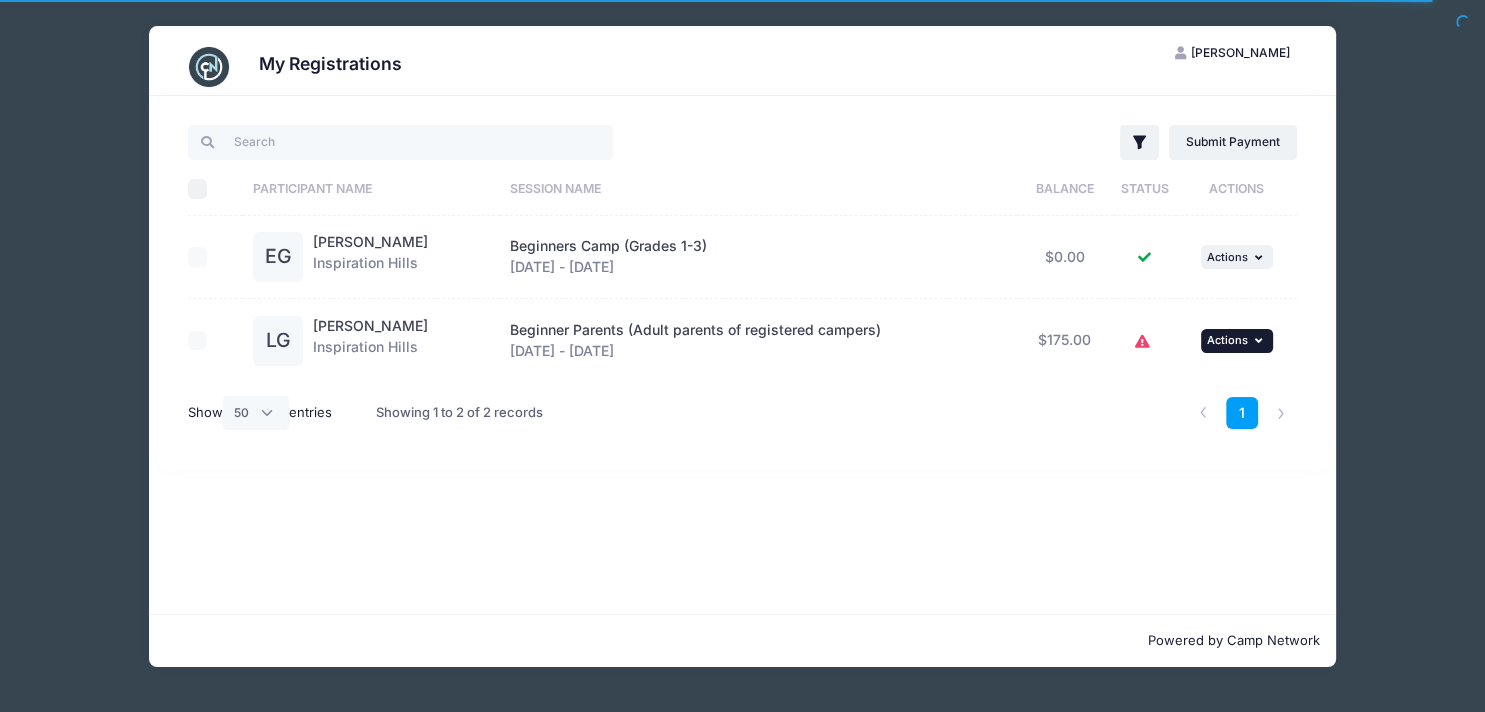 click on "... Actions" at bounding box center (1237, 341) 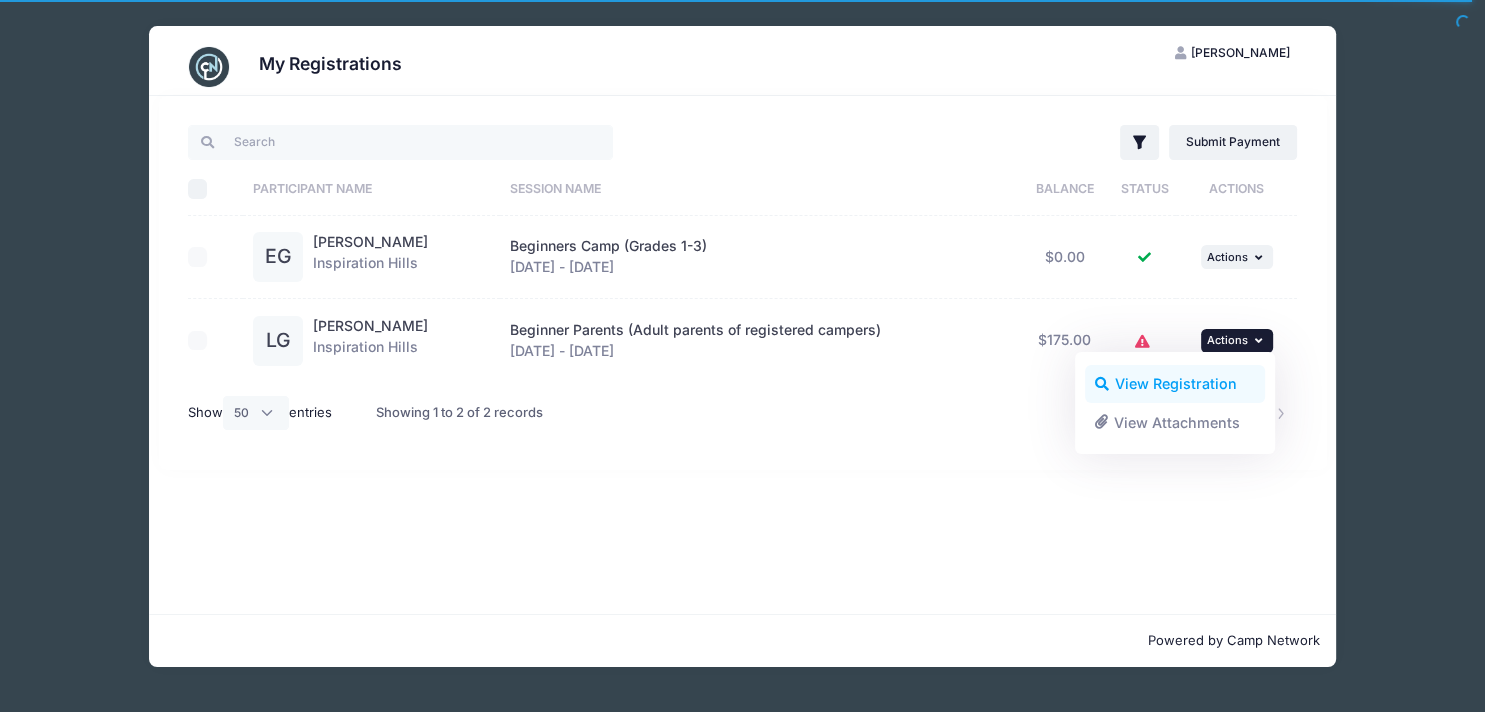click on "View Registration" at bounding box center [1175, 384] 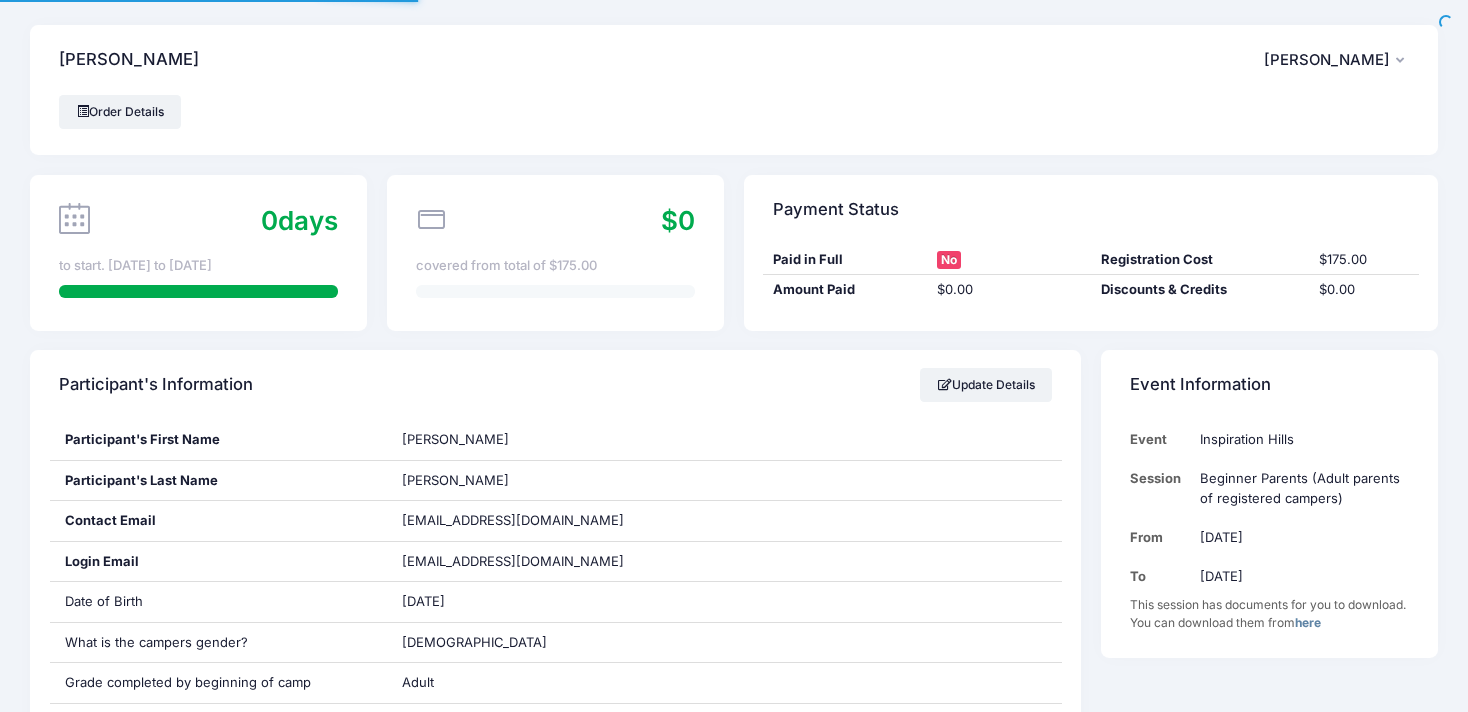 scroll, scrollTop: 0, scrollLeft: 0, axis: both 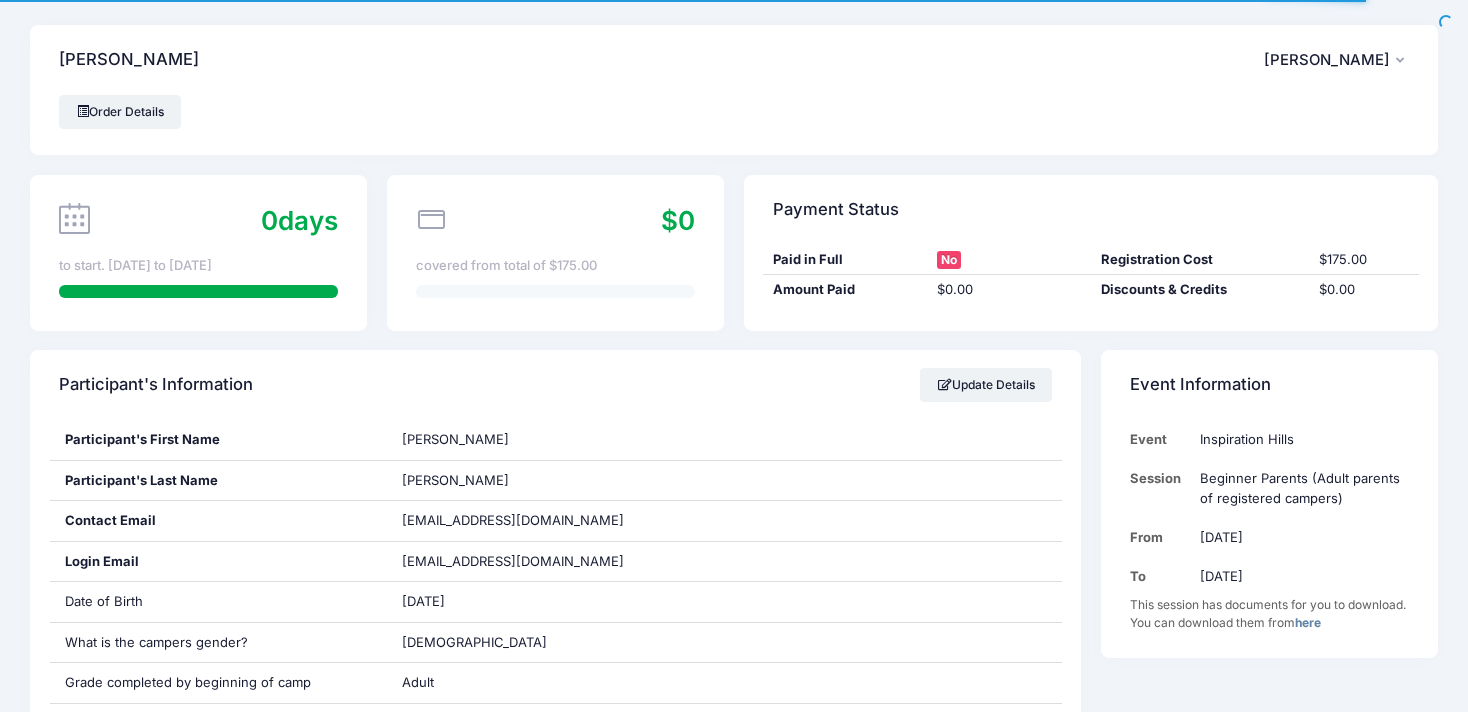 click on "[PERSON_NAME]" at bounding box center (1327, 60) 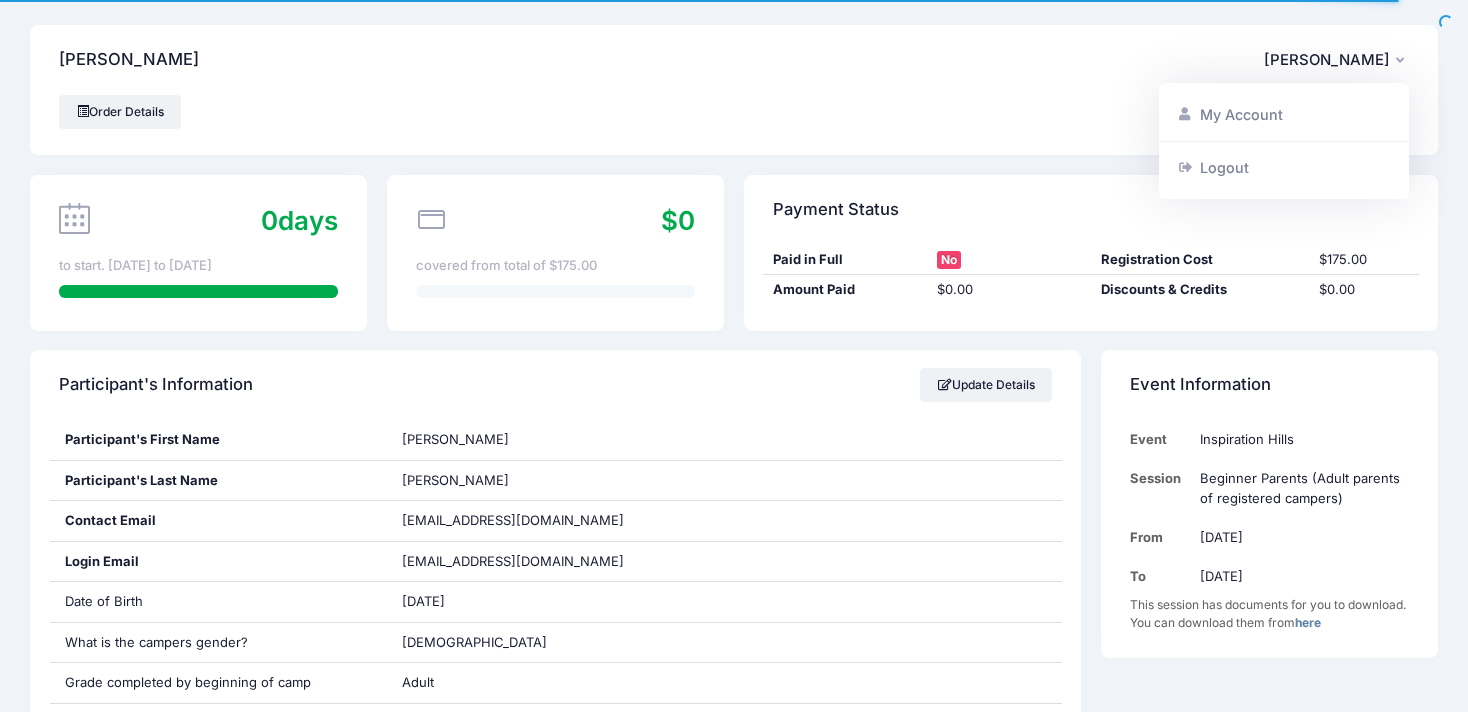 click on "Gordon-Hancock, Liz
LG Liz Gordon-Hancock      My Account
Logout" at bounding box center (734, 60) 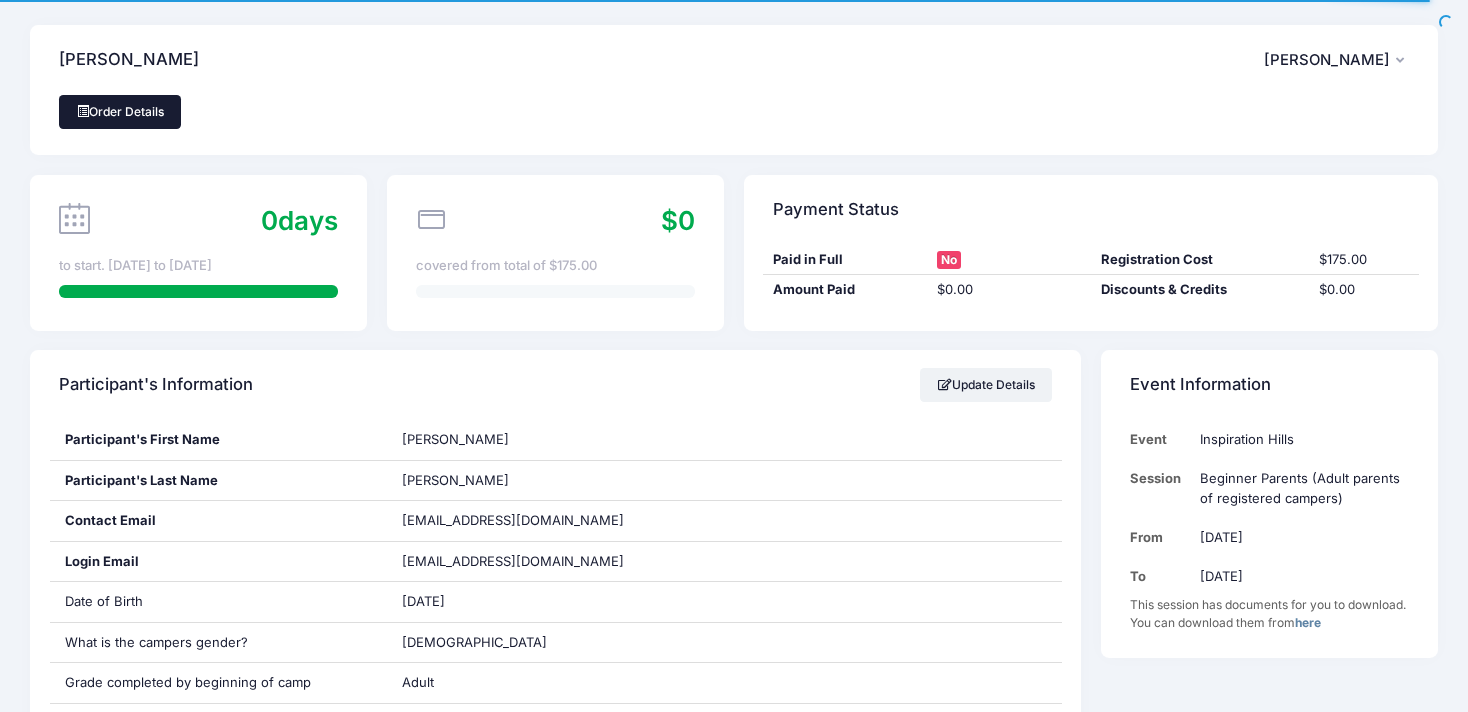 click on "Order Details" at bounding box center [120, 112] 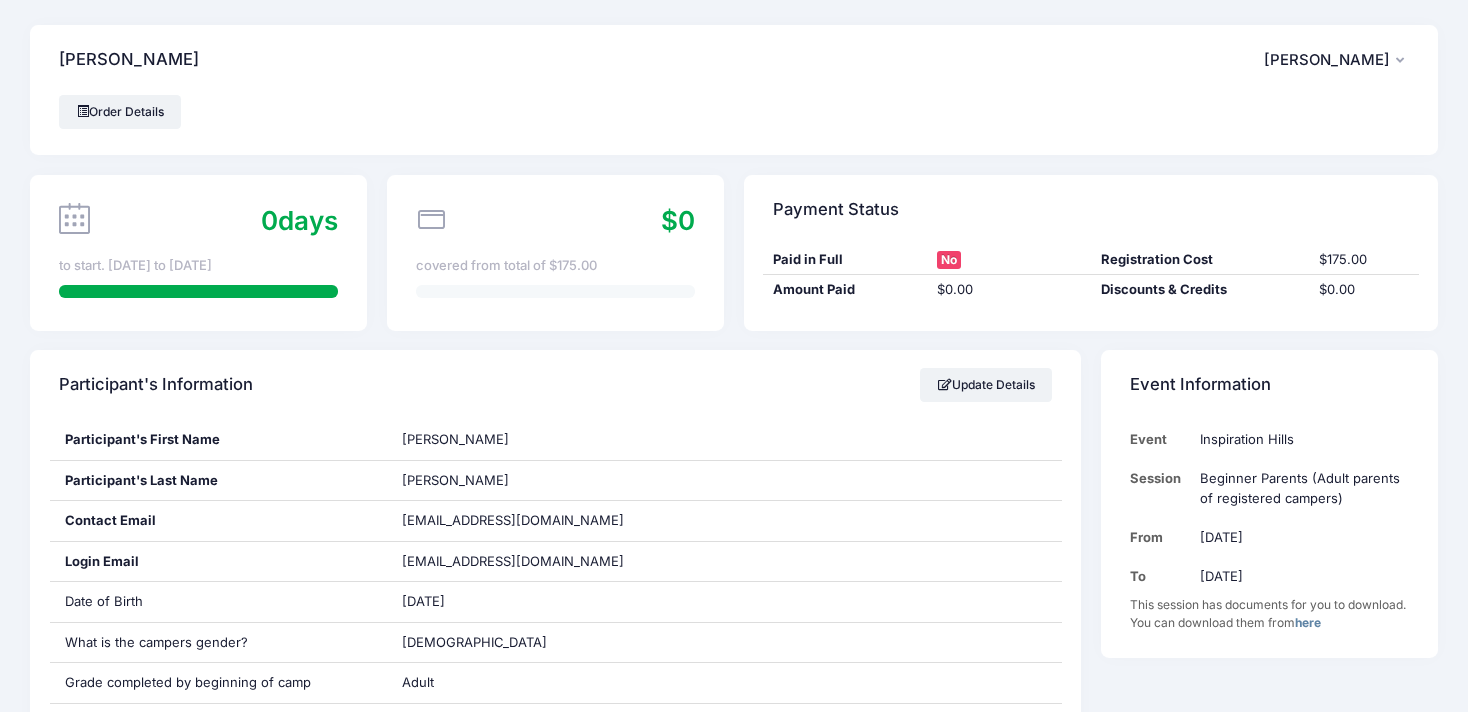 click on "[PERSON_NAME]" at bounding box center [1327, 60] 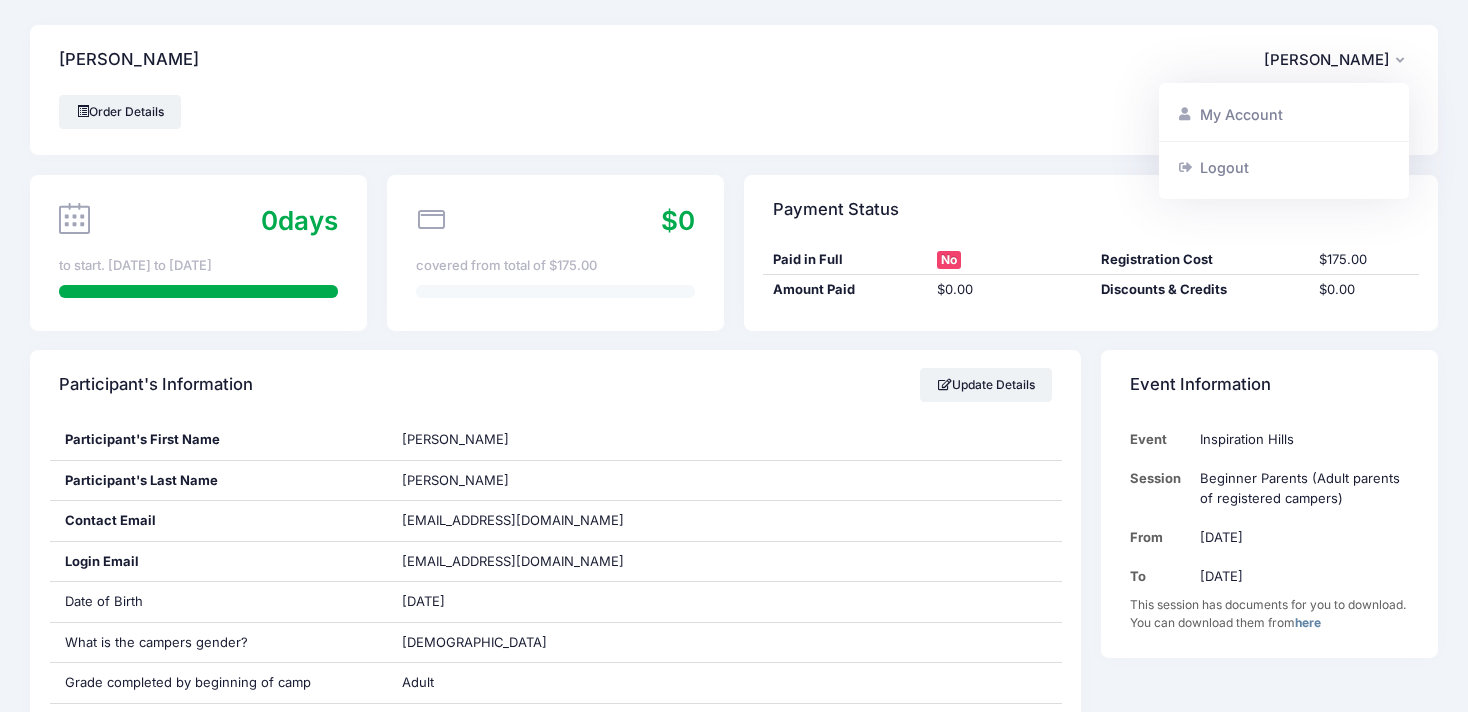 click on "Gordon-Hancock, Liz
LG Liz Gordon-Hancock      My Account
Logout" at bounding box center (734, 60) 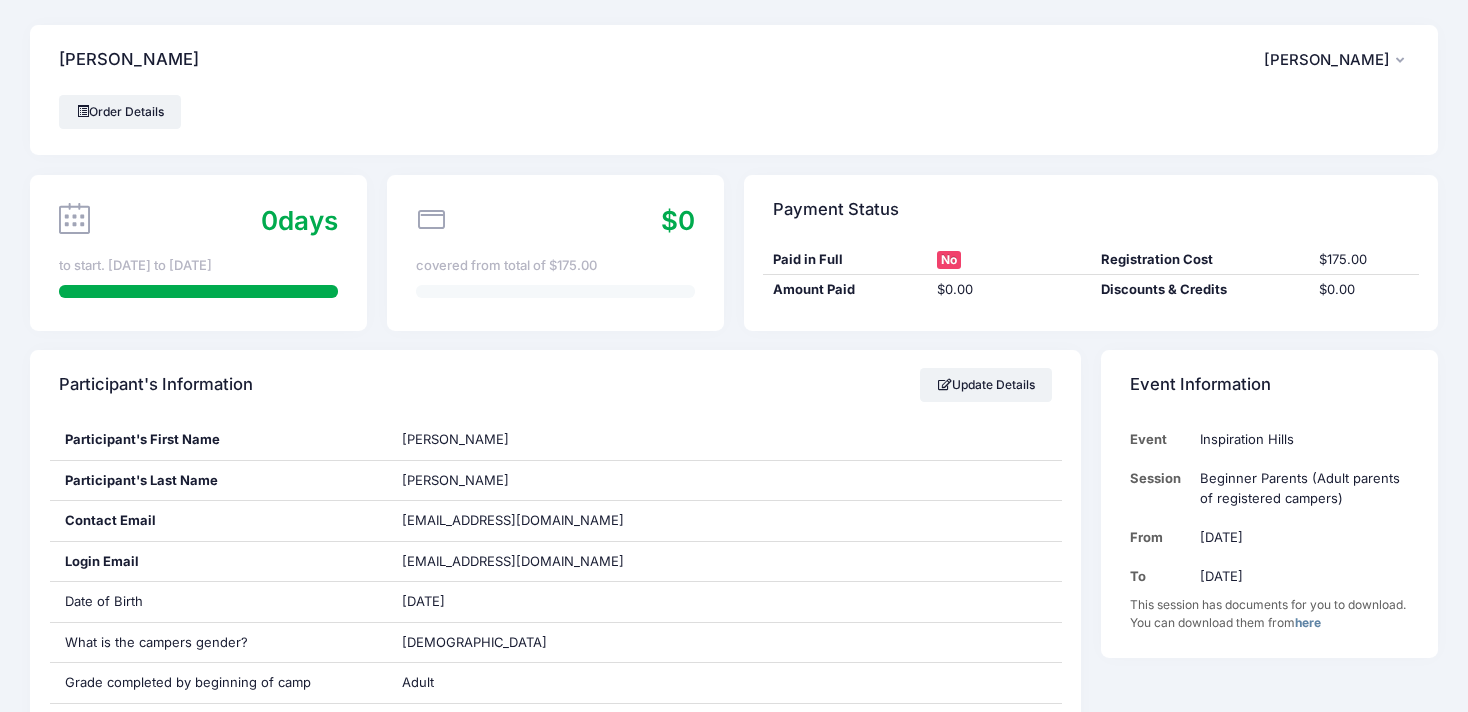 click on "[PERSON_NAME]" at bounding box center [1327, 60] 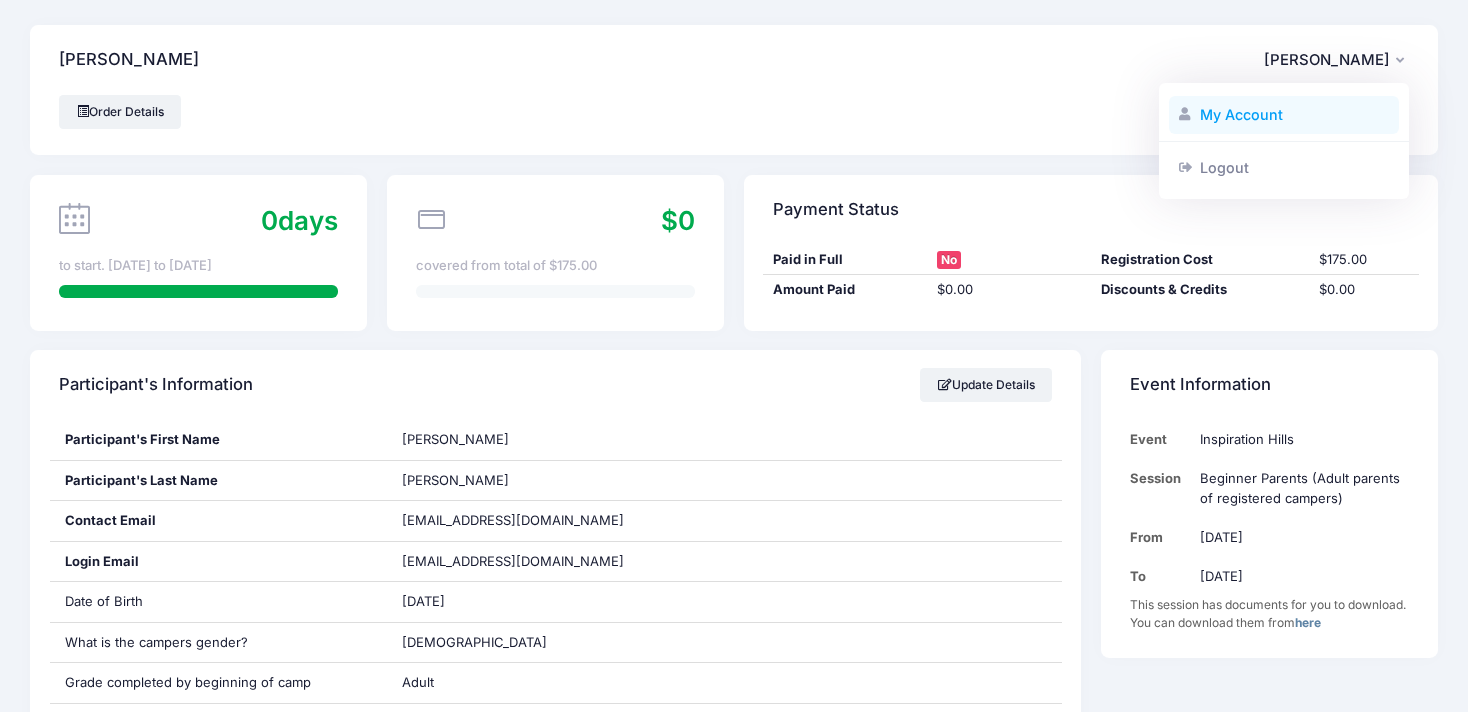 click on "My Account" at bounding box center (1284, 115) 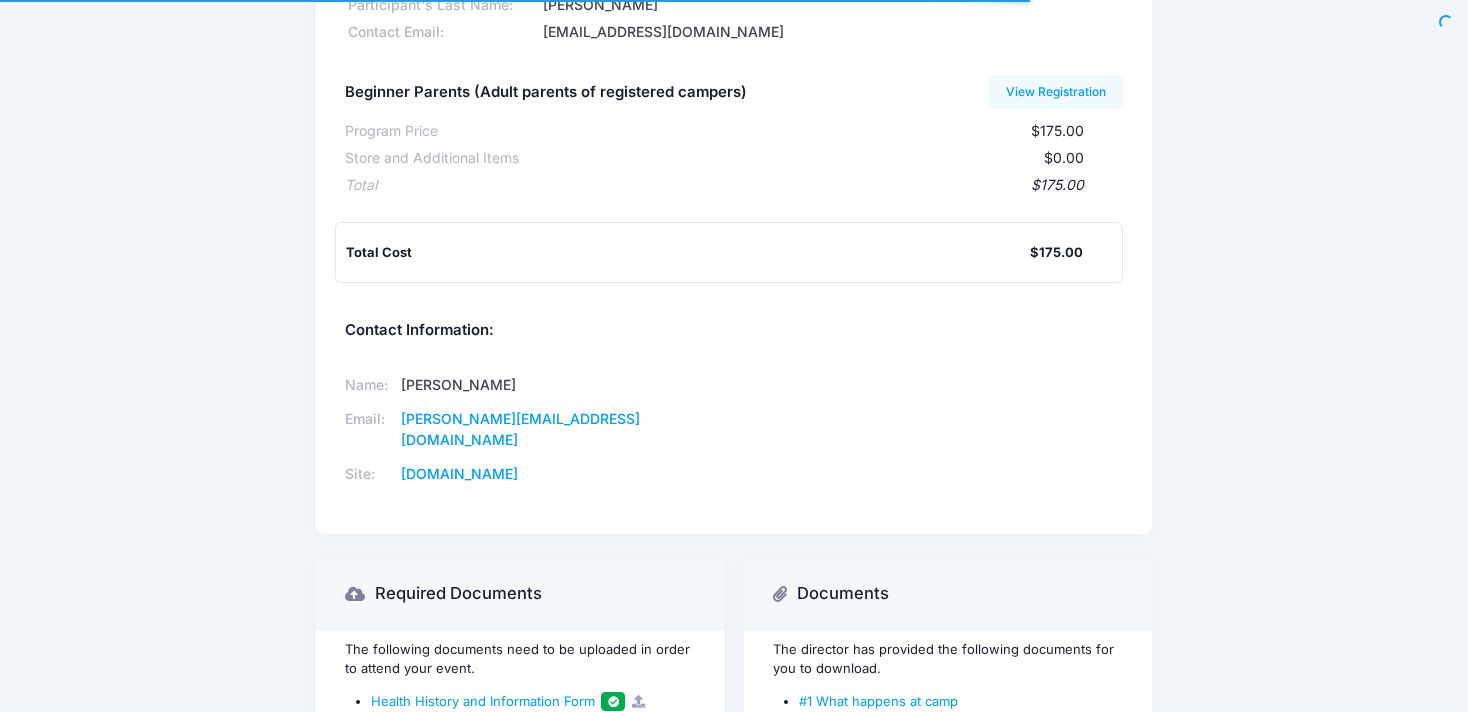 scroll, scrollTop: 223, scrollLeft: 0, axis: vertical 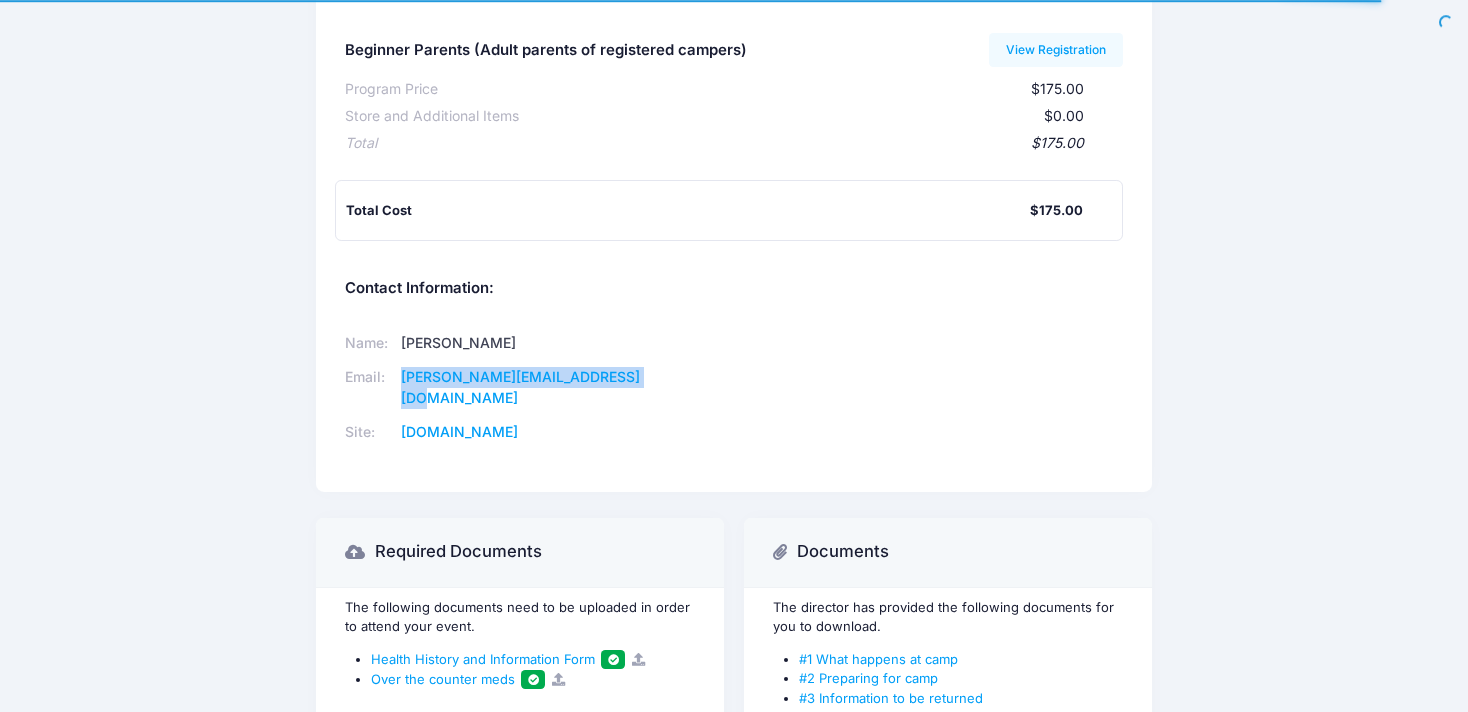 drag, startPoint x: 650, startPoint y: 377, endPoint x: 414, endPoint y: 383, distance: 236.07626 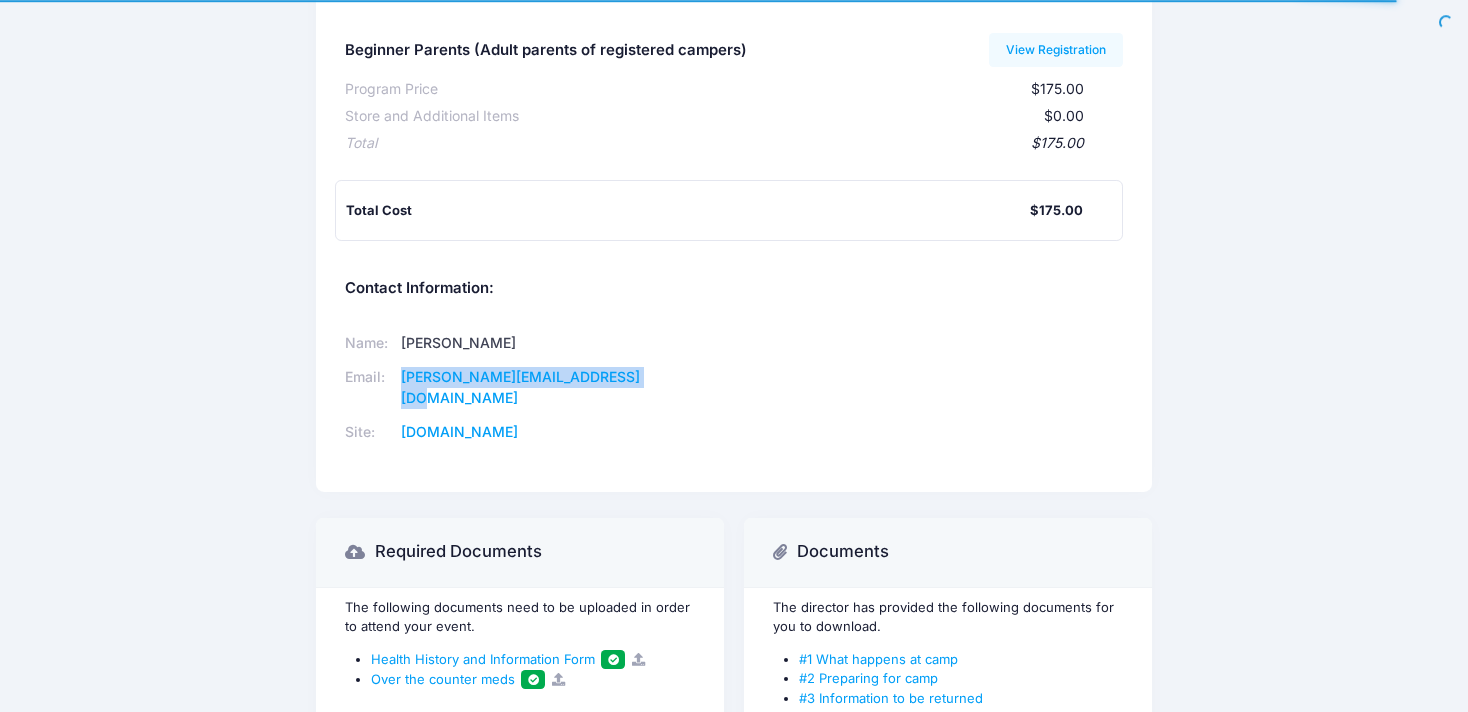 copy on "andrew@inspirationhillscamp.org" 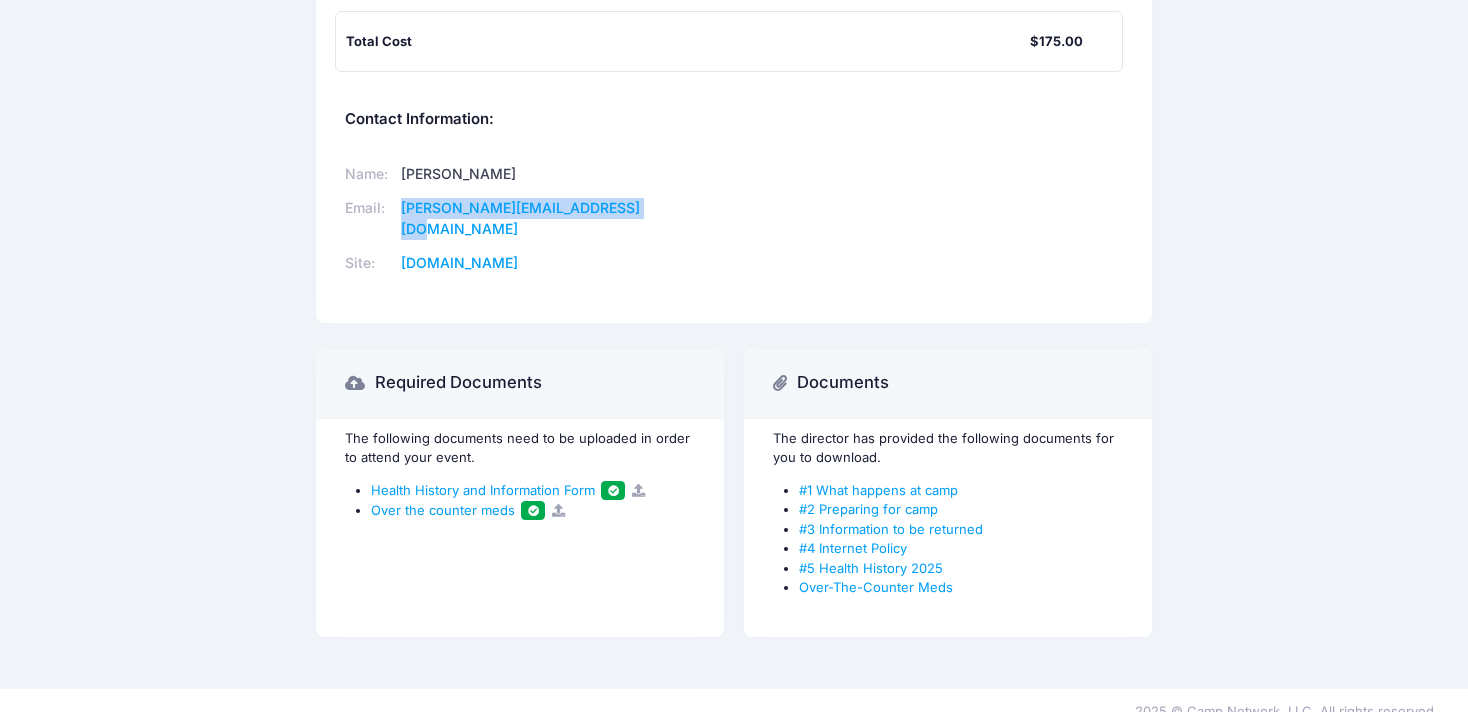 scroll, scrollTop: 0, scrollLeft: 0, axis: both 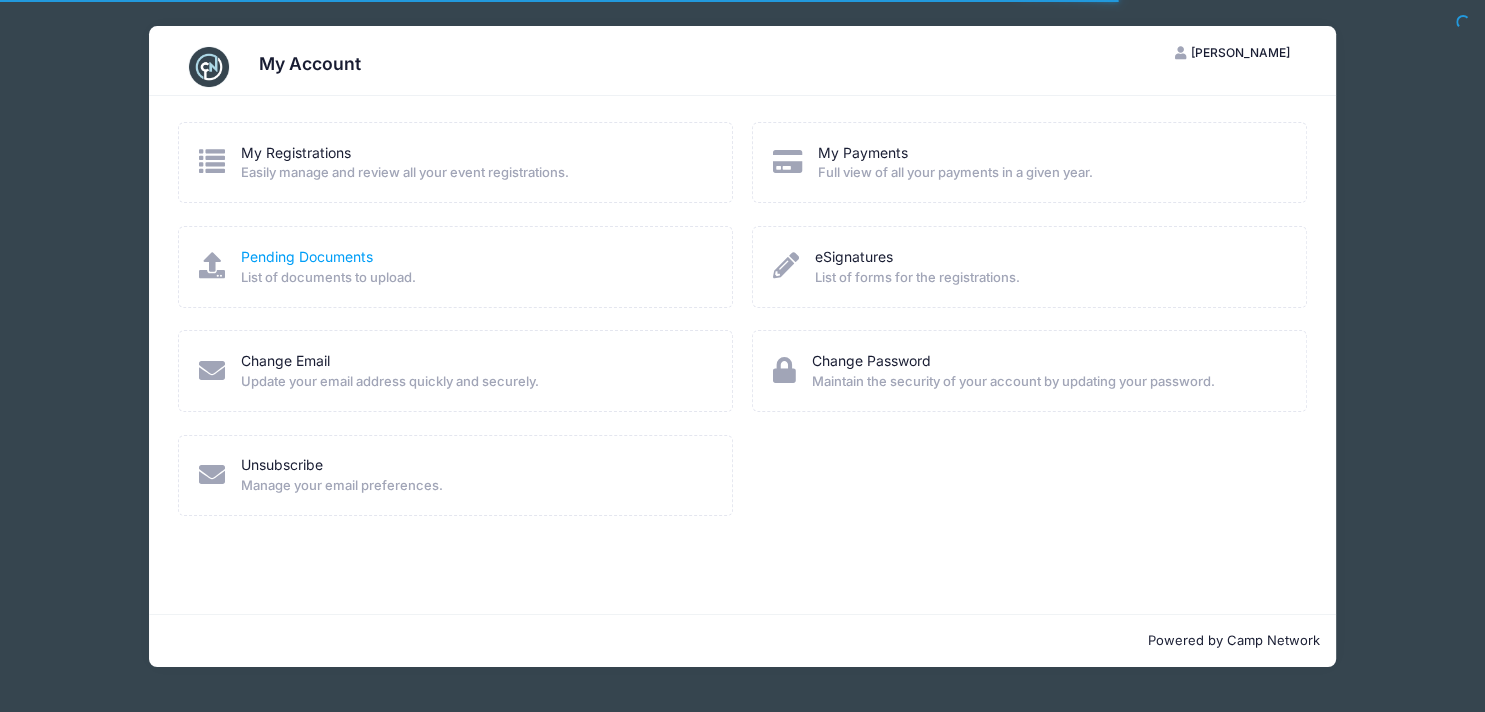 click on "Pending Documents" at bounding box center [307, 256] 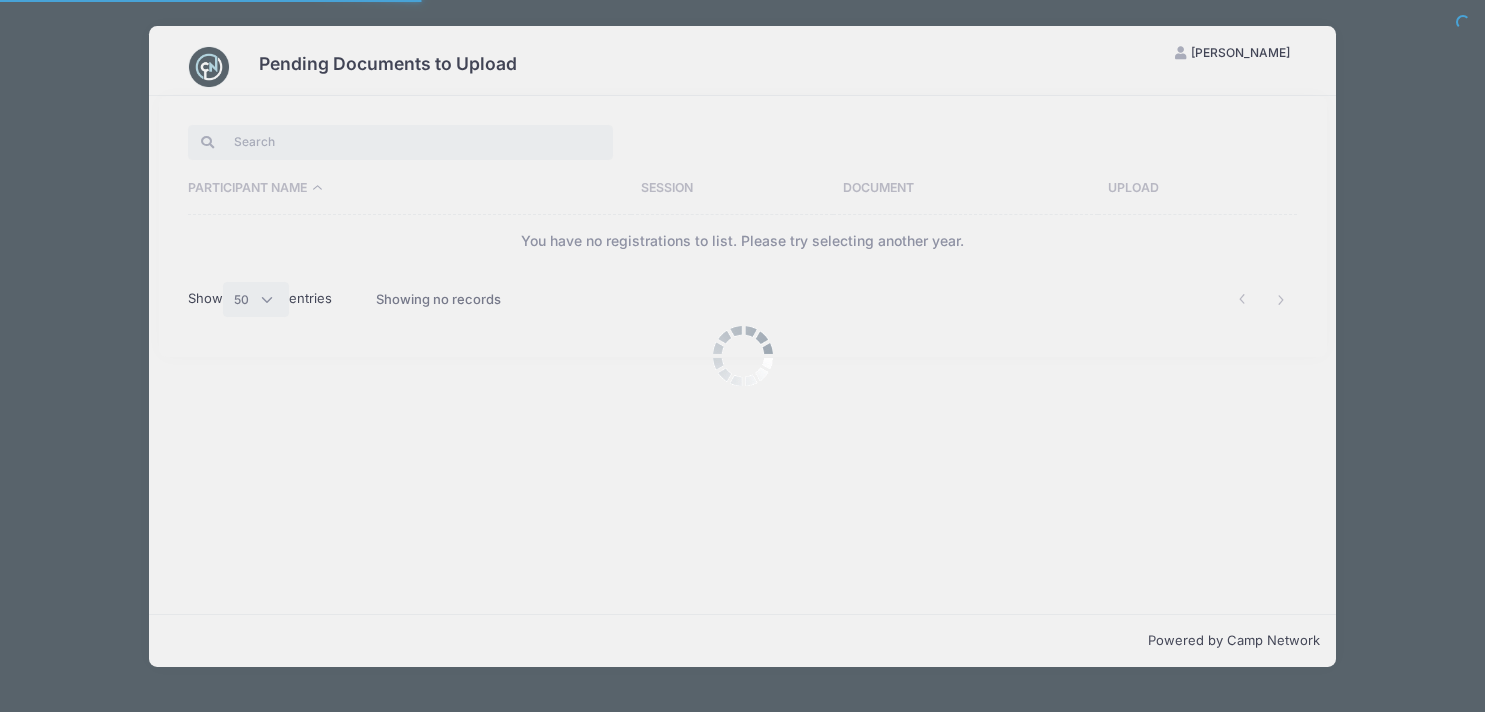 select on "50" 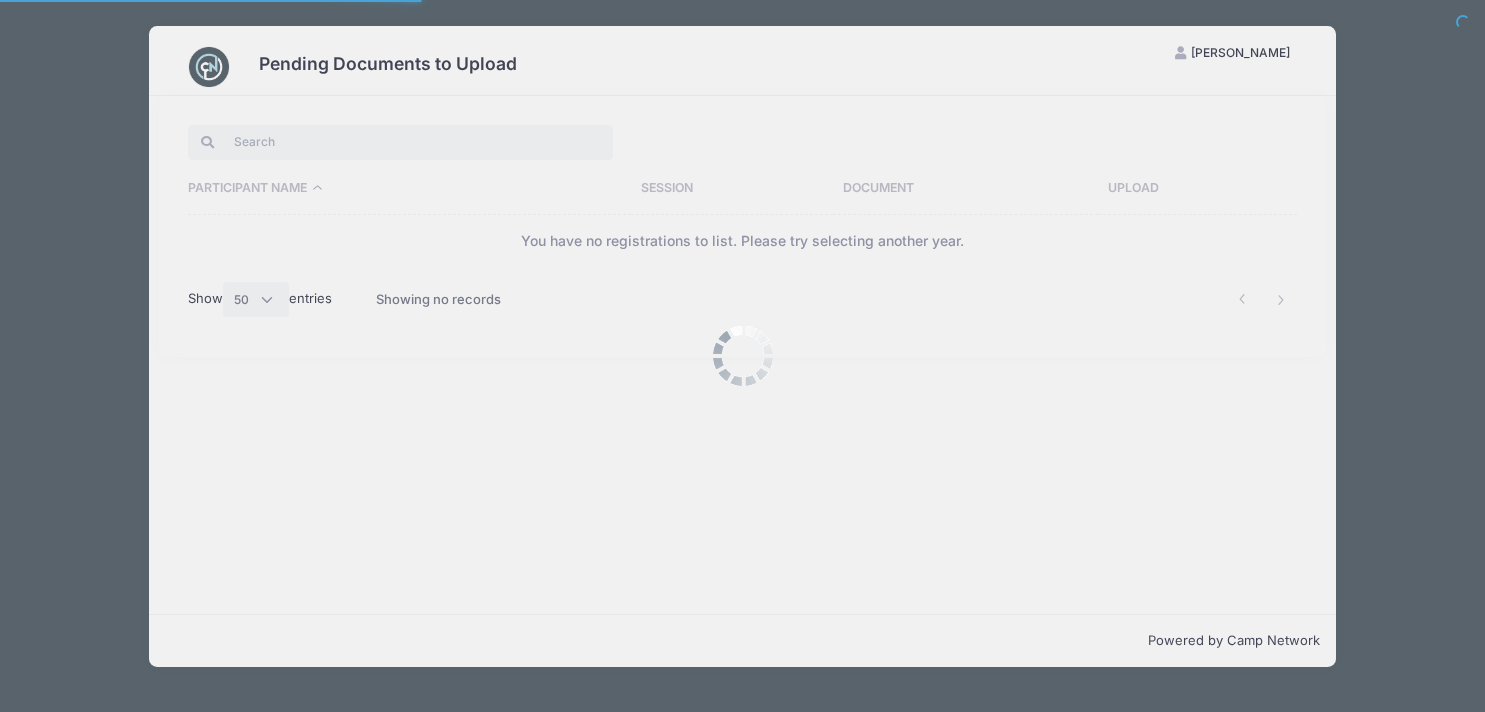 scroll, scrollTop: 0, scrollLeft: 0, axis: both 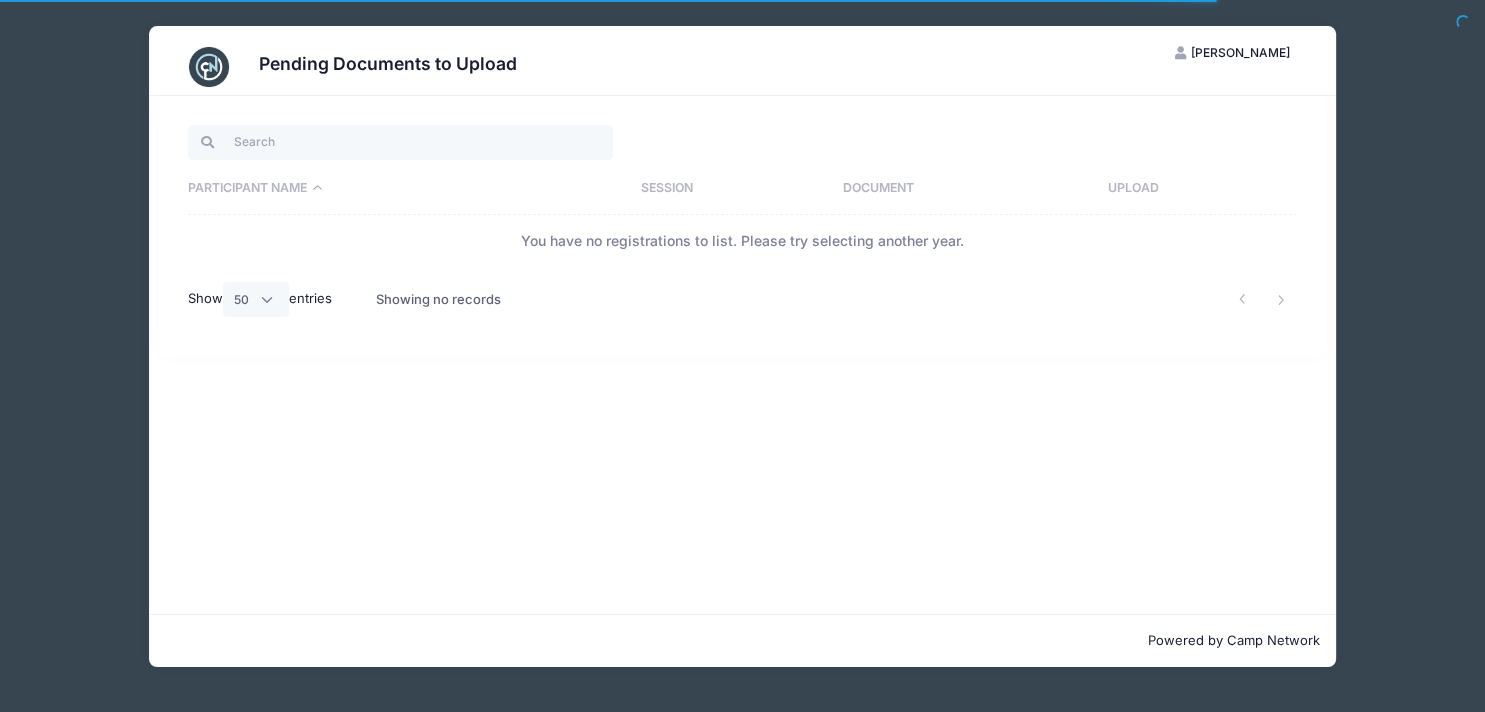 click on "[PERSON_NAME]" at bounding box center (1240, 52) 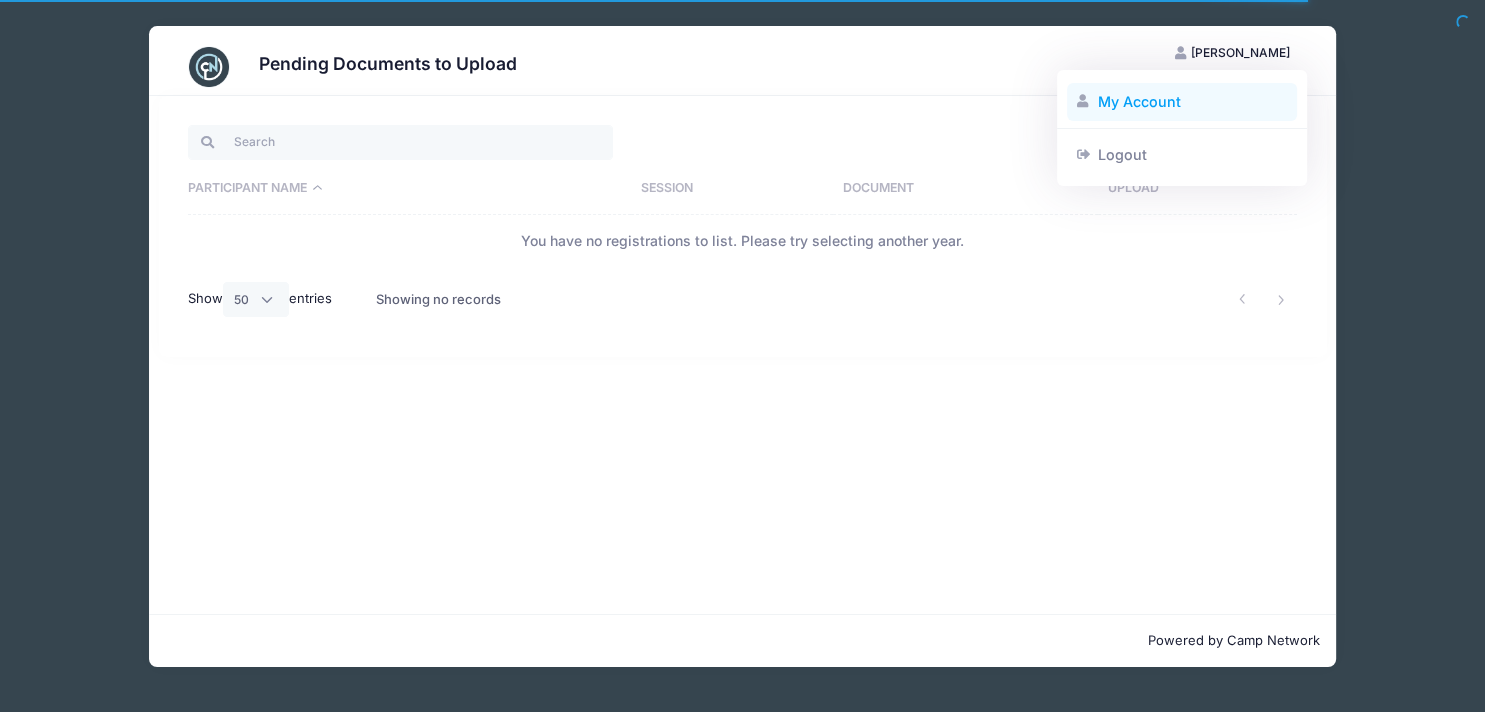 click on "My Account" at bounding box center [1182, 102] 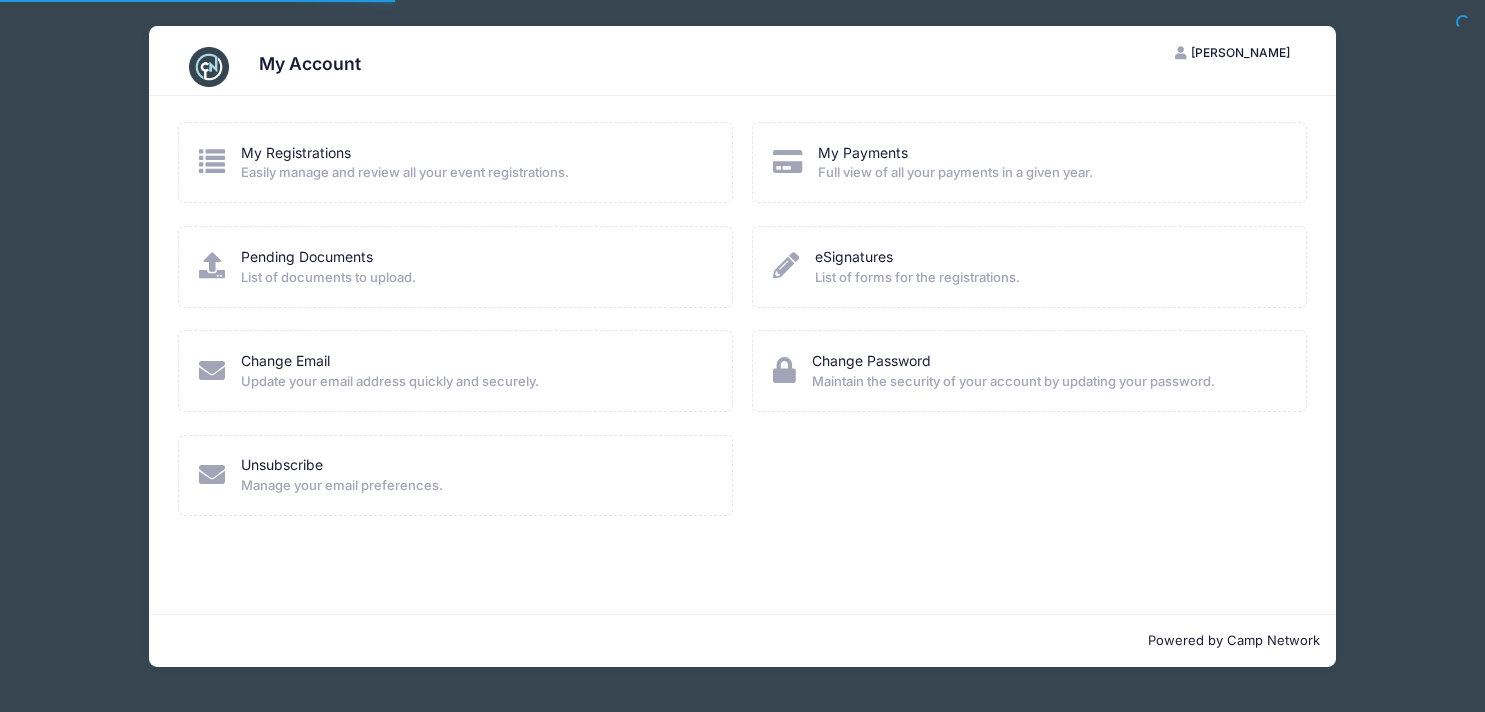 scroll, scrollTop: 0, scrollLeft: 0, axis: both 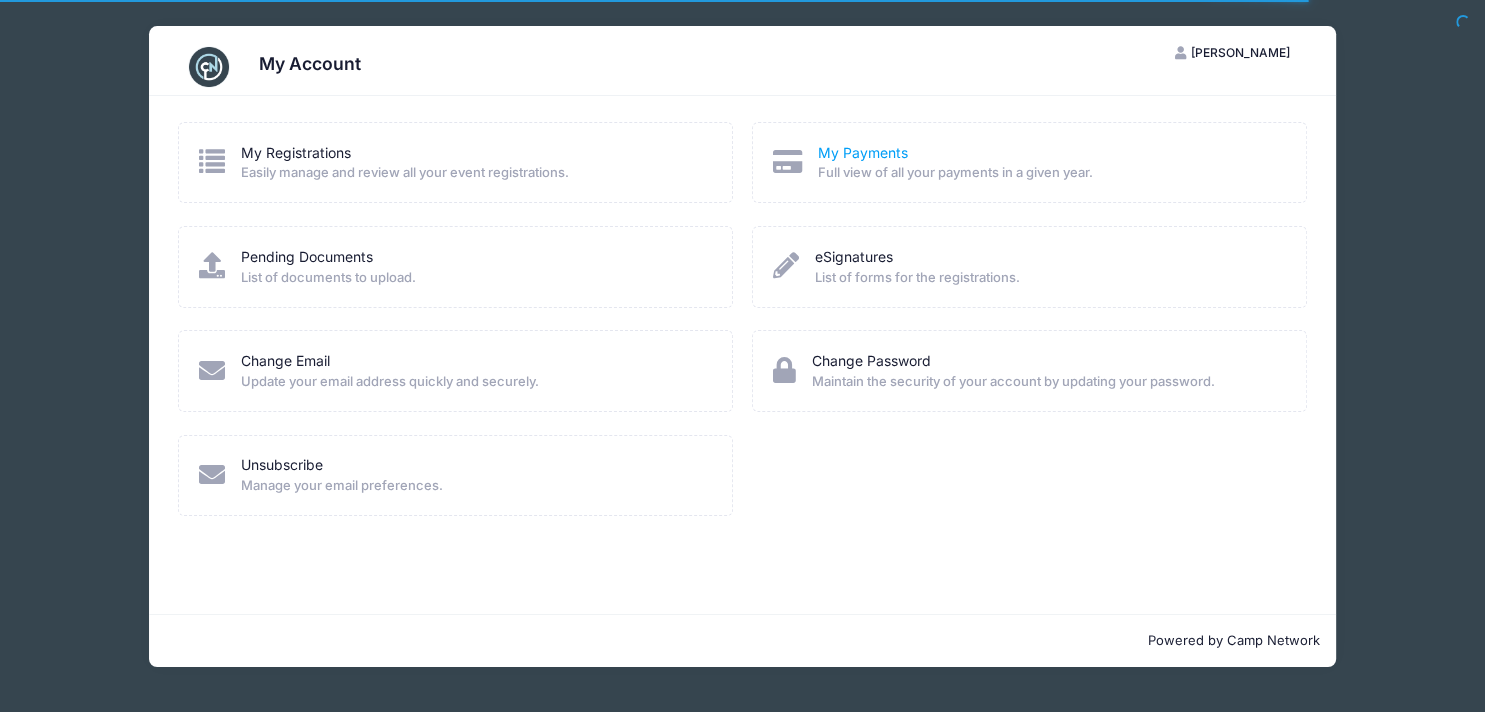 click on "My Payments" at bounding box center (863, 152) 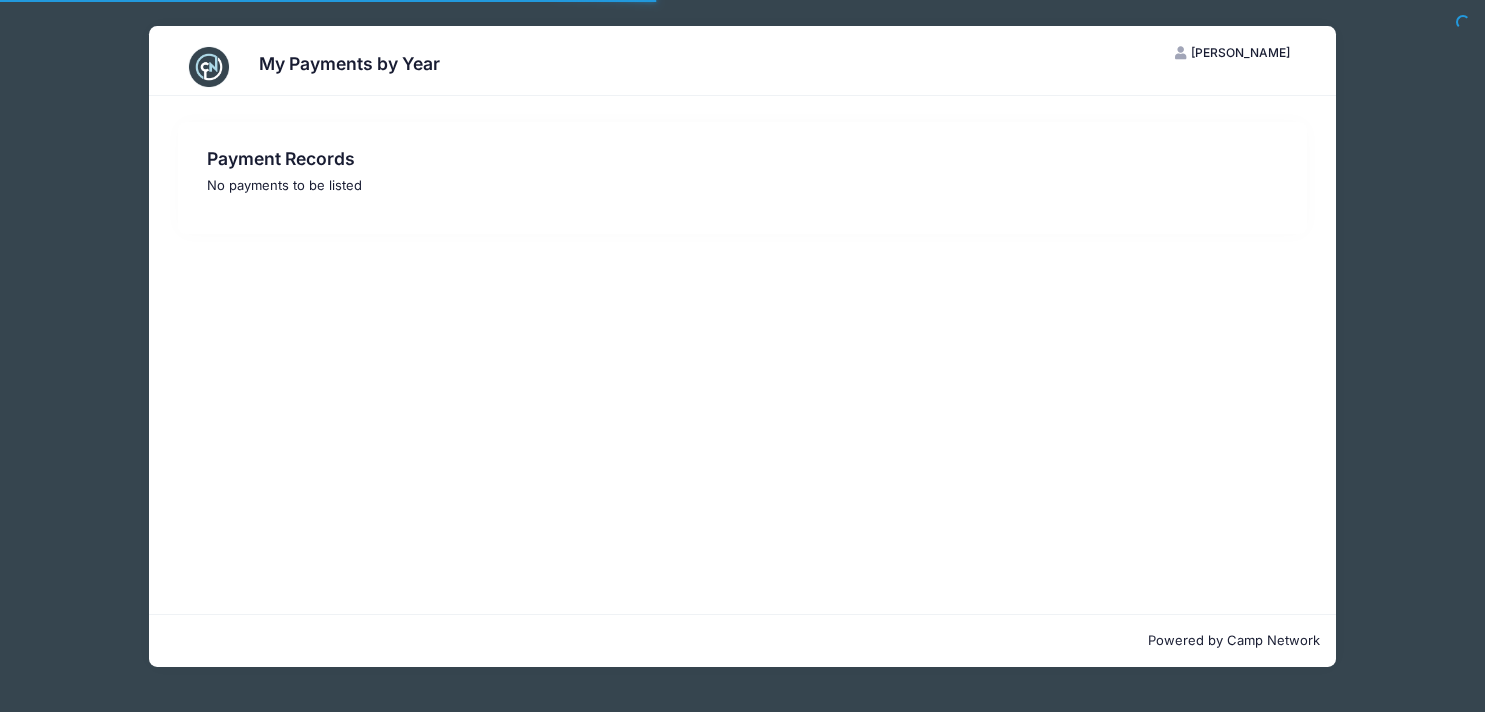 scroll, scrollTop: 0, scrollLeft: 0, axis: both 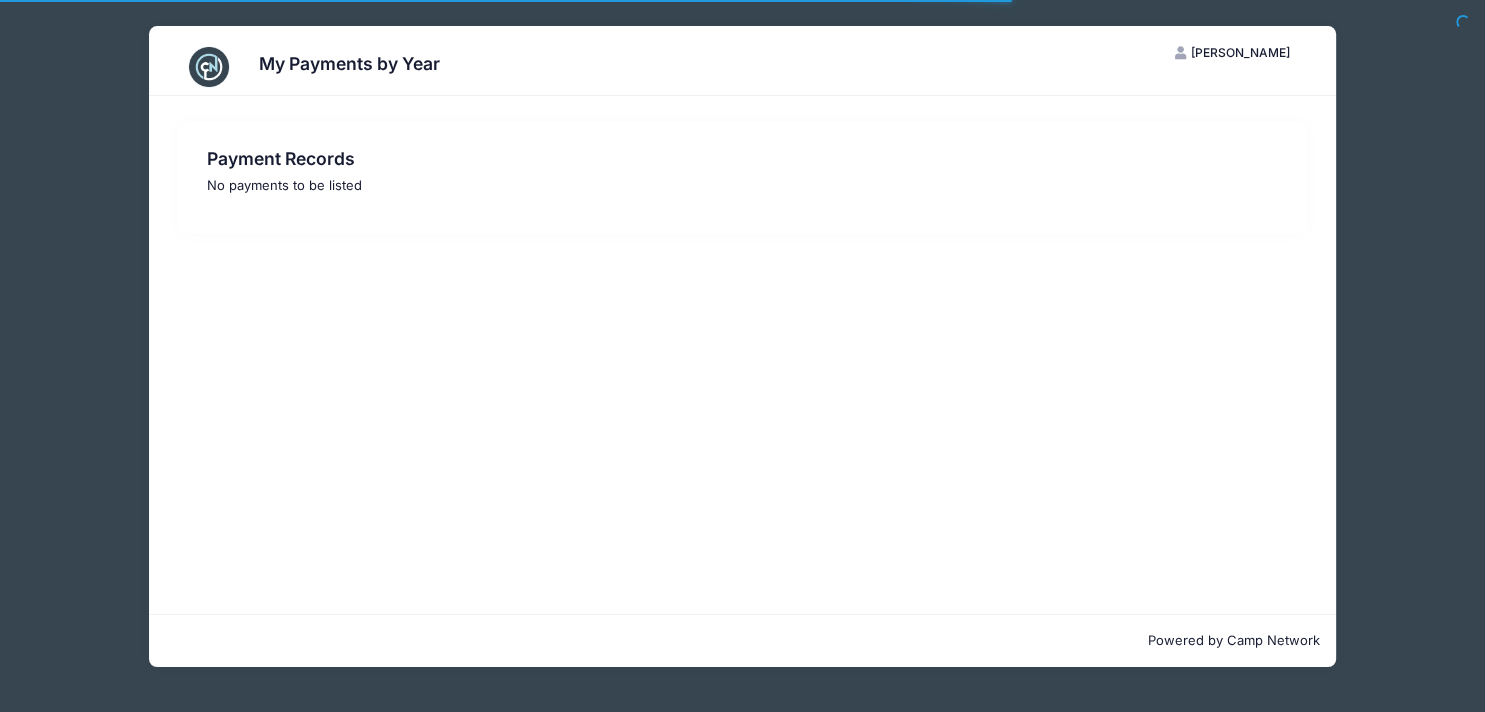 click on "[PERSON_NAME]" at bounding box center [1240, 52] 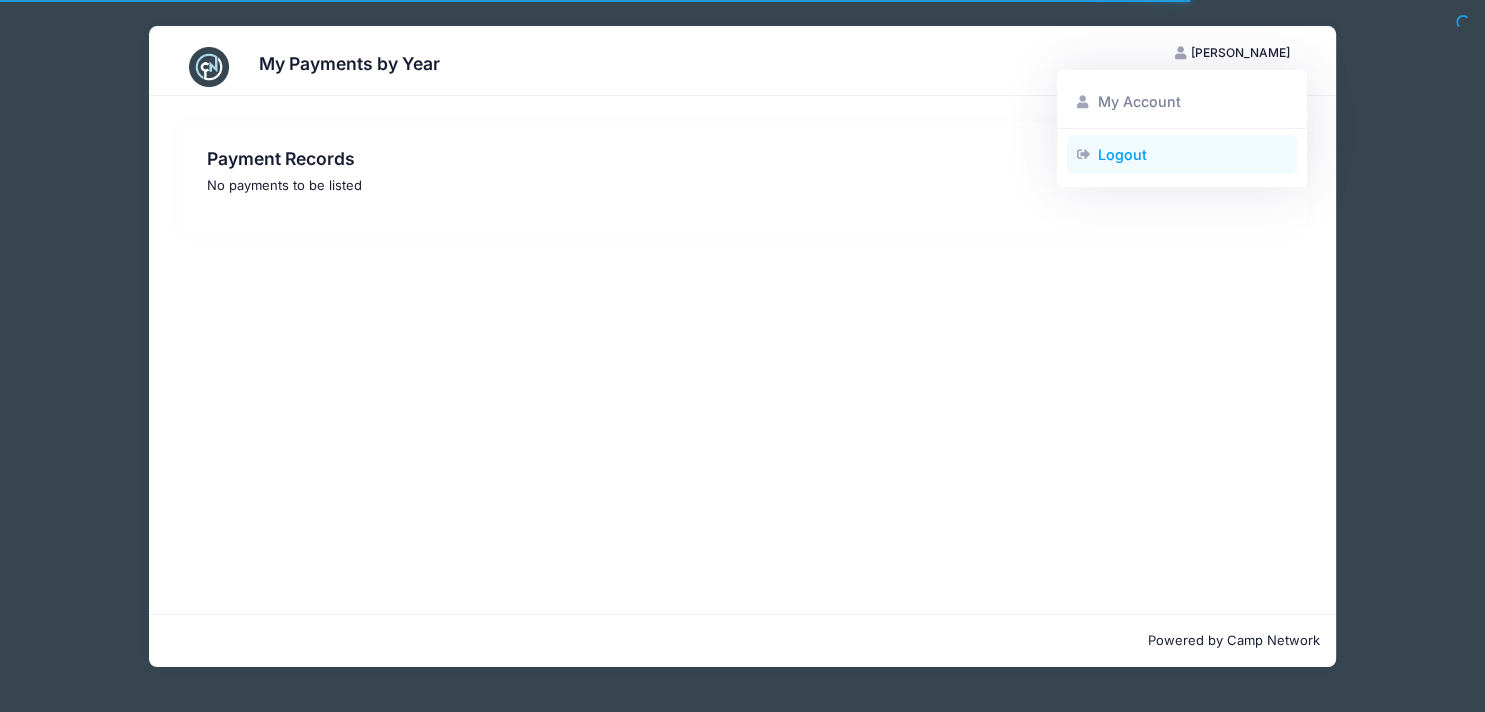click on "Logout" at bounding box center (1182, 154) 